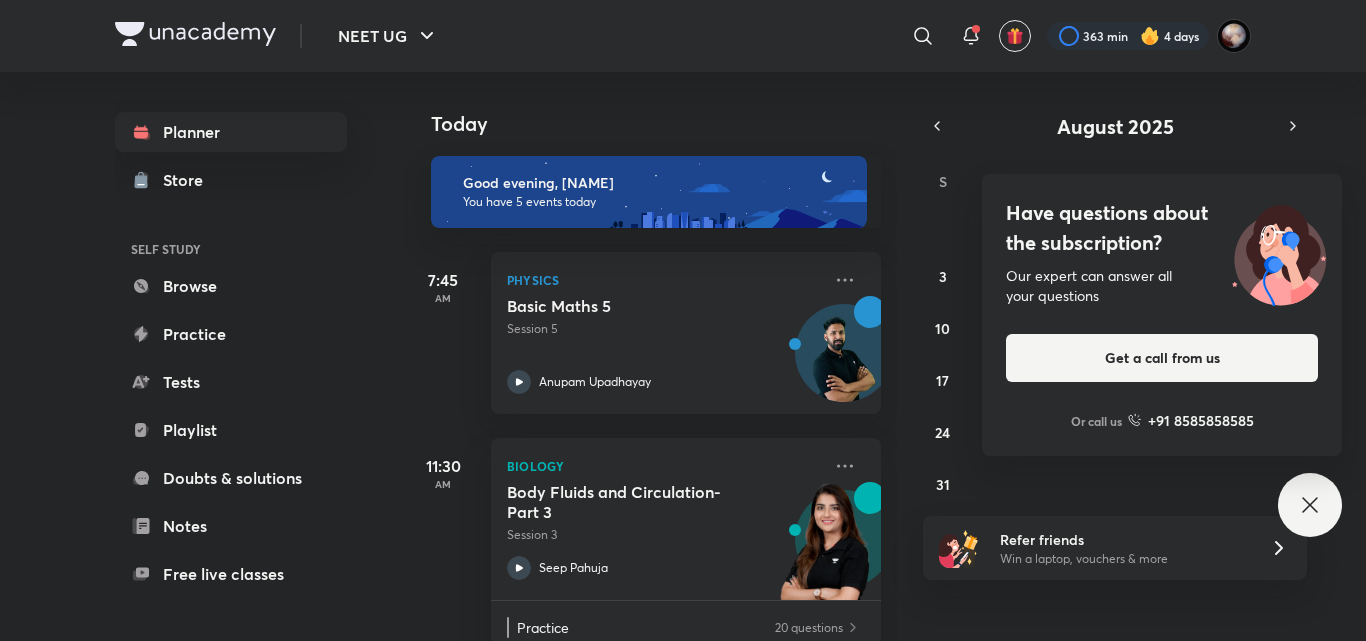 scroll, scrollTop: 0, scrollLeft: 0, axis: both 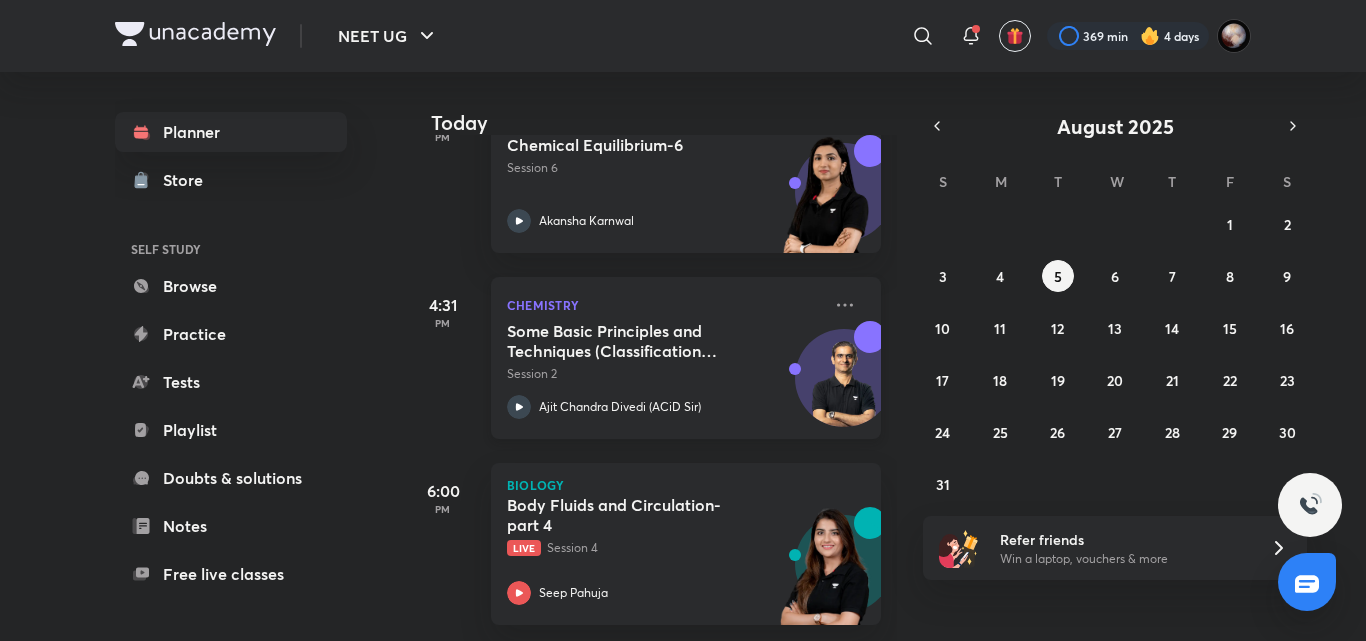 click 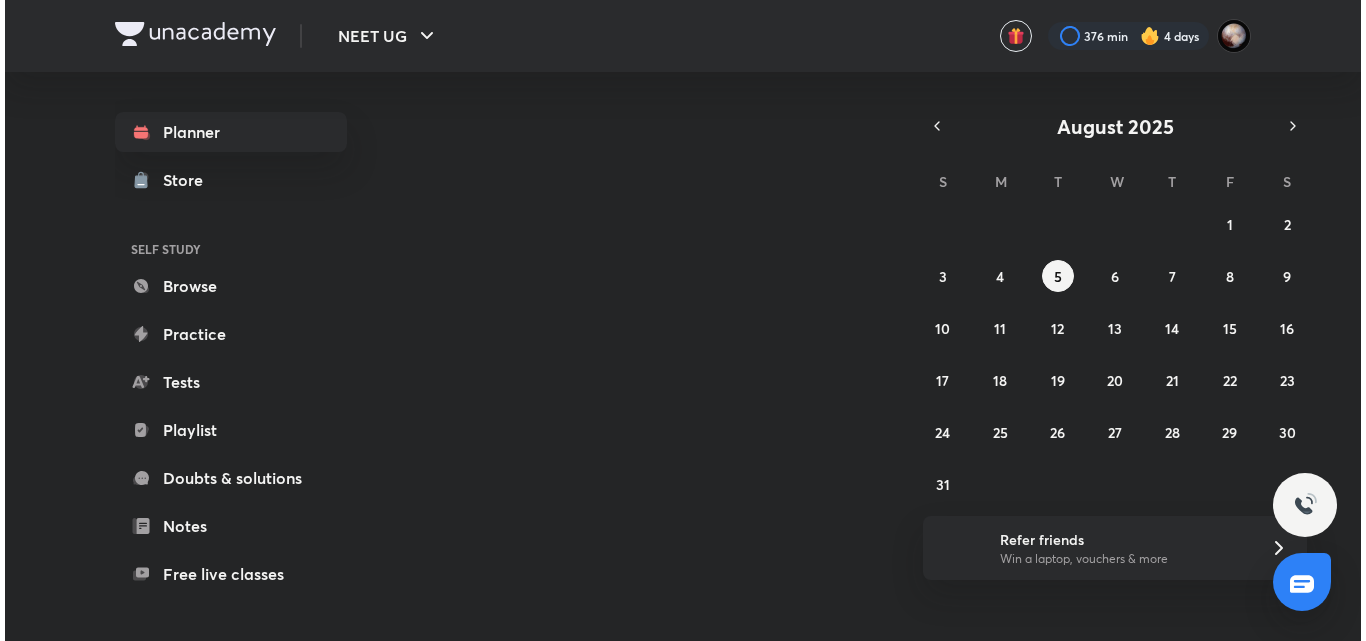 scroll, scrollTop: 0, scrollLeft: 0, axis: both 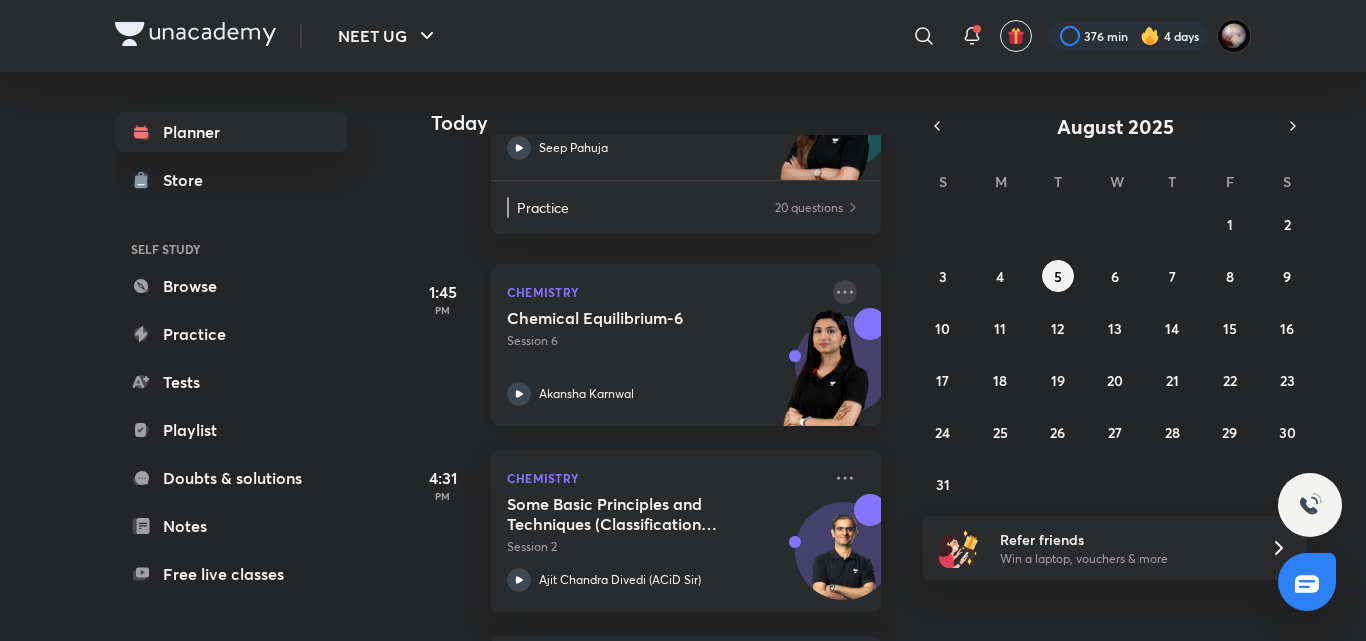 click 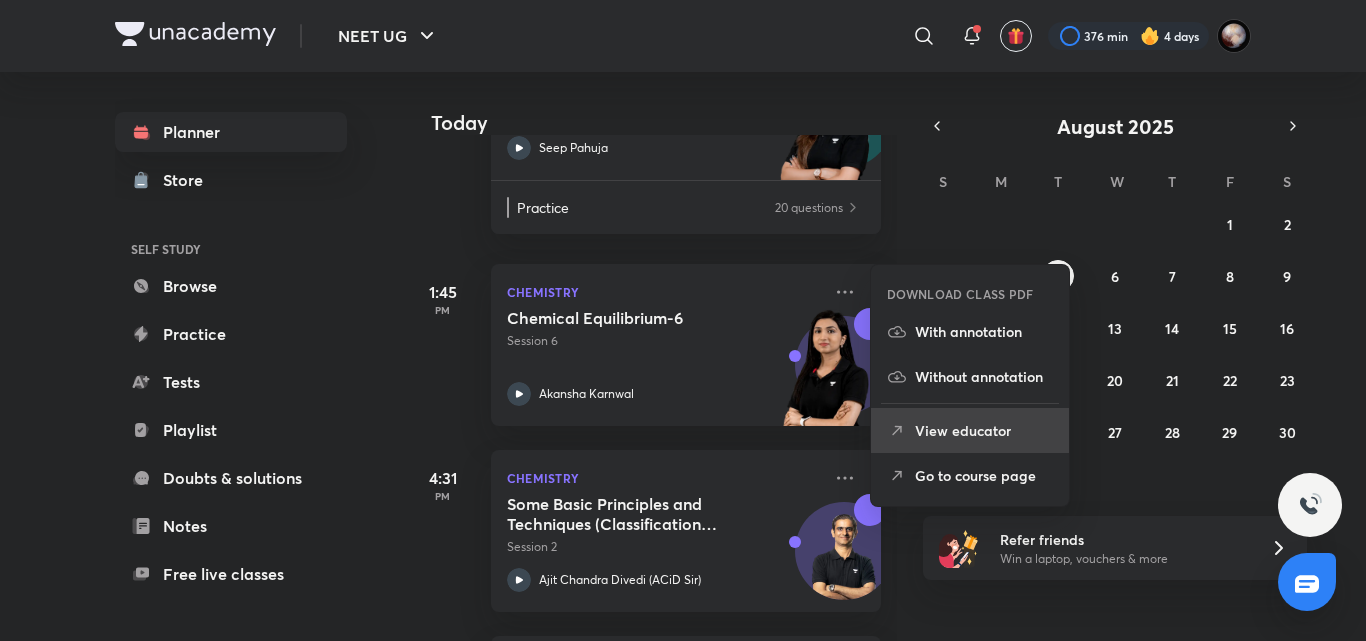 click on "View educator" at bounding box center [984, 430] 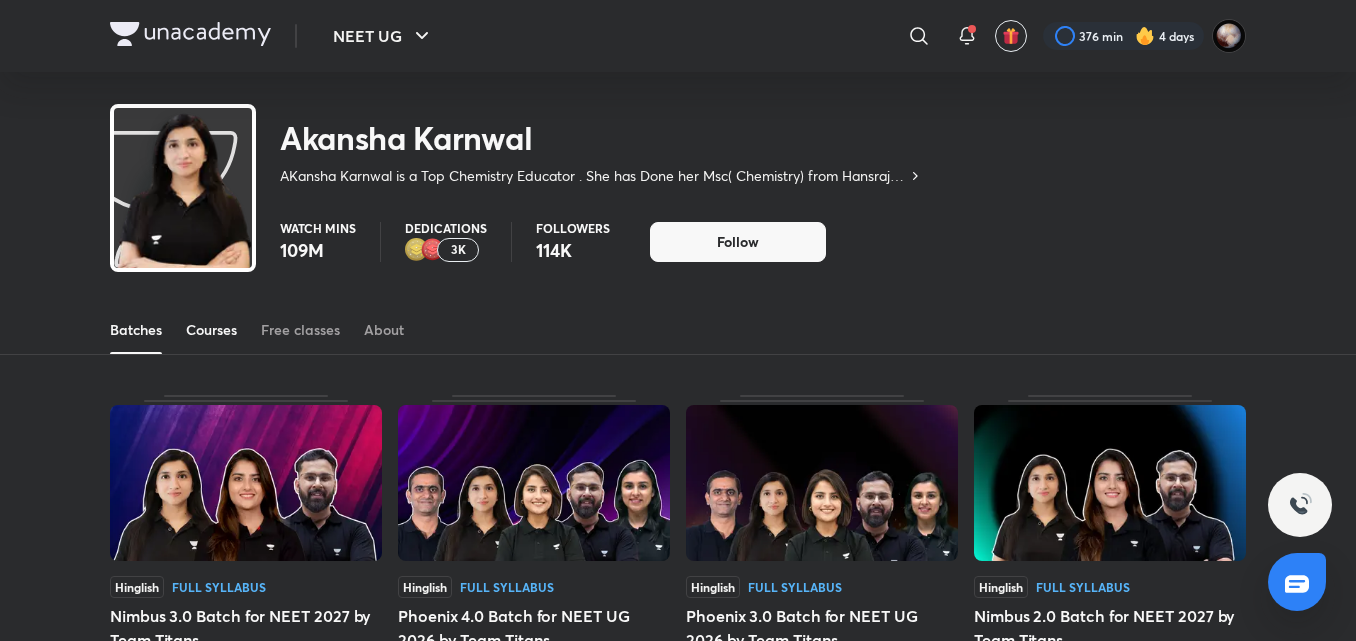 click on "Courses" at bounding box center [211, 330] 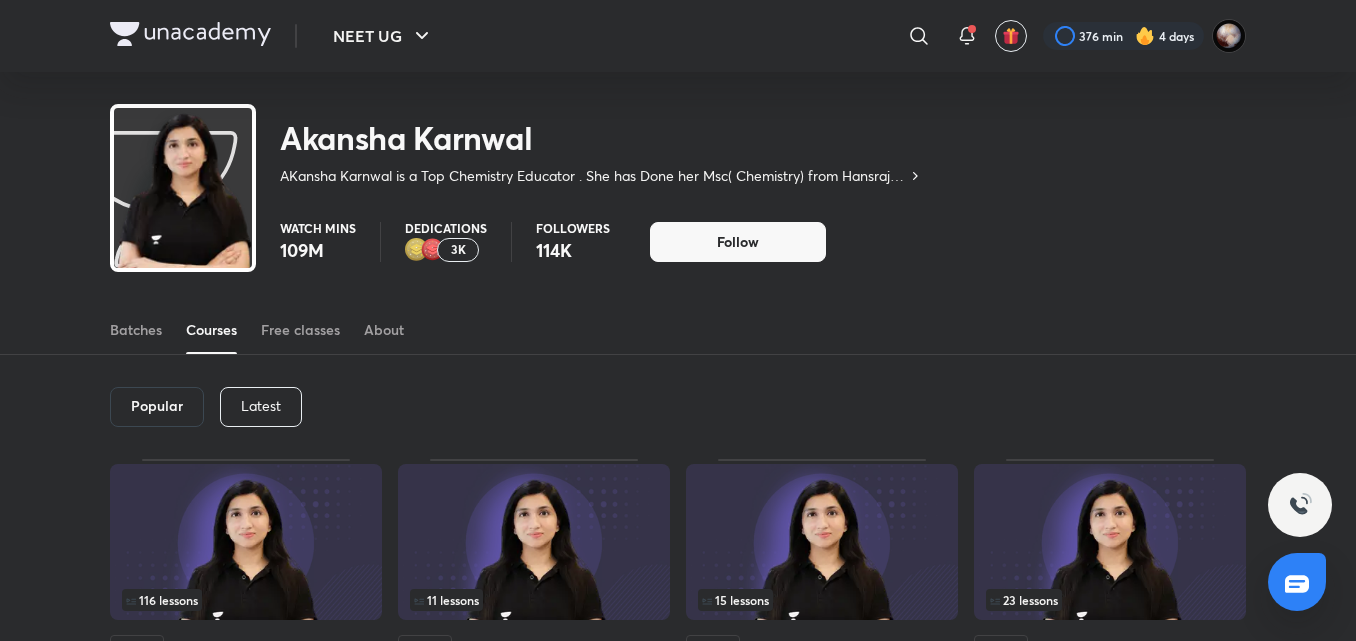 click on "Latest" at bounding box center (261, 406) 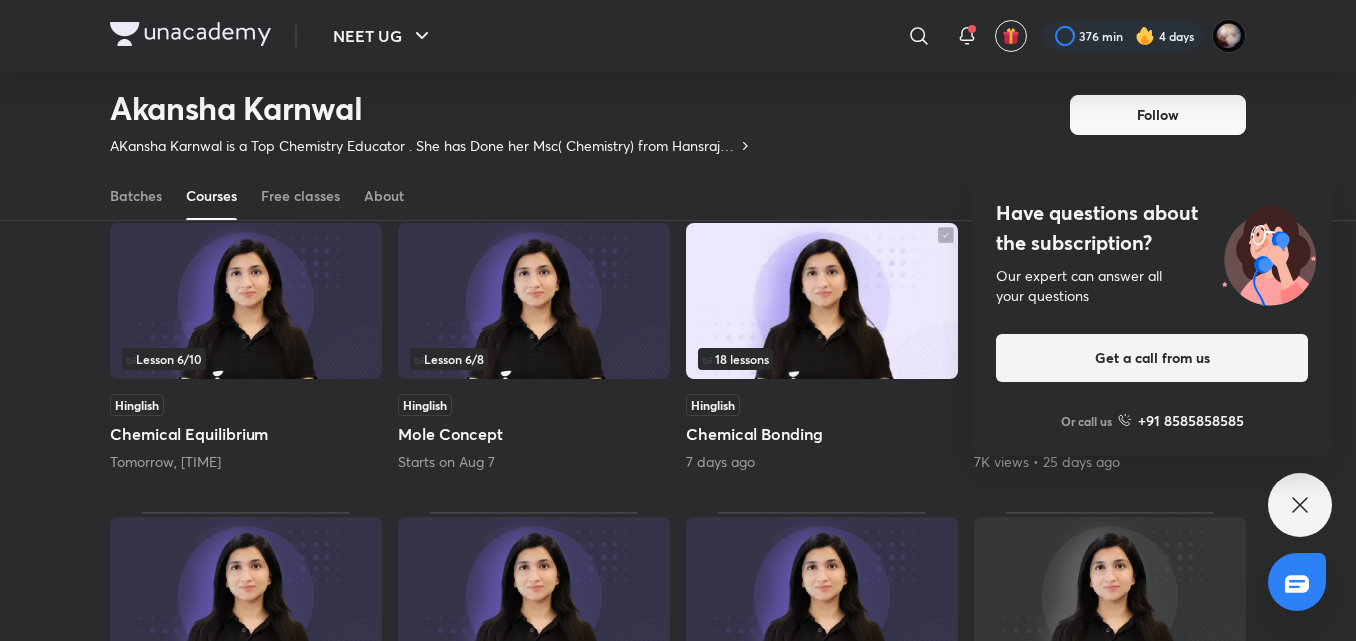 scroll, scrollTop: 180, scrollLeft: 0, axis: vertical 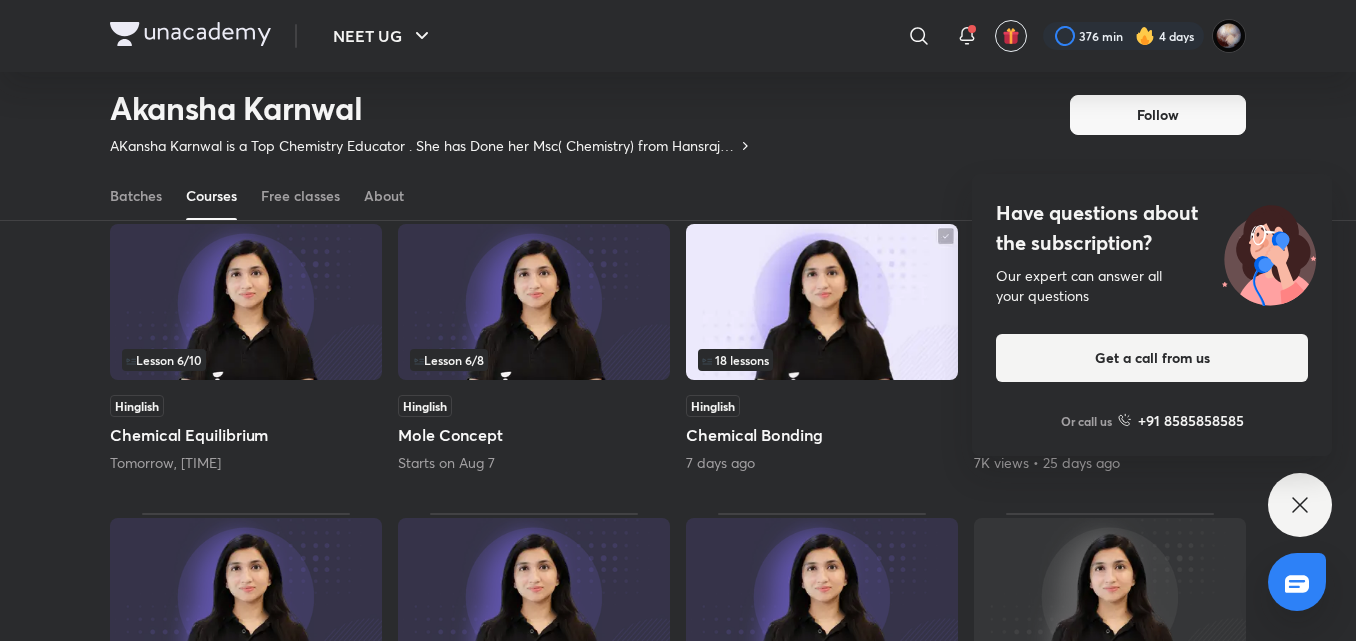 click 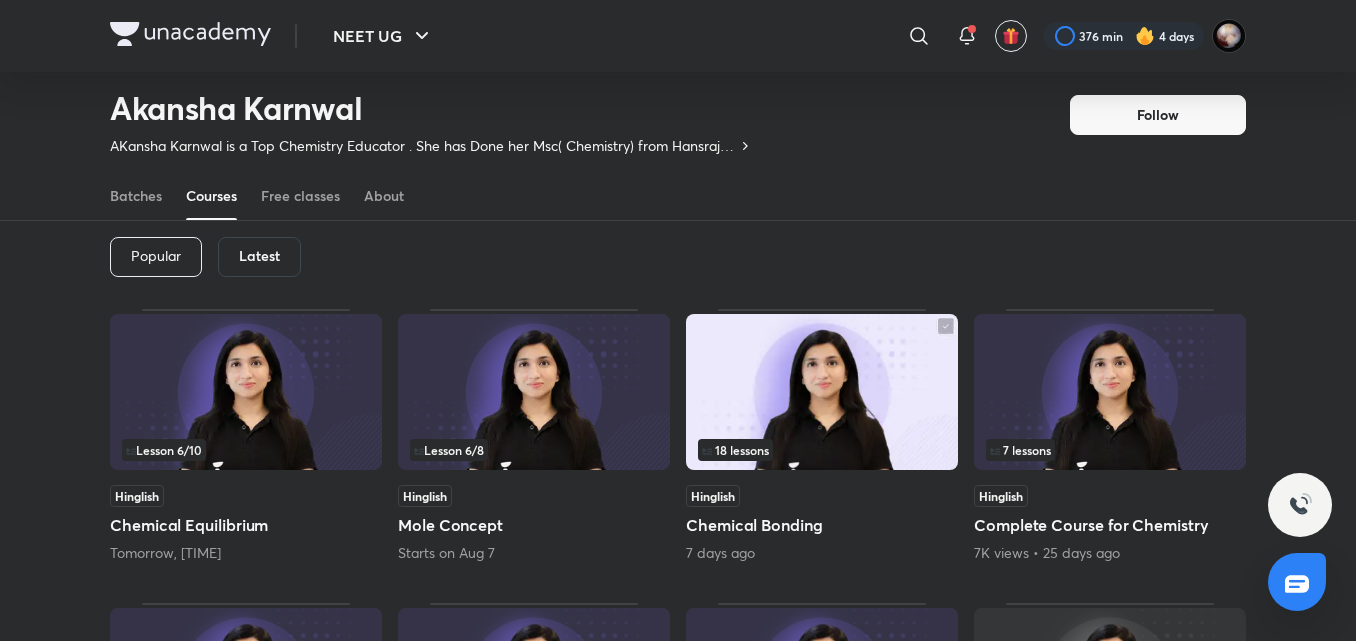 scroll, scrollTop: 89, scrollLeft: 0, axis: vertical 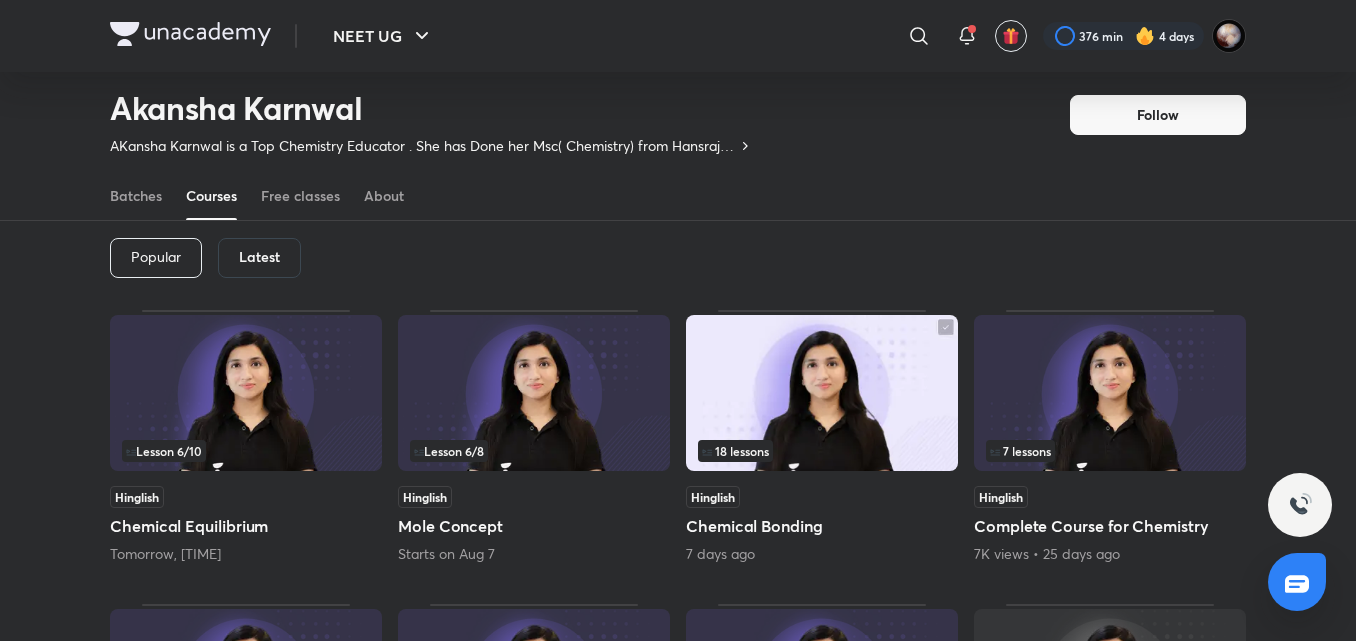 click on "Popular" at bounding box center (156, 257) 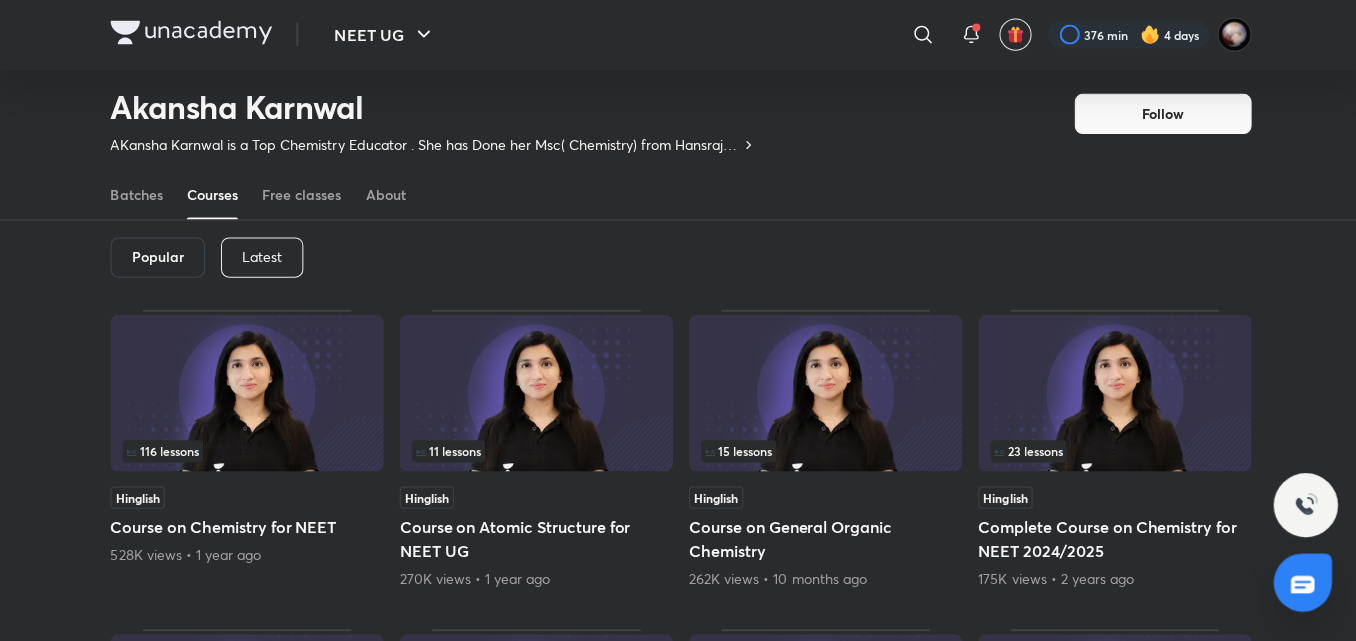 scroll, scrollTop: 89, scrollLeft: 0, axis: vertical 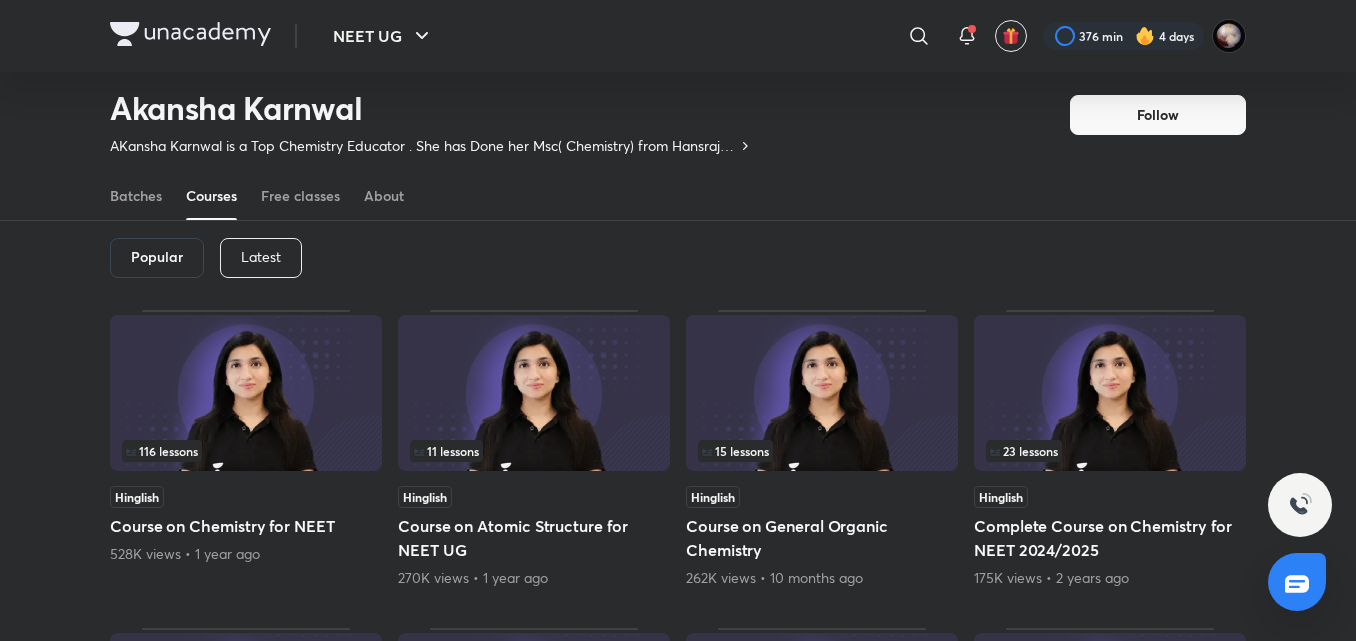 click on "Latest" at bounding box center (261, 257) 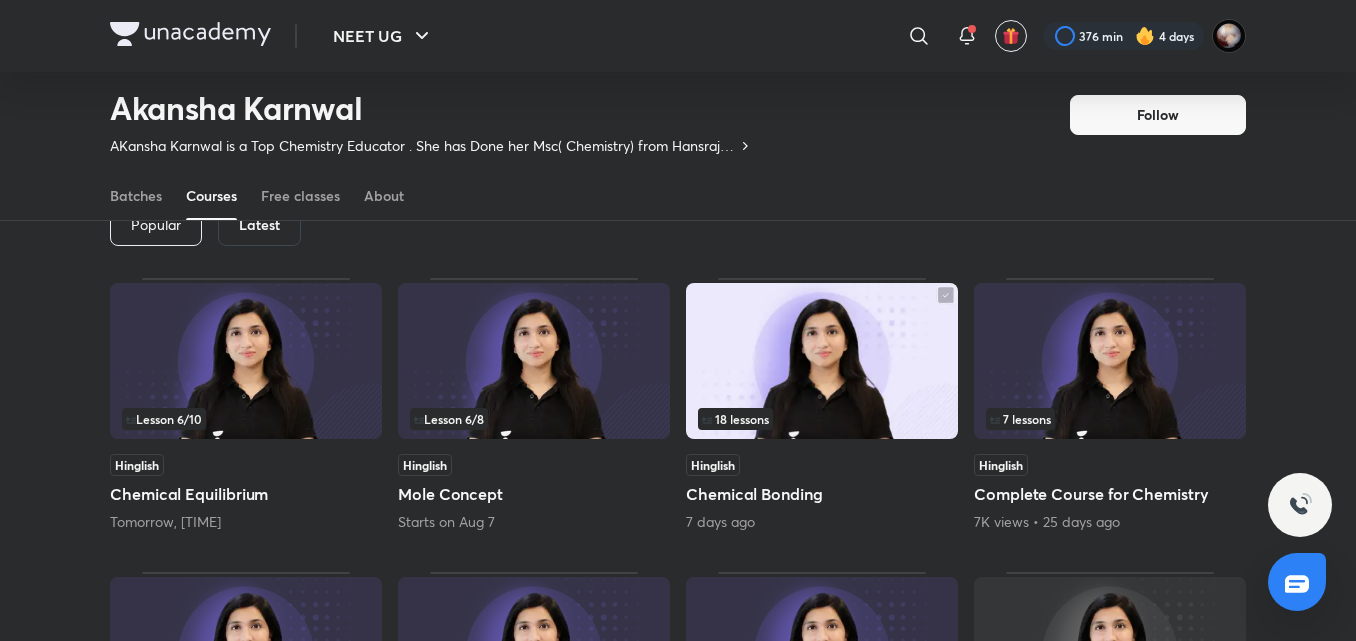 scroll, scrollTop: 114, scrollLeft: 0, axis: vertical 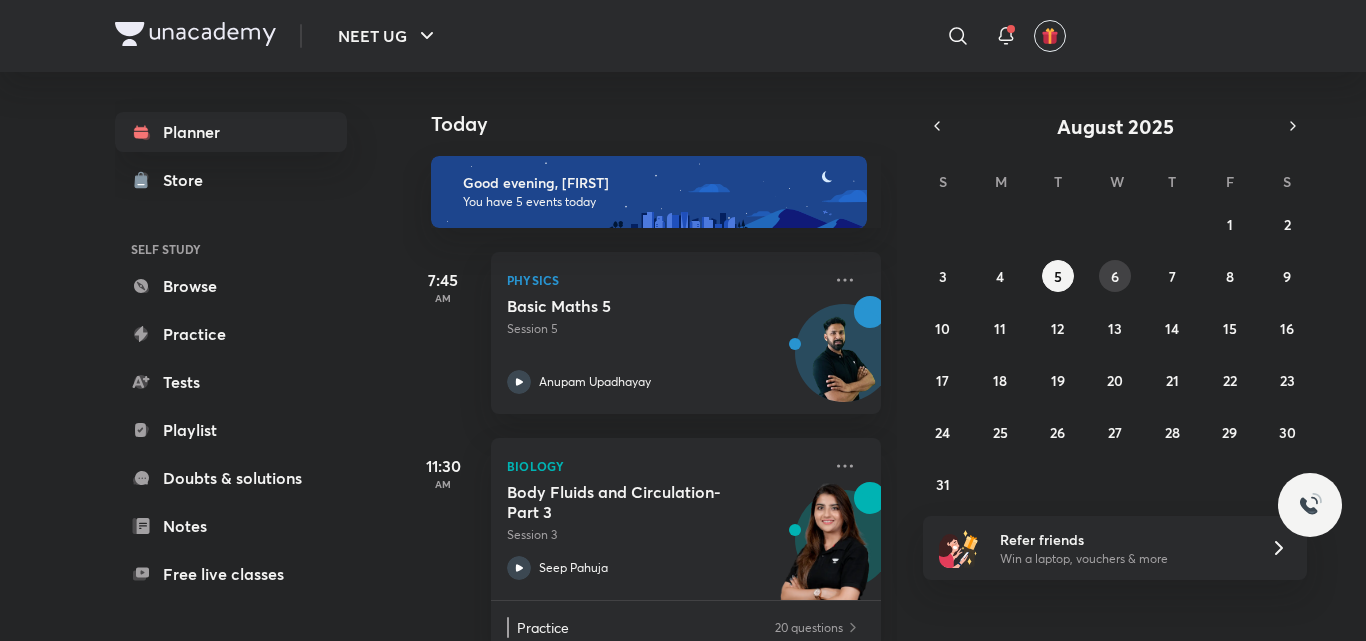 click on "6" at bounding box center [1115, 276] 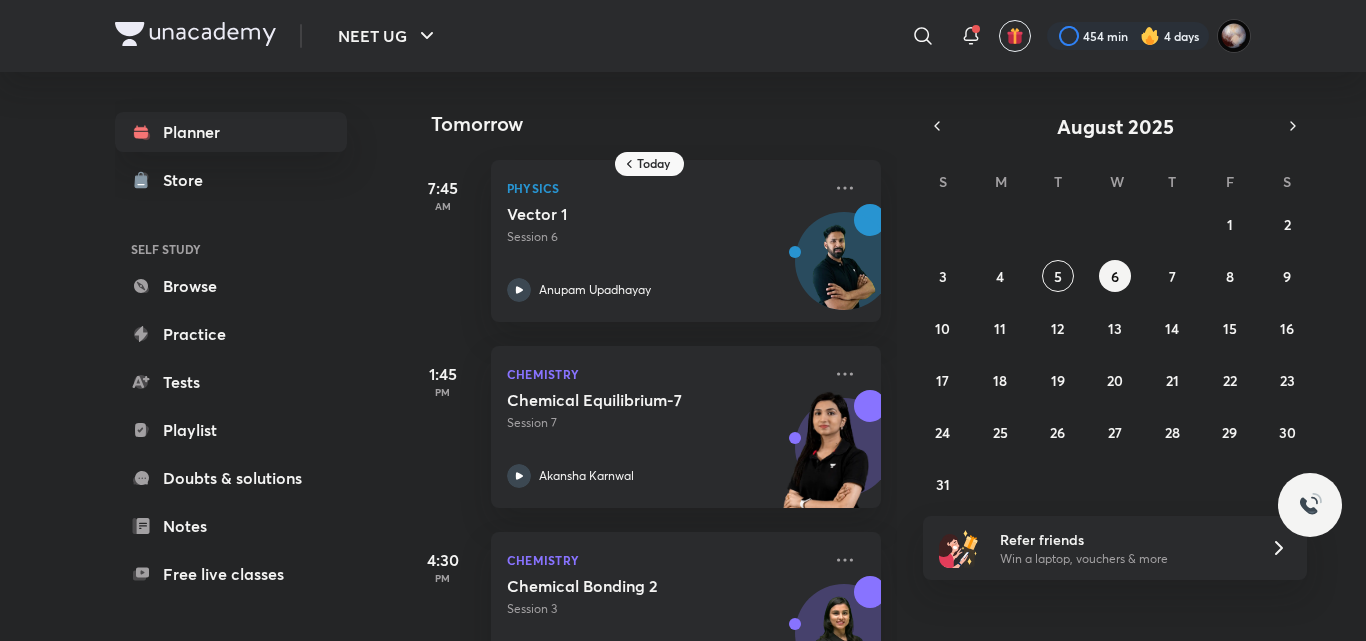 scroll, scrollTop: 84, scrollLeft: 0, axis: vertical 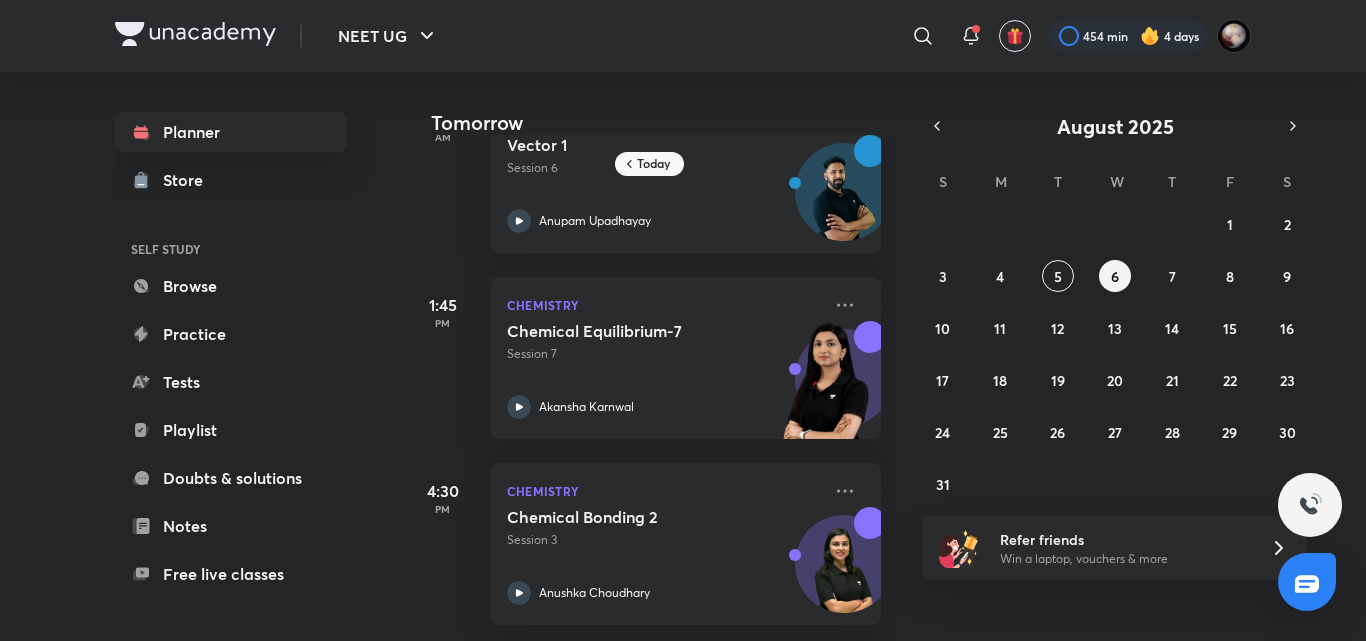click on "27 28 29 30 31 1 2 3 4 5 6 7 8 9 10 11 12 13 14 15 16 17 18 19 20 21 22 23 24 25 26 27 28 29 30 31 1 2 3 4 5 6" at bounding box center [1115, 354] 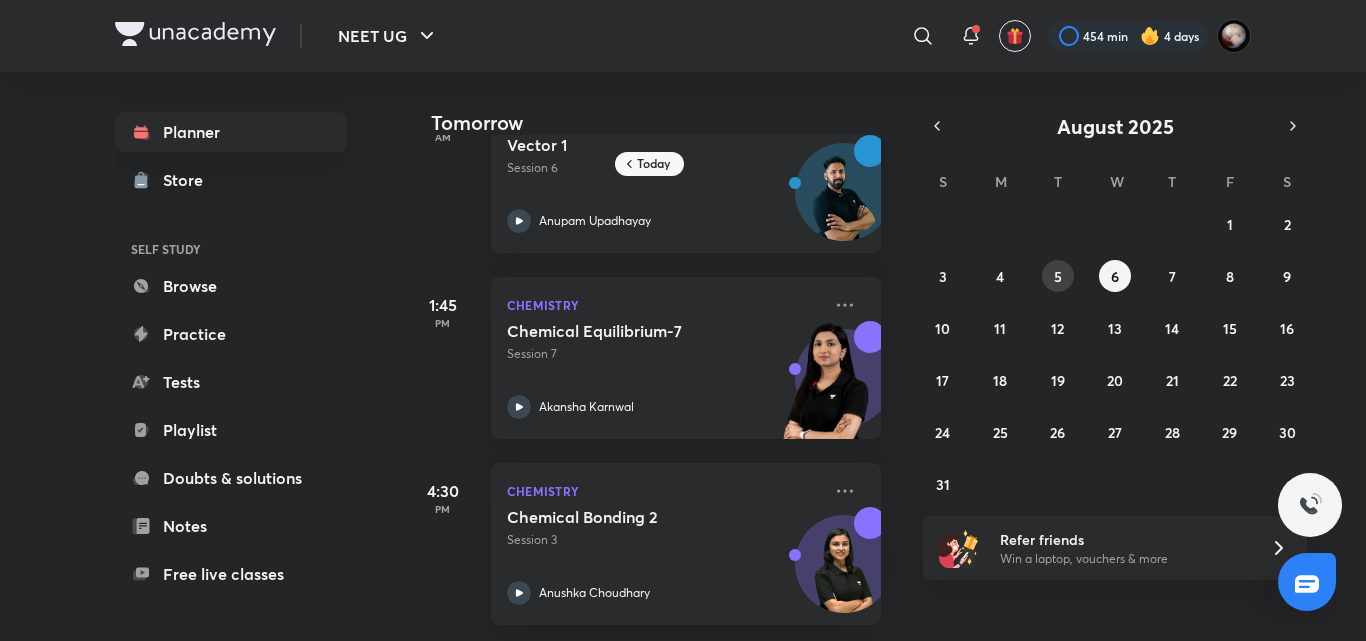 click on "5" at bounding box center [1058, 276] 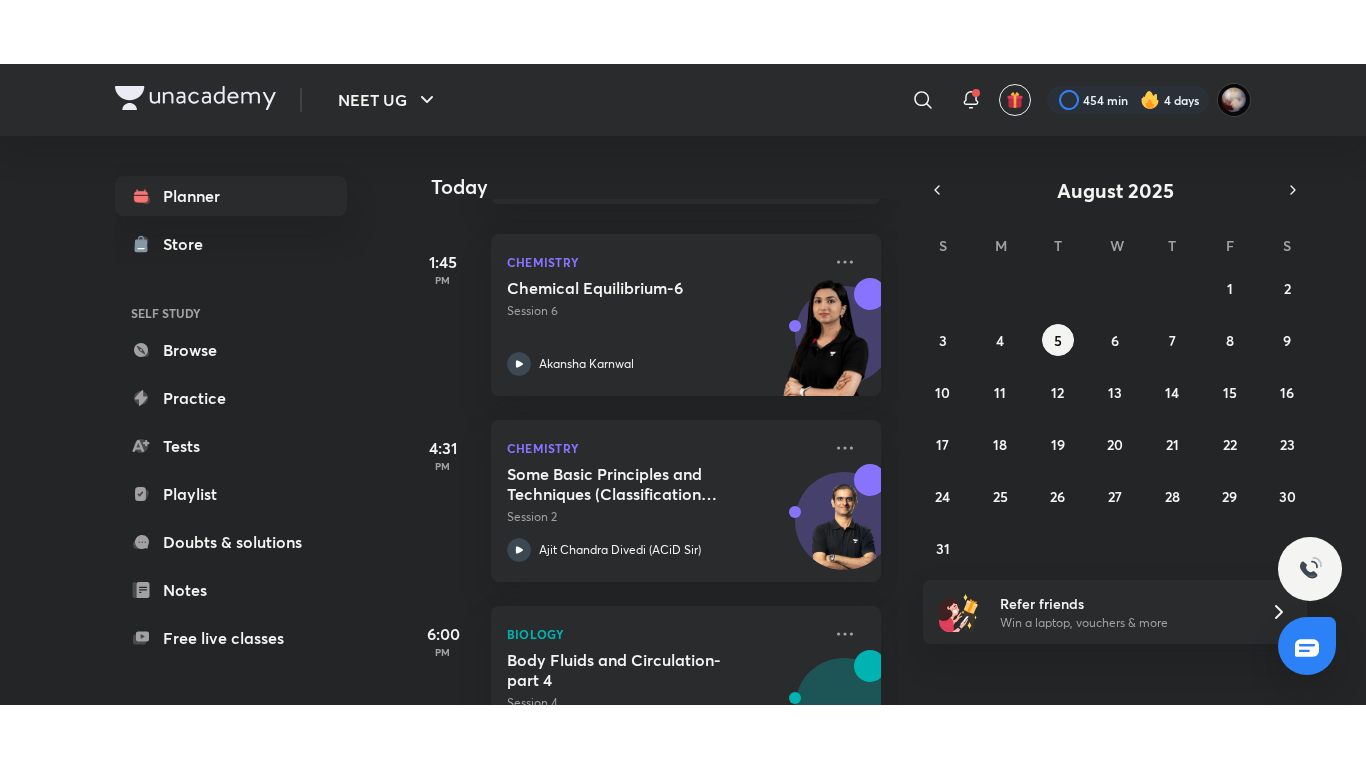 scroll, scrollTop: 608, scrollLeft: 0, axis: vertical 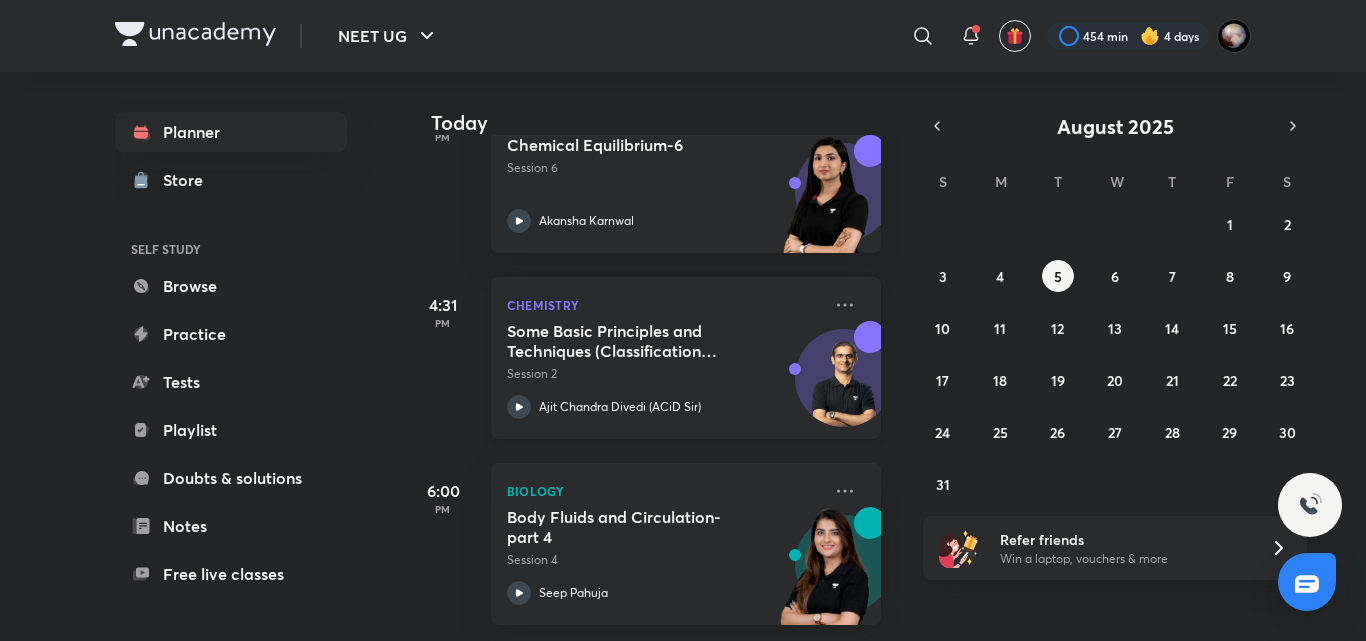 click 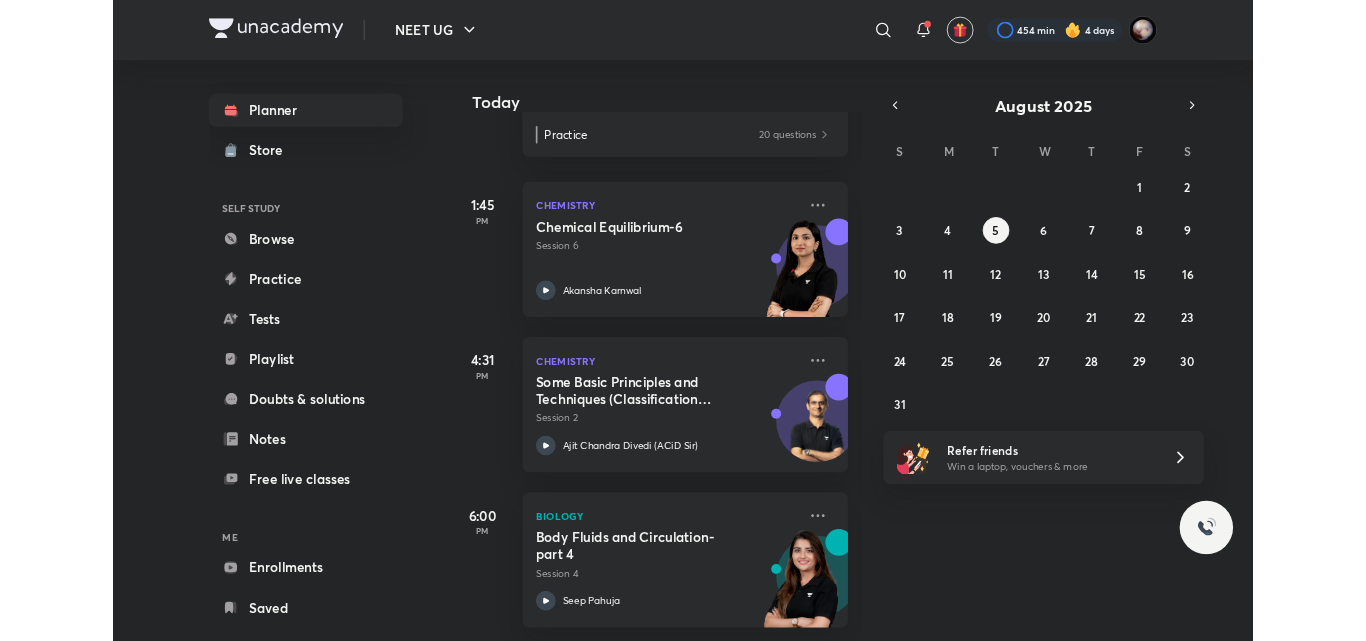 scroll, scrollTop: 481, scrollLeft: 0, axis: vertical 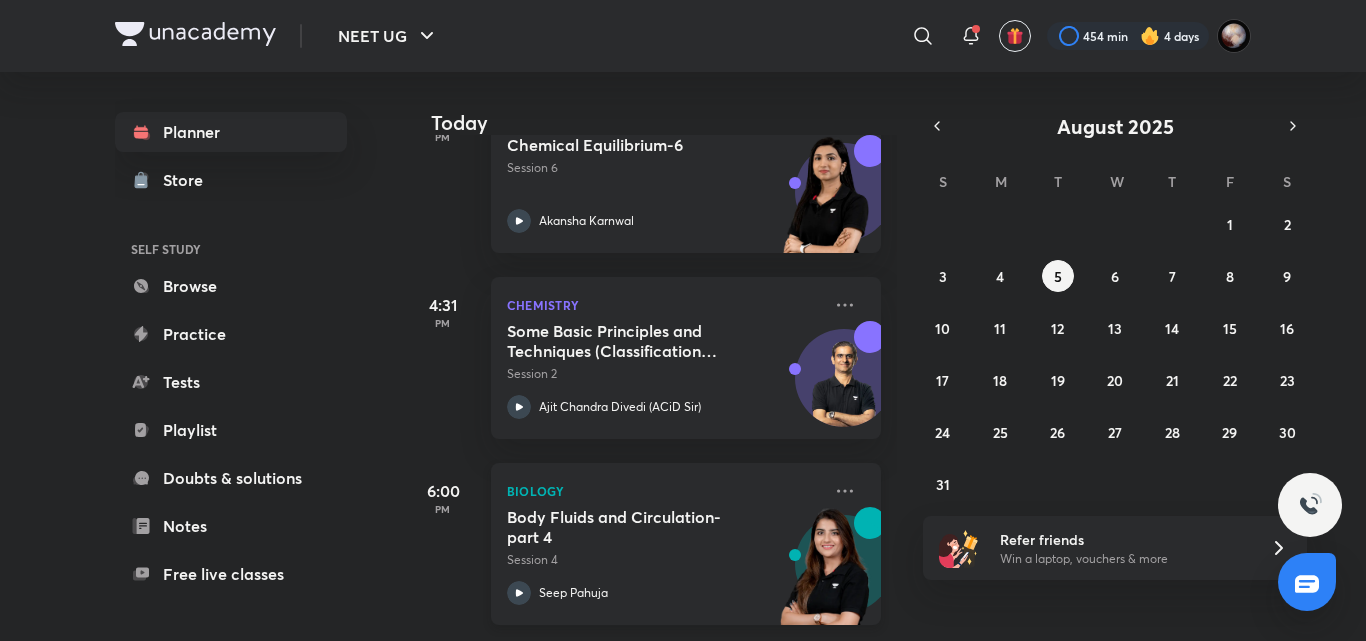 click 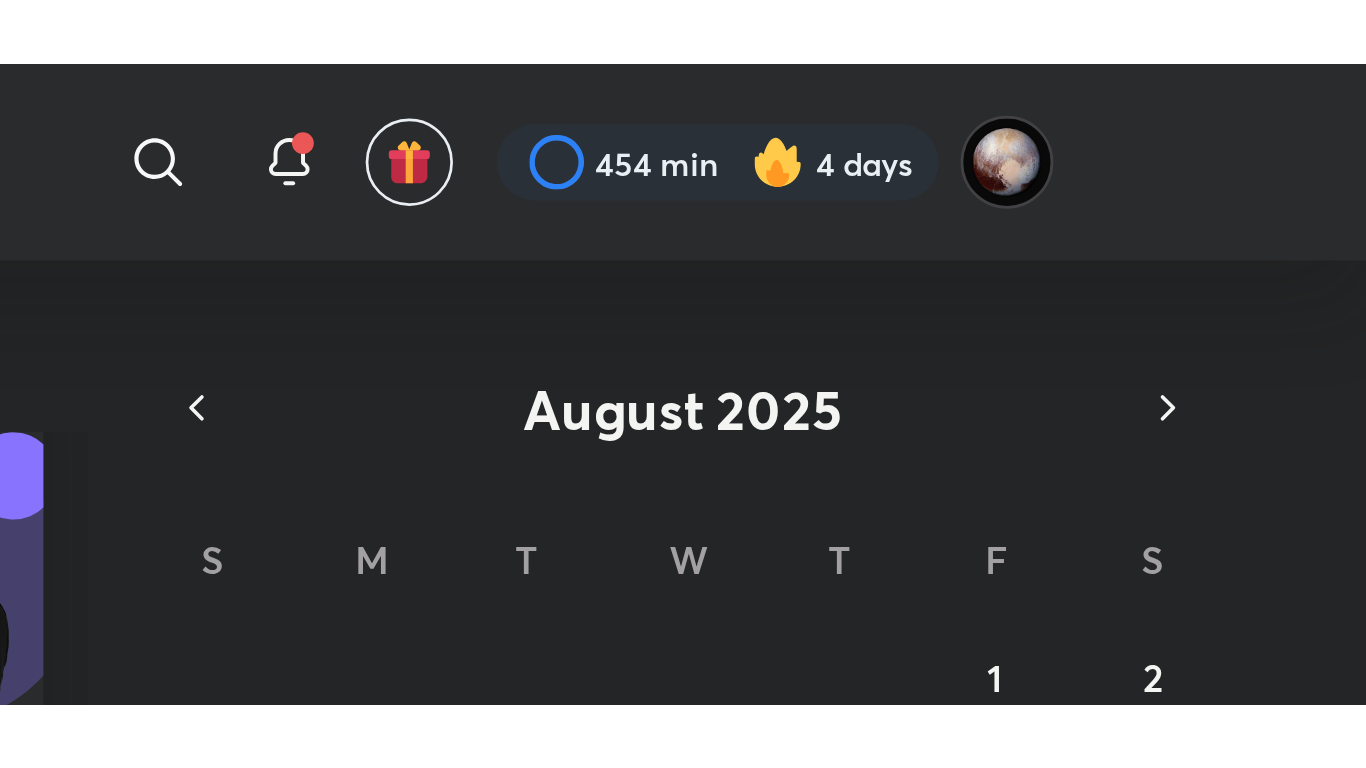 scroll, scrollTop: 0, scrollLeft: 0, axis: both 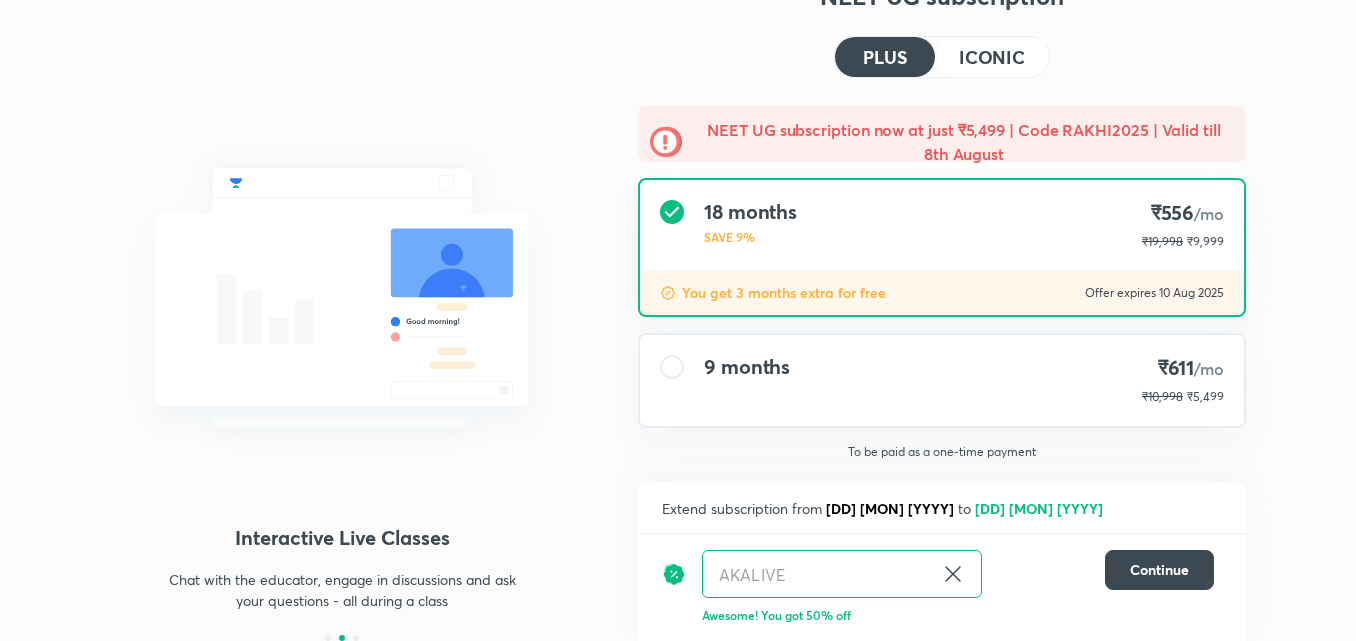 click on "ICONIC" at bounding box center (992, 57) 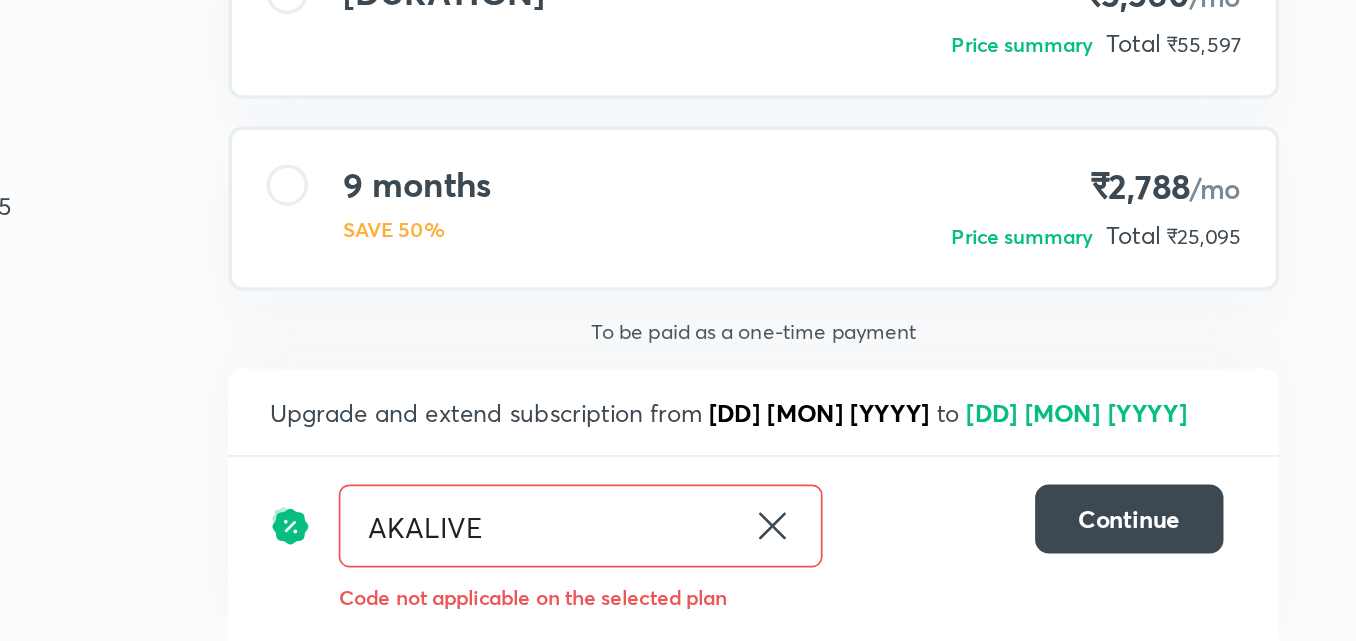 scroll, scrollTop: 289, scrollLeft: 0, axis: vertical 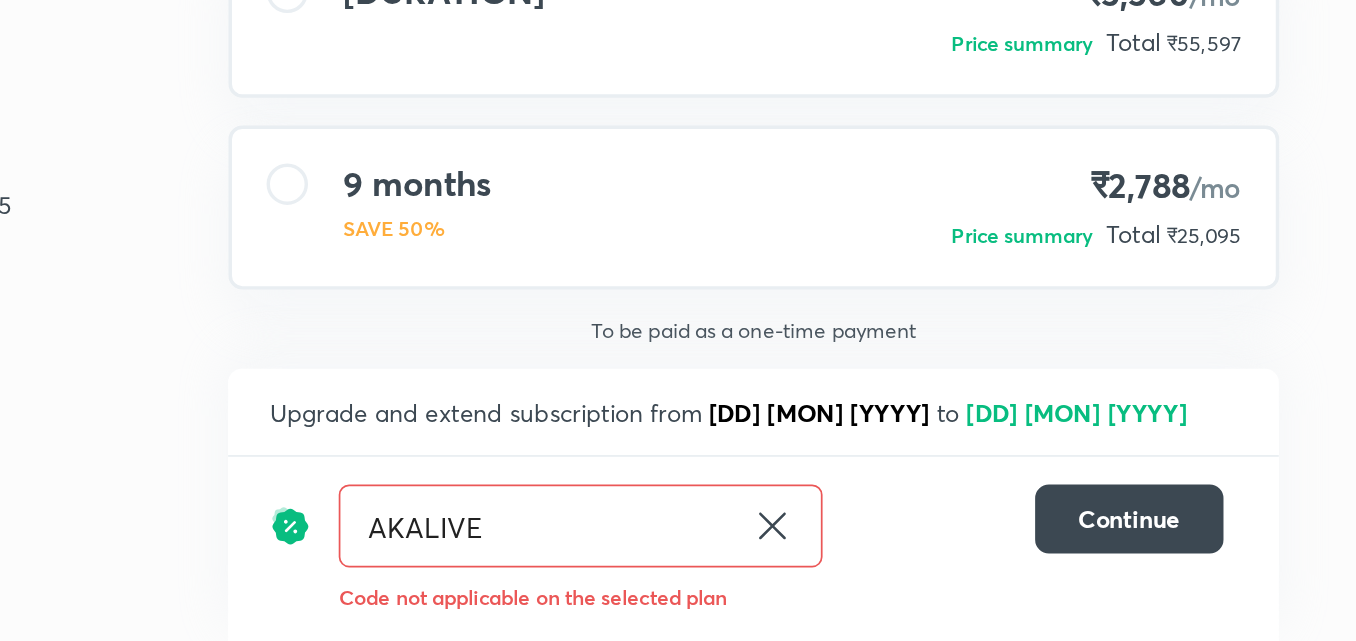 click on "AKALIVE" at bounding box center [818, 574] 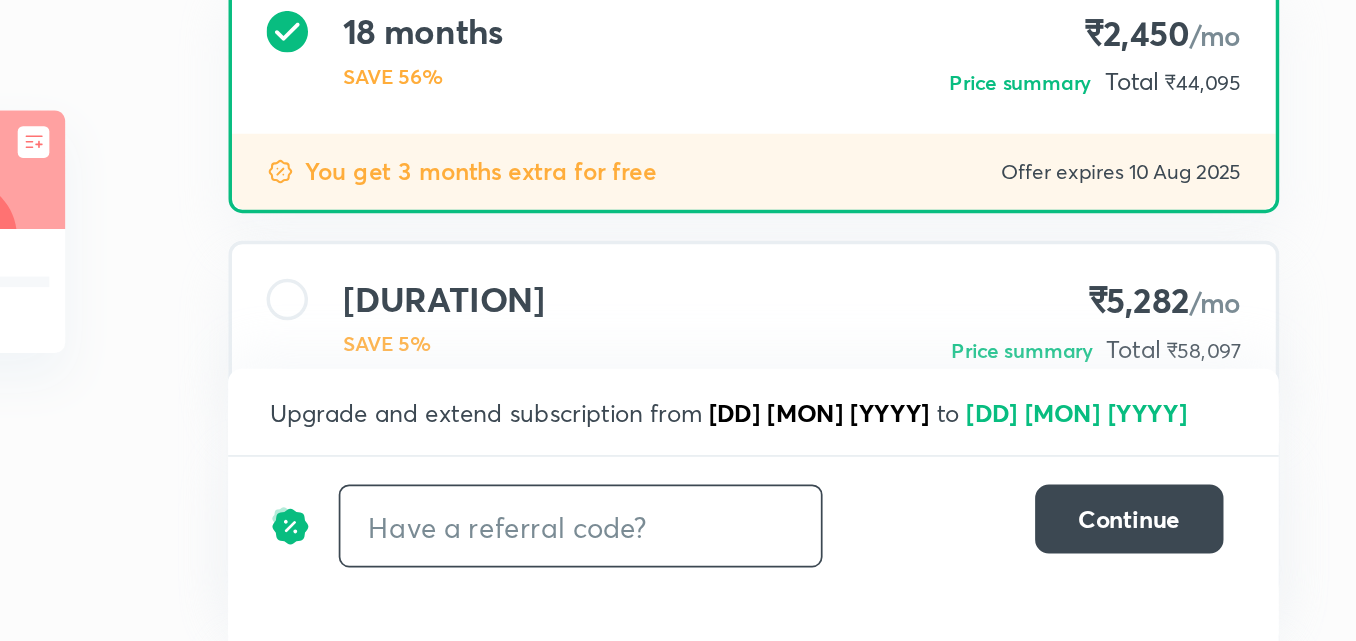 scroll, scrollTop: 0, scrollLeft: 0, axis: both 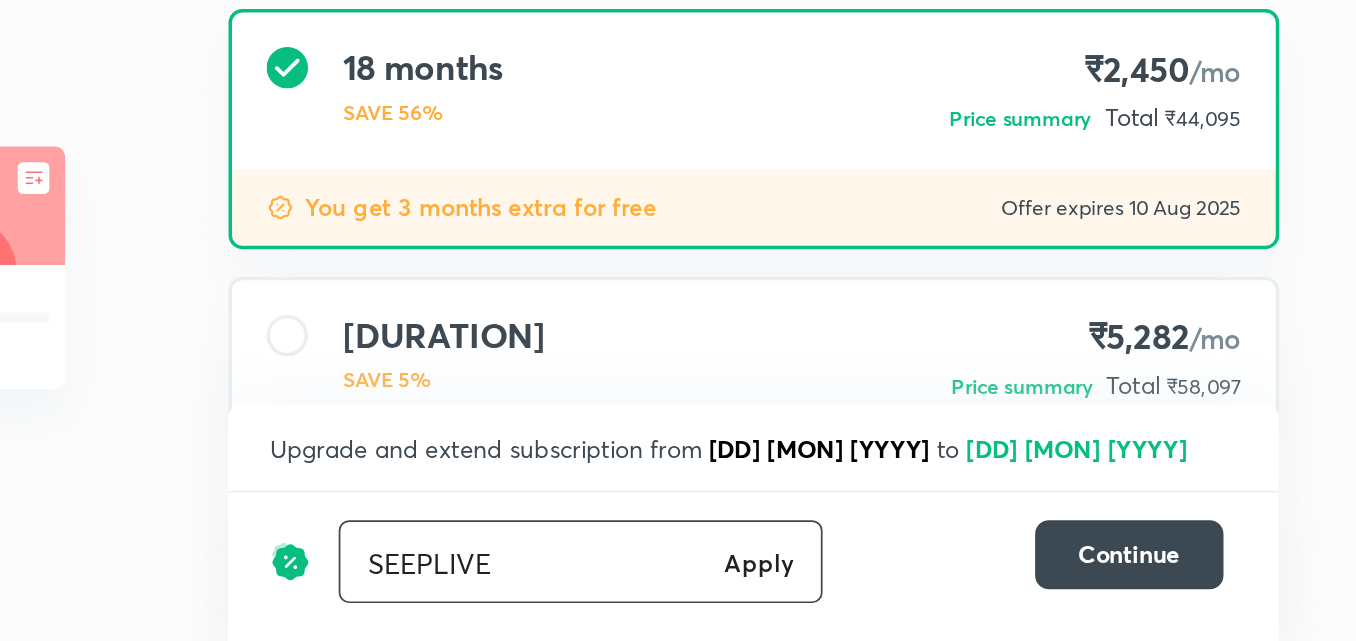 type on "SEEPLIVE" 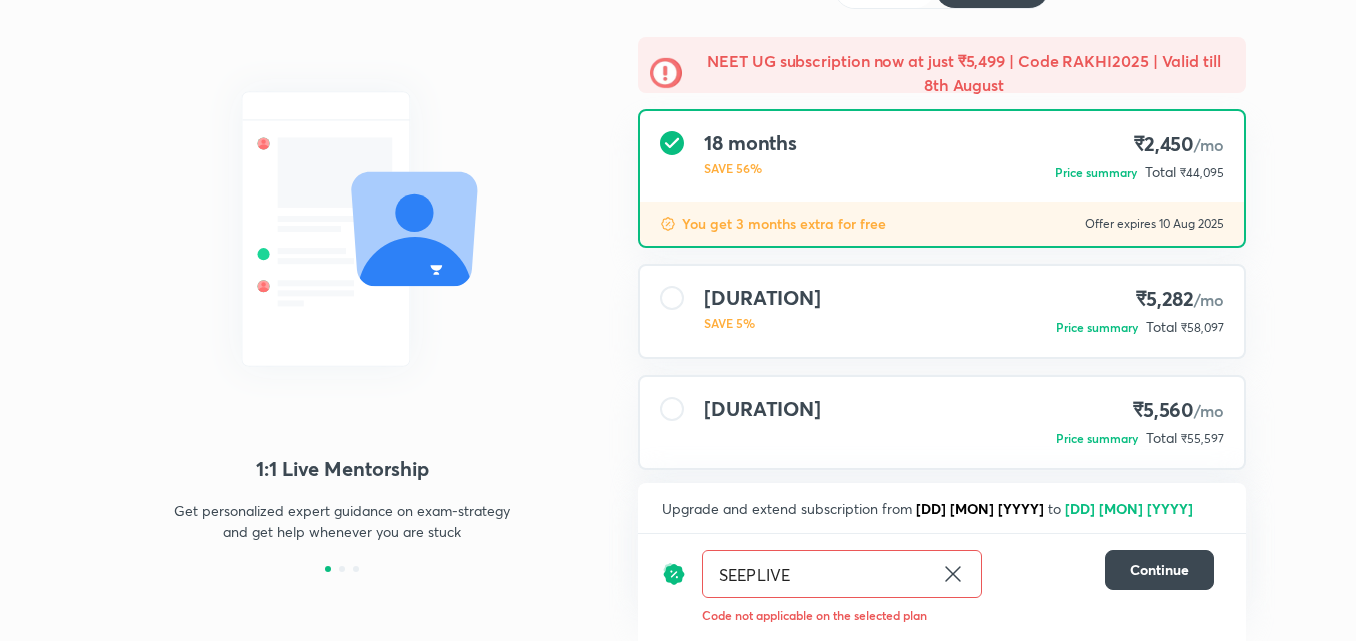 scroll, scrollTop: 152, scrollLeft: 0, axis: vertical 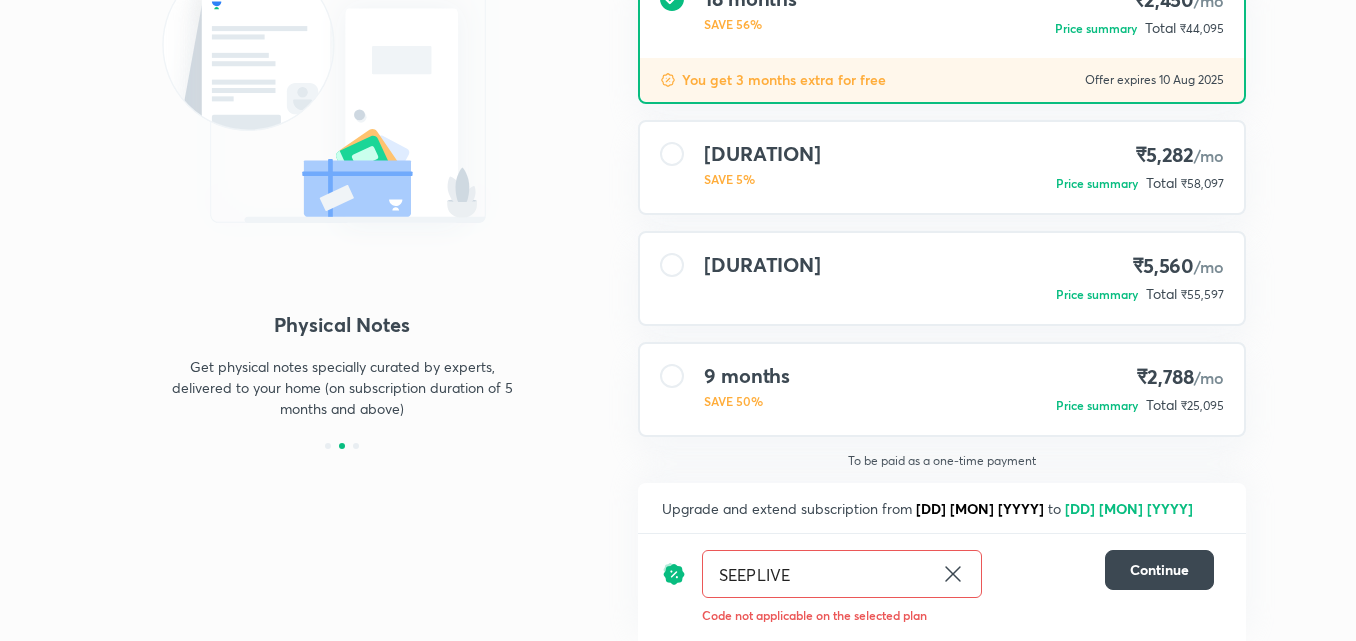 click on "9 months SAVE 50% ₹2,788  /mo Price summary Total ₹25,095" at bounding box center [942, 389] 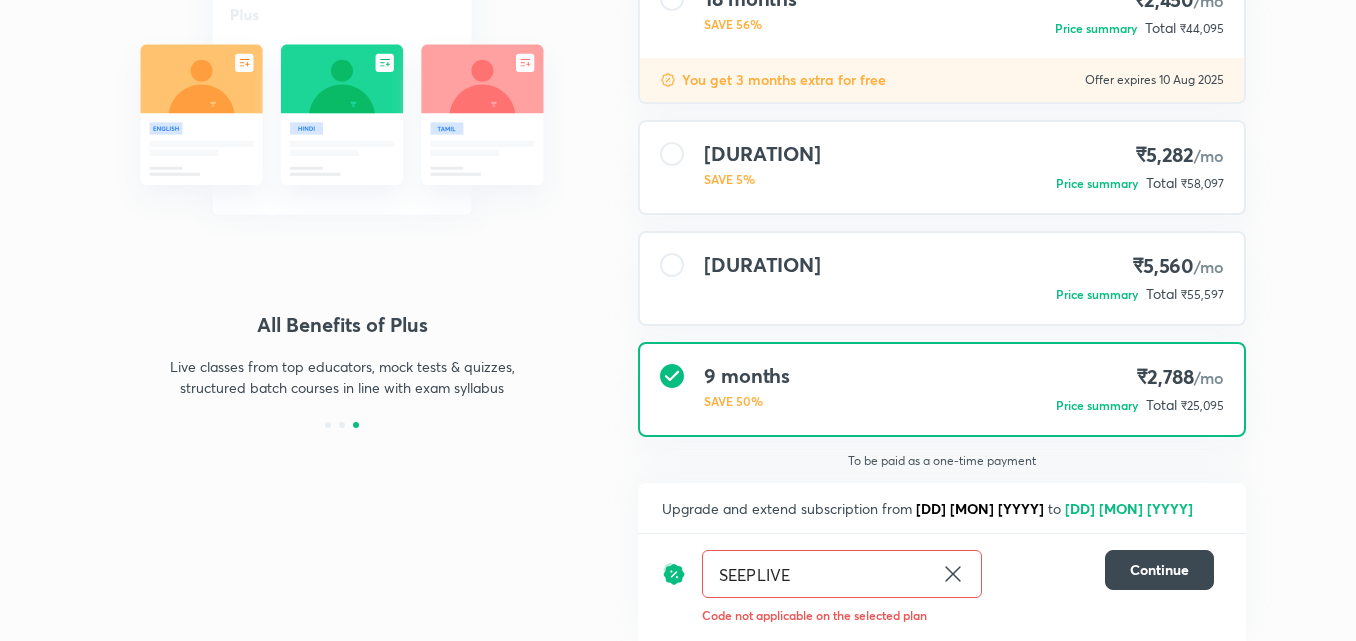 scroll, scrollTop: 282, scrollLeft: 0, axis: vertical 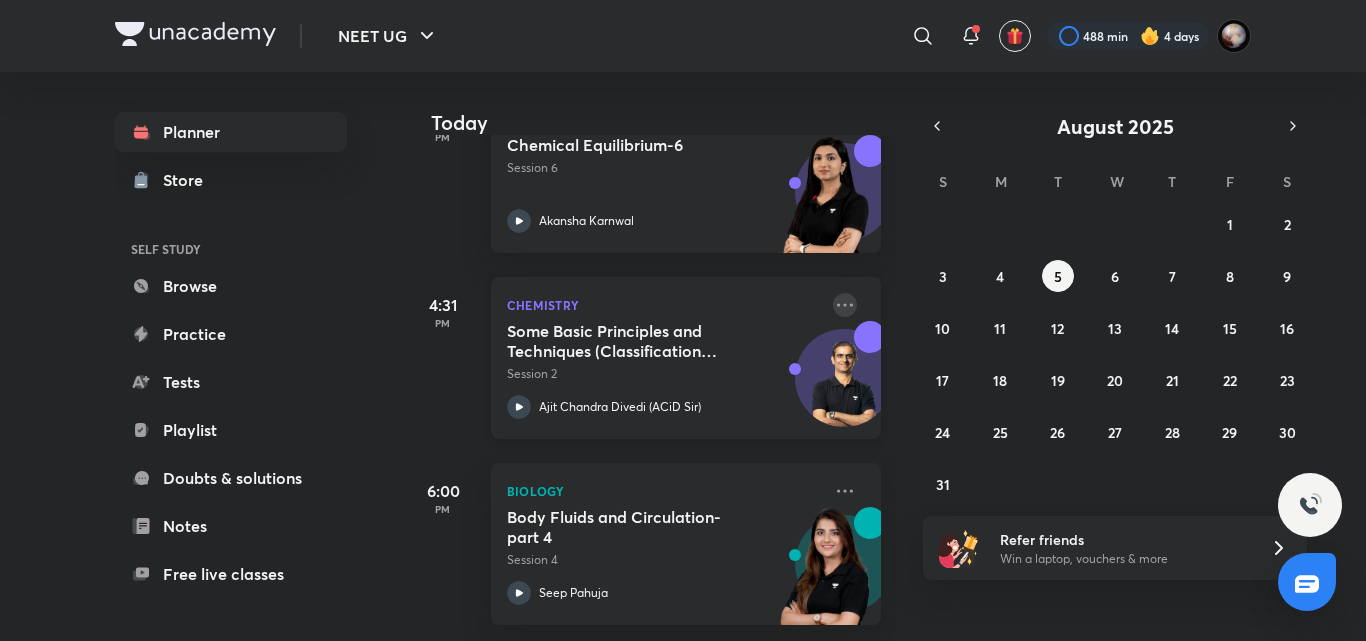 click 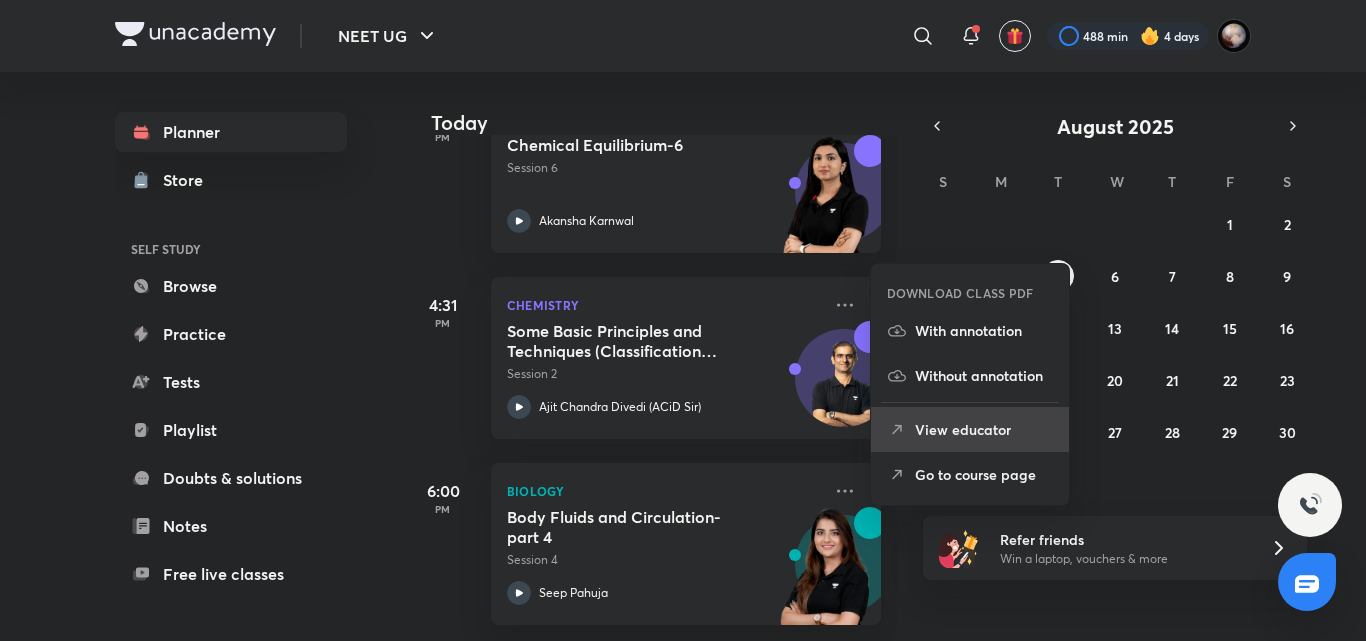 click on "View educator" at bounding box center [984, 429] 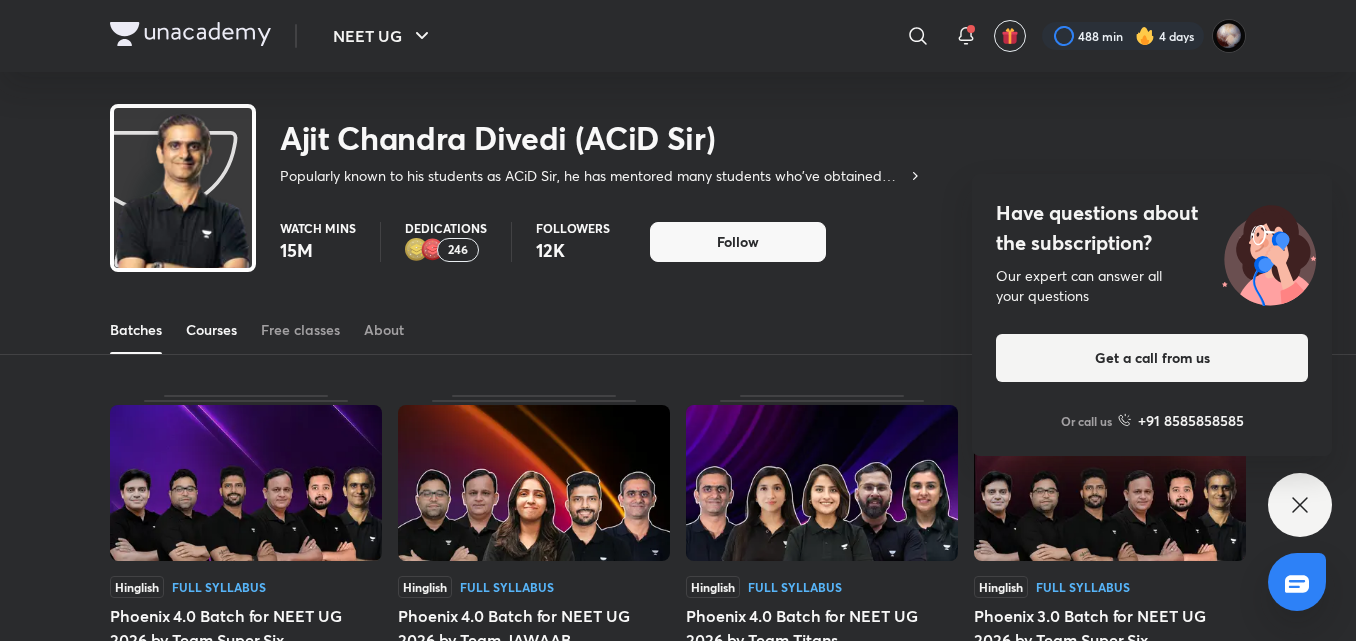 click on "Courses" at bounding box center [211, 330] 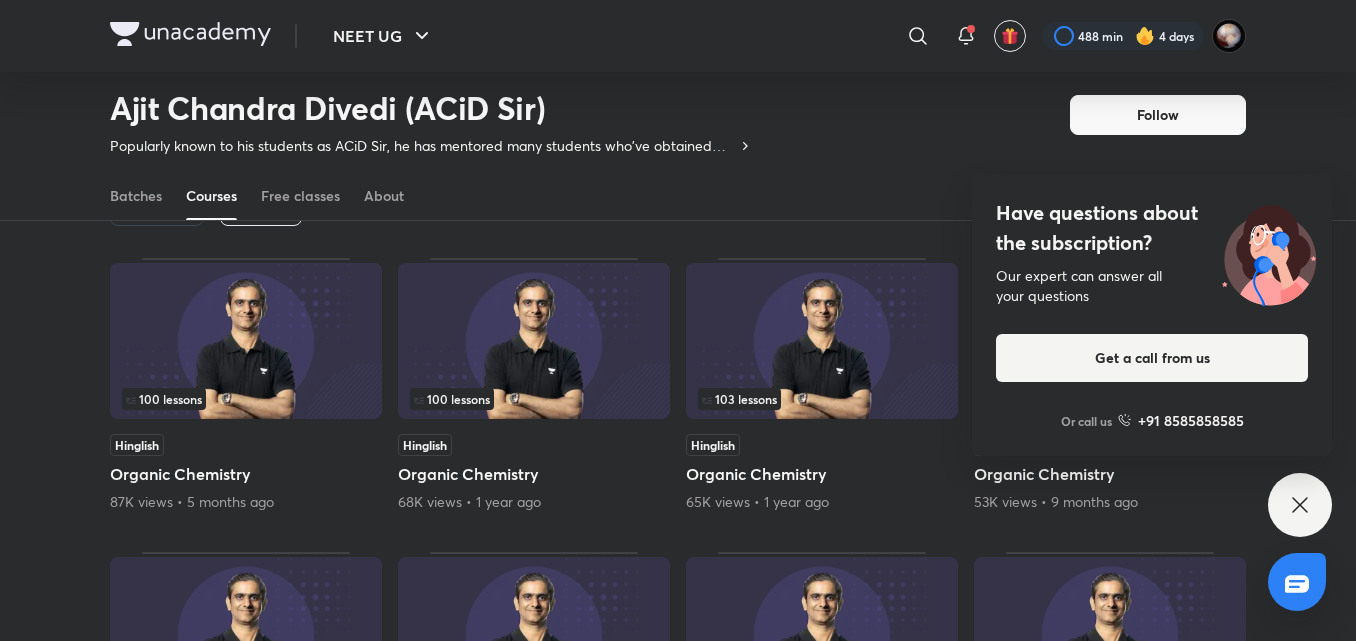 scroll, scrollTop: 140, scrollLeft: 0, axis: vertical 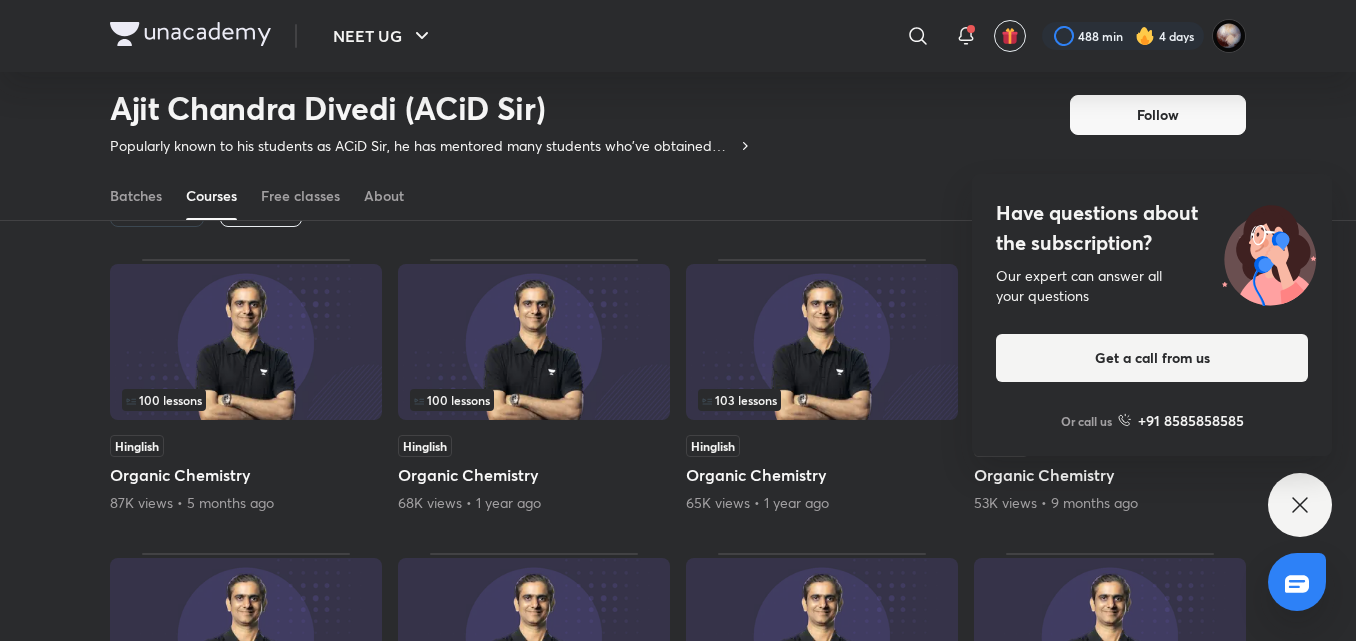 click on "Popular Latest" at bounding box center (678, 207) 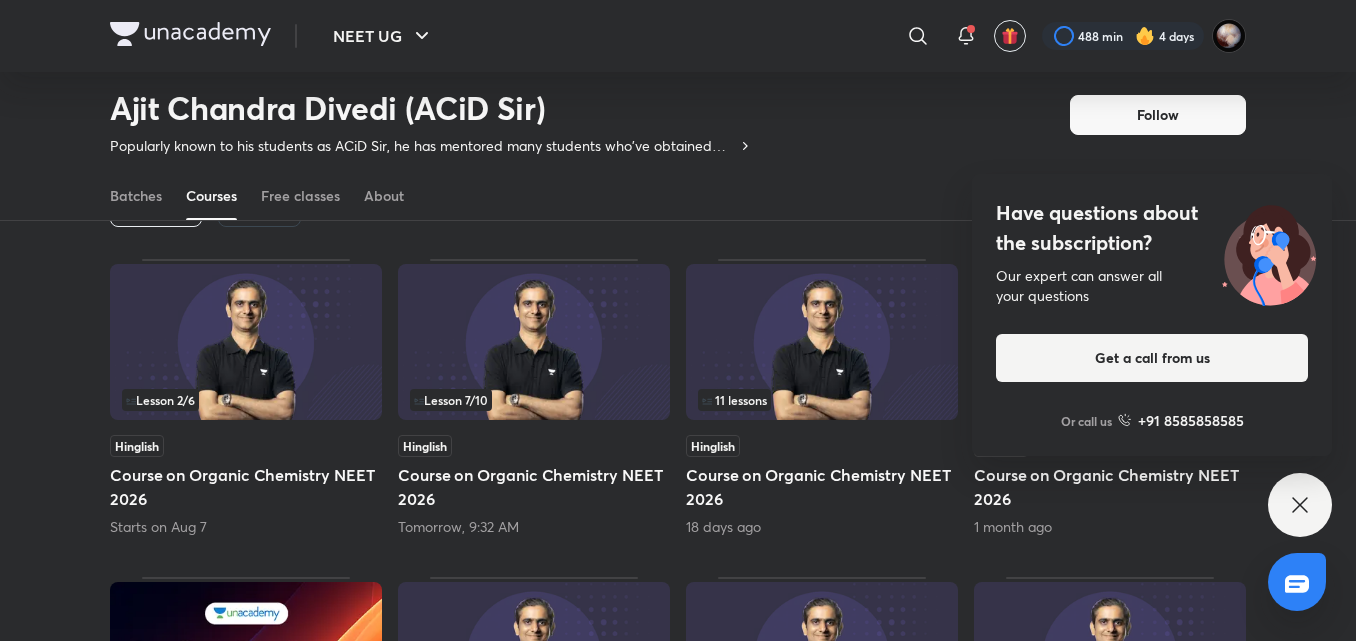 click 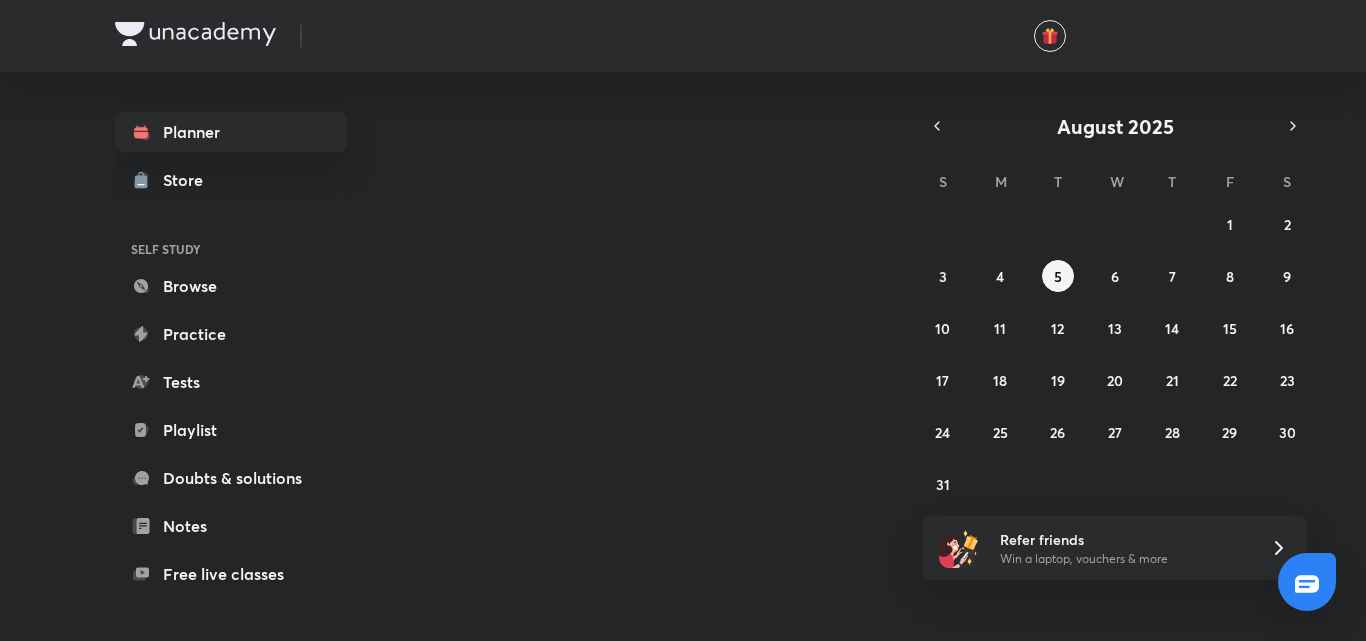 scroll, scrollTop: 0, scrollLeft: 0, axis: both 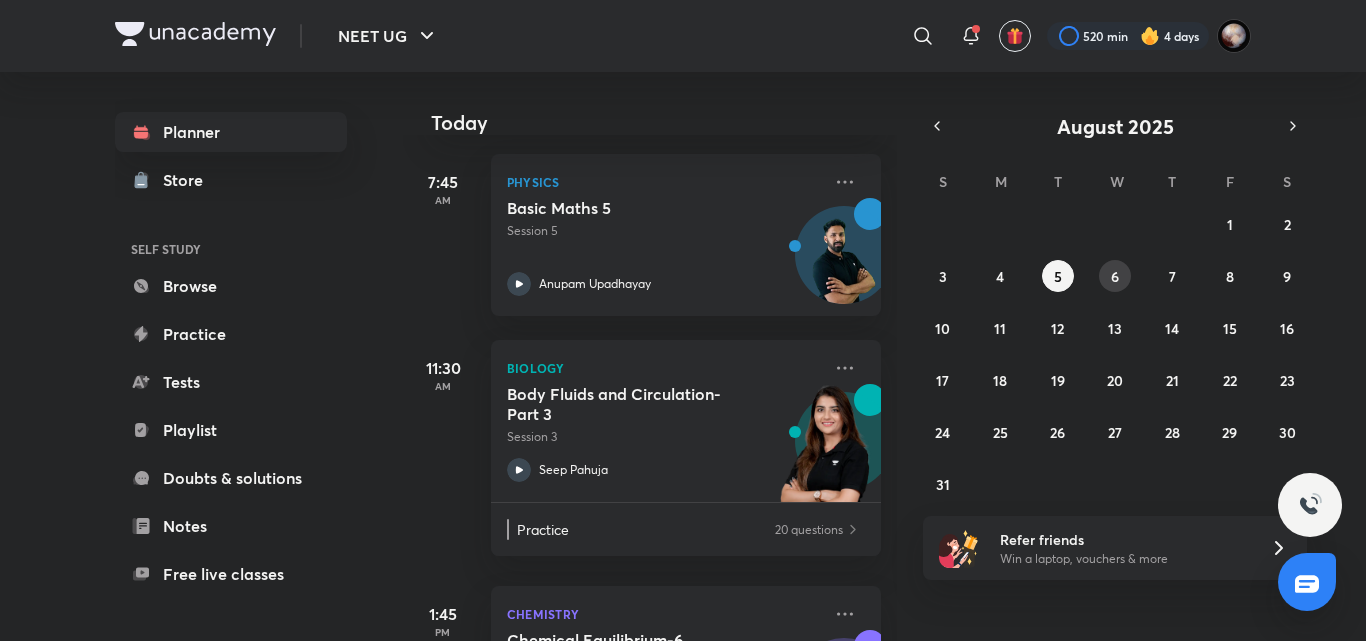 click on "6" at bounding box center [1115, 276] 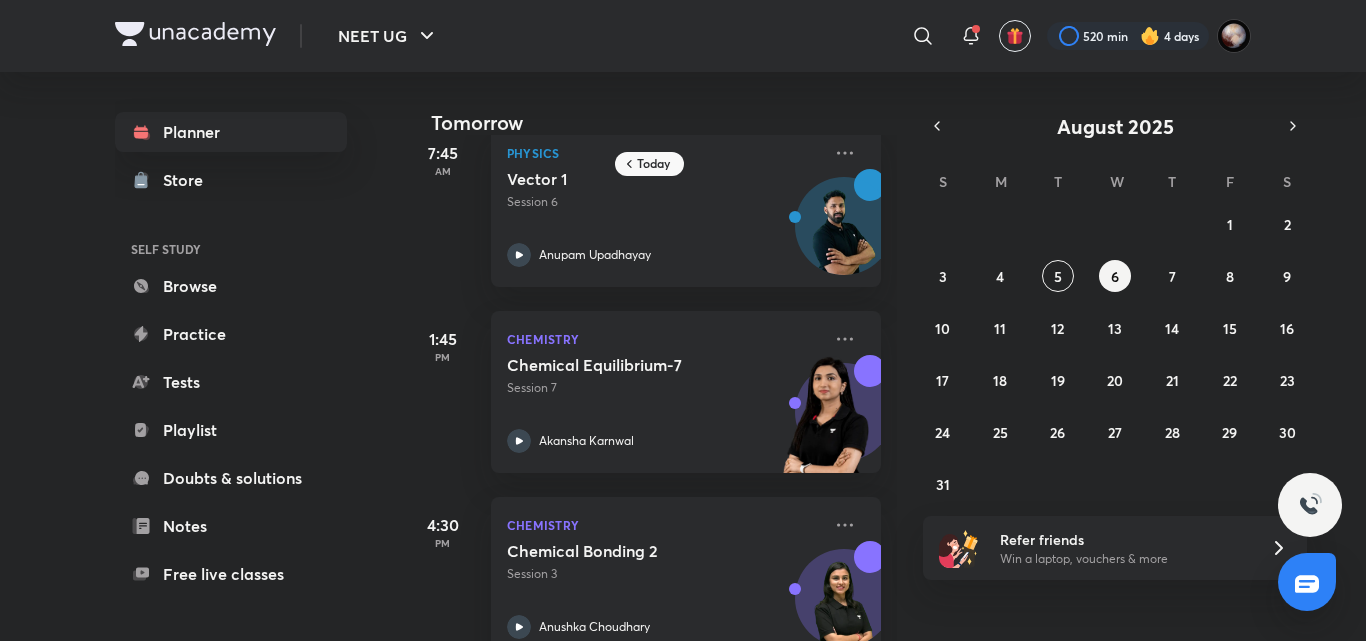 scroll, scrollTop: 35, scrollLeft: 0, axis: vertical 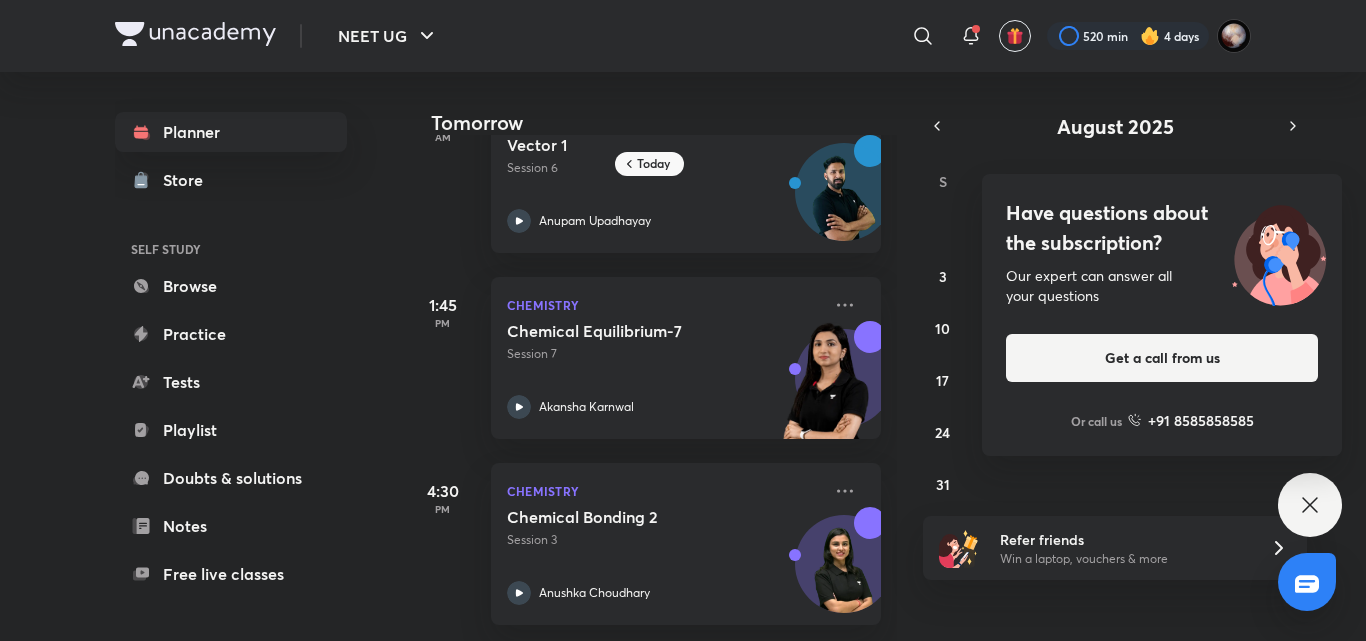 click 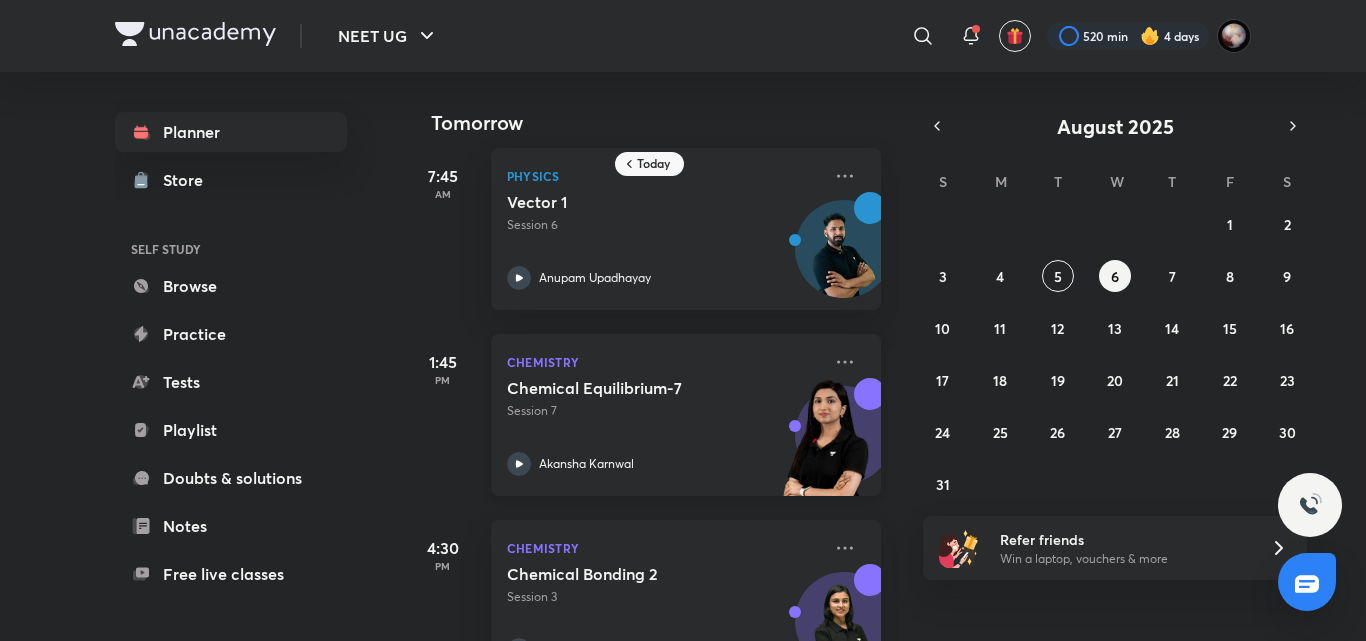 scroll, scrollTop: 0, scrollLeft: 0, axis: both 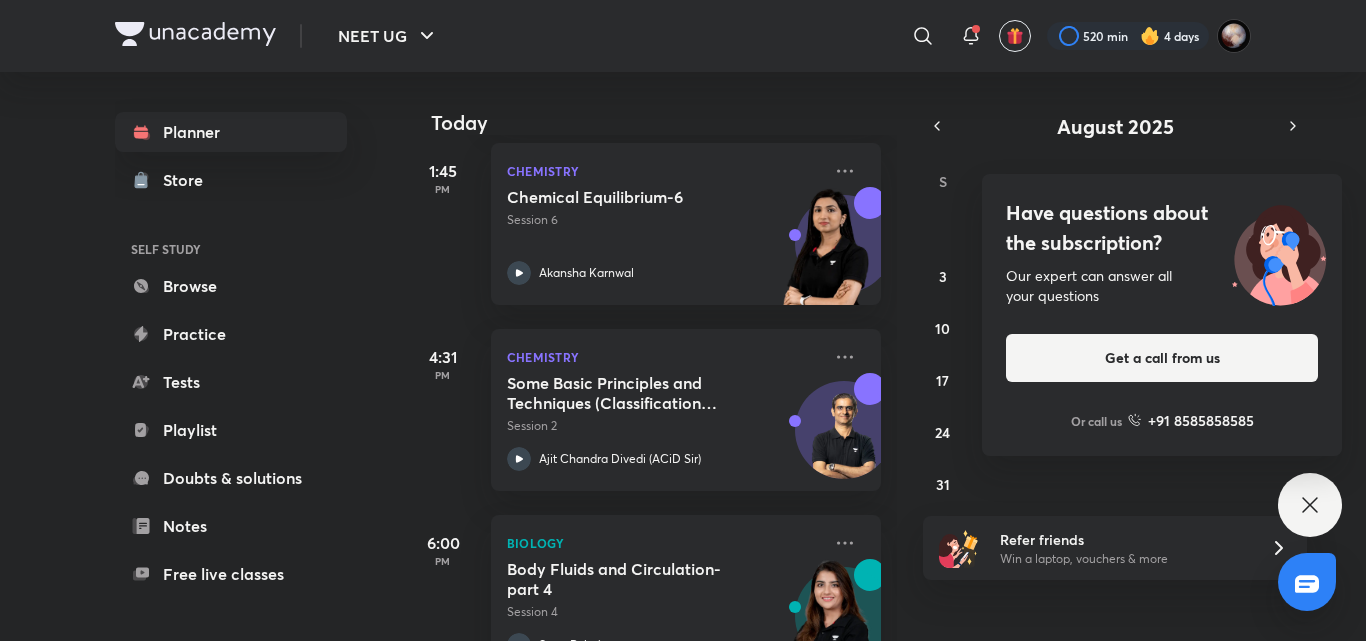 click on "Have questions about the subscription? Our expert can answer all your questions Get a call from us Or call us +91 8585858585" at bounding box center (1310, 505) 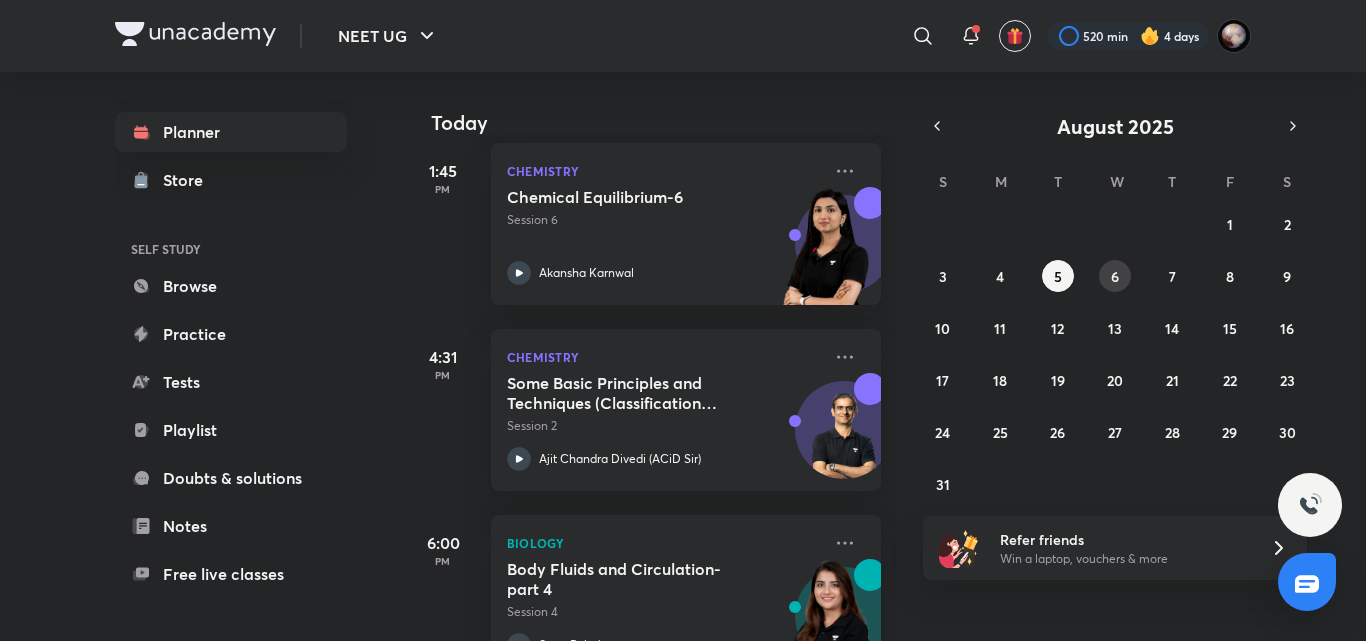 click on "6" at bounding box center (1115, 276) 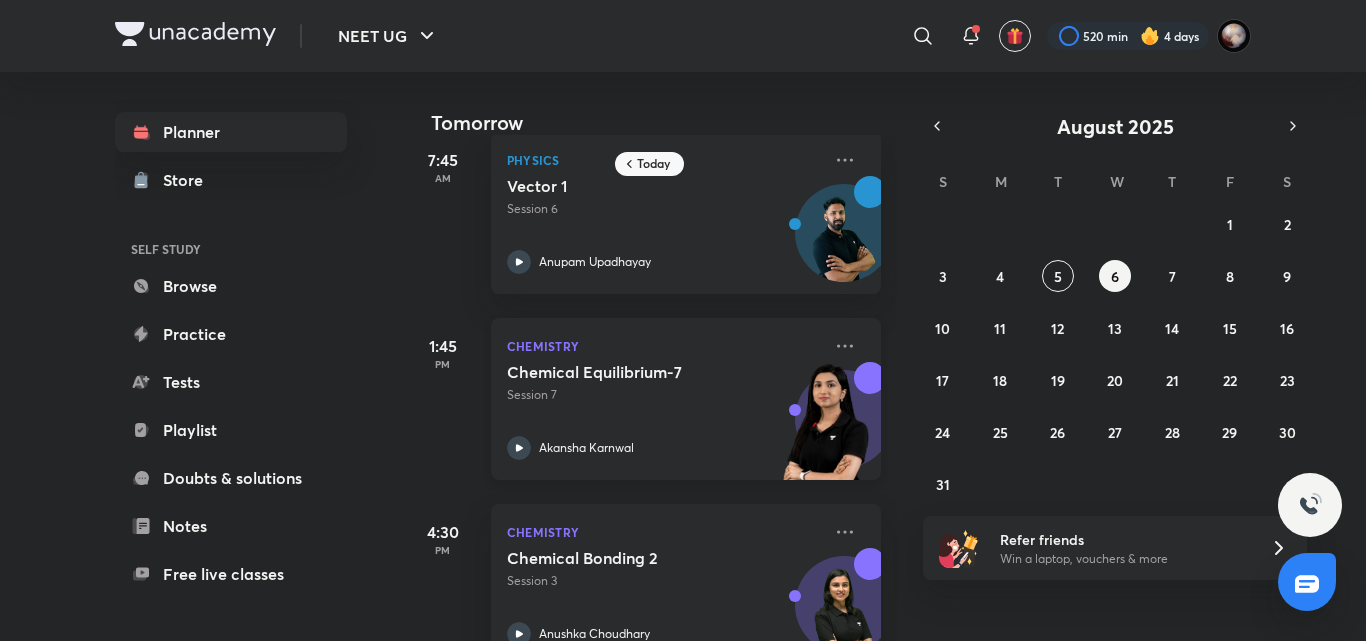 scroll, scrollTop: 27, scrollLeft: 0, axis: vertical 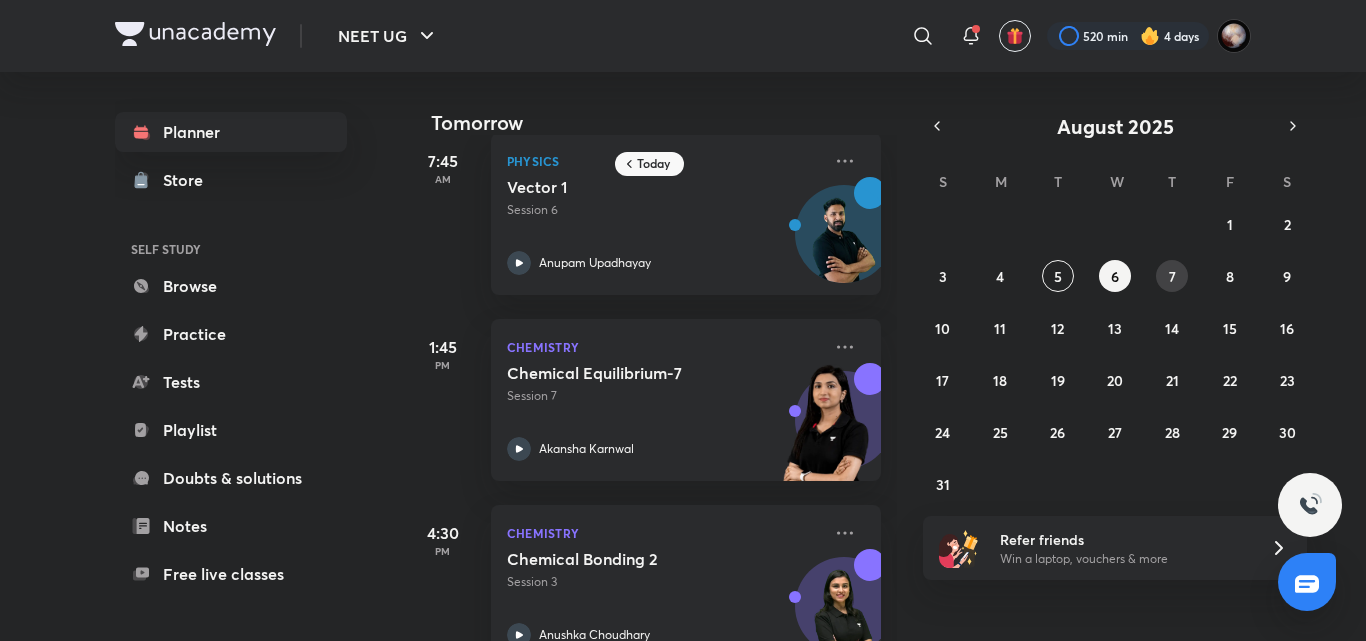 click on "7" at bounding box center [1172, 276] 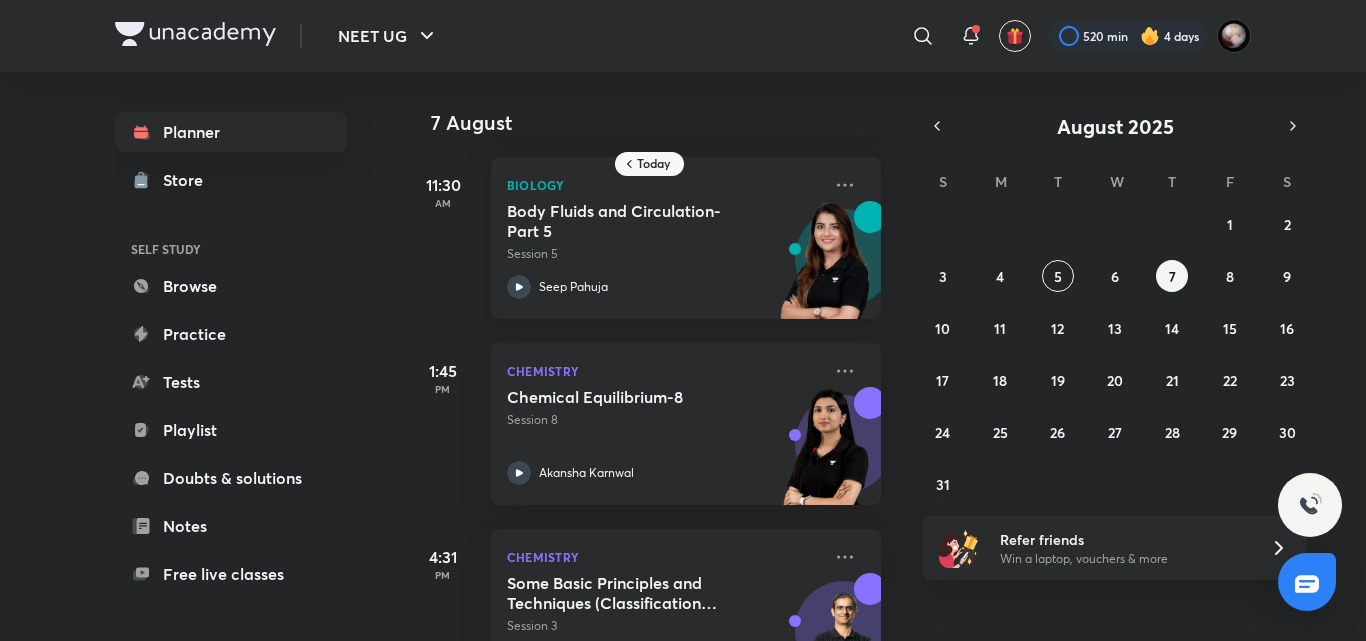 scroll, scrollTop: 270, scrollLeft: 0, axis: vertical 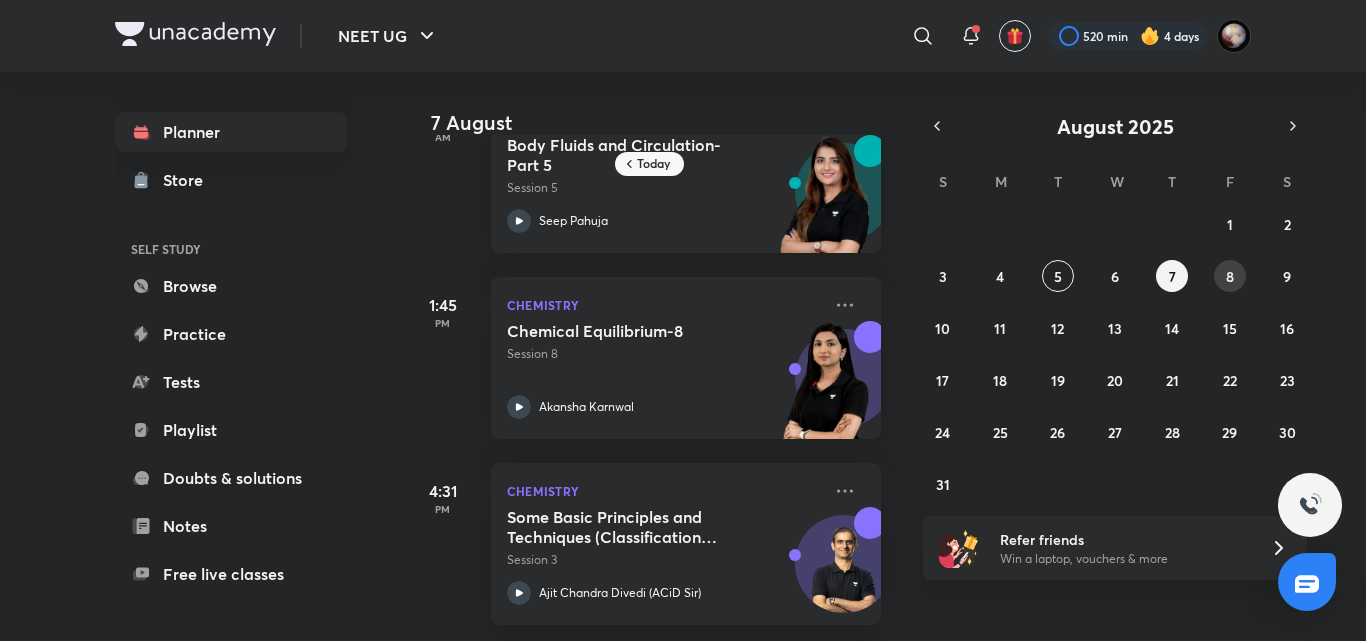 click on "8" at bounding box center (1230, 276) 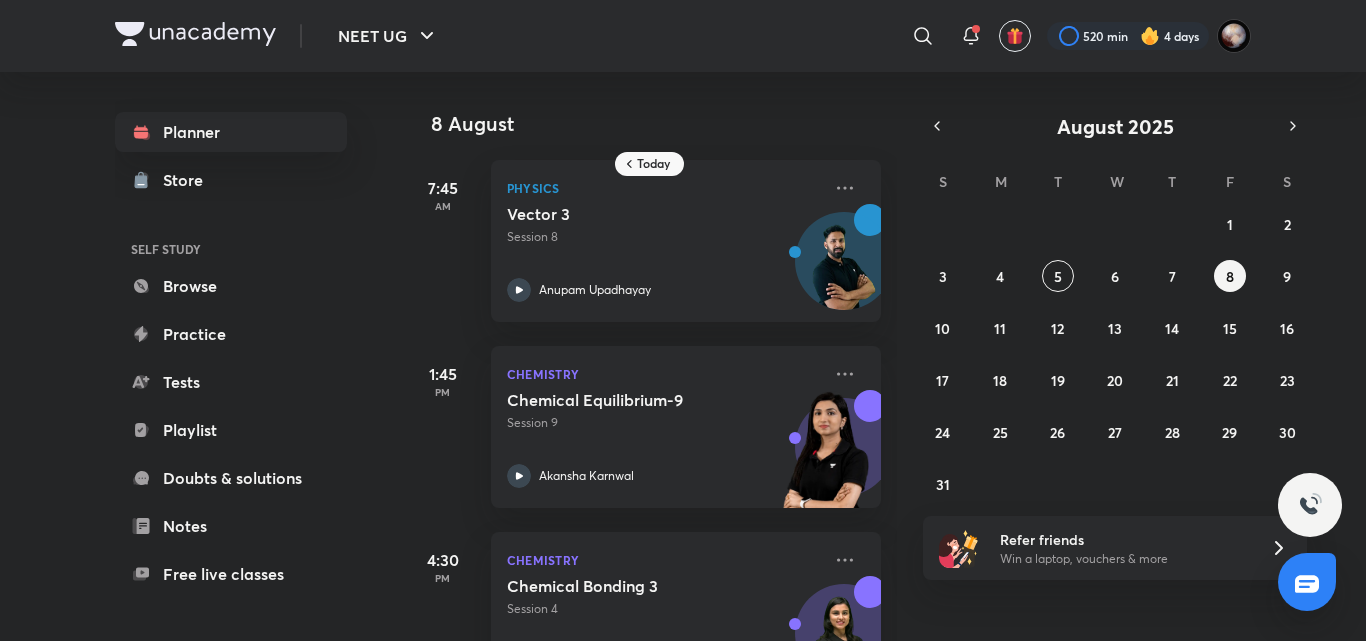 scroll, scrollTop: 84, scrollLeft: 0, axis: vertical 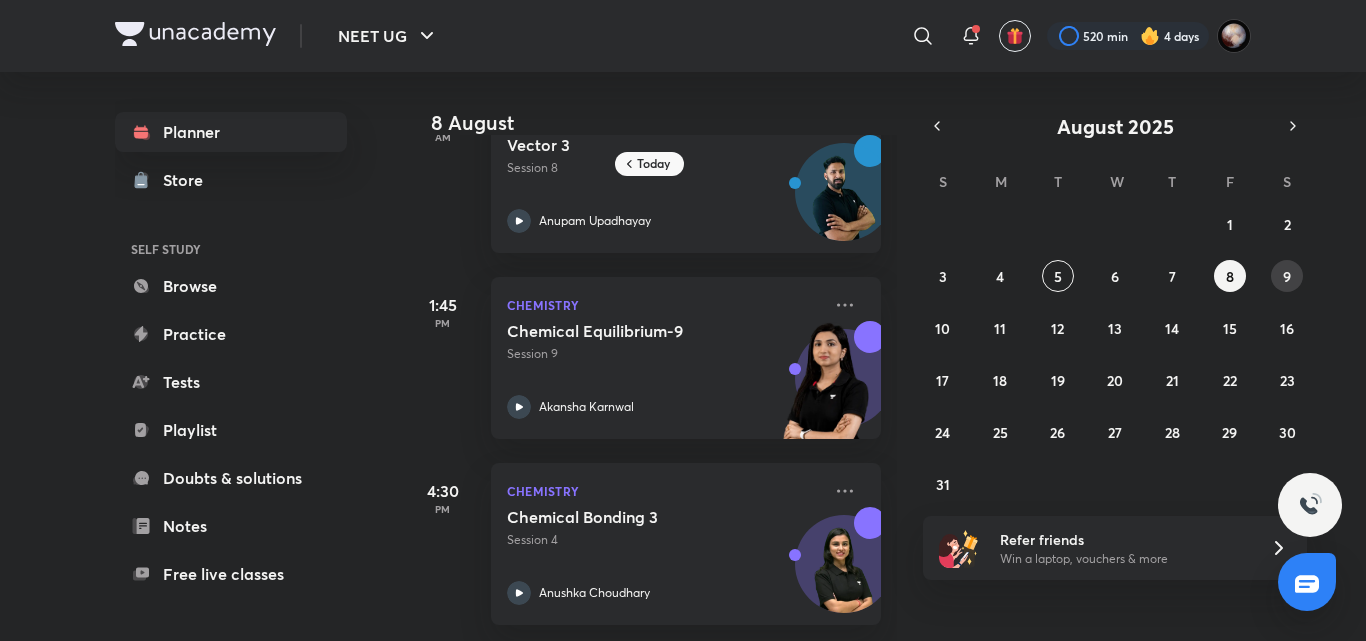 click on "9" at bounding box center [1287, 276] 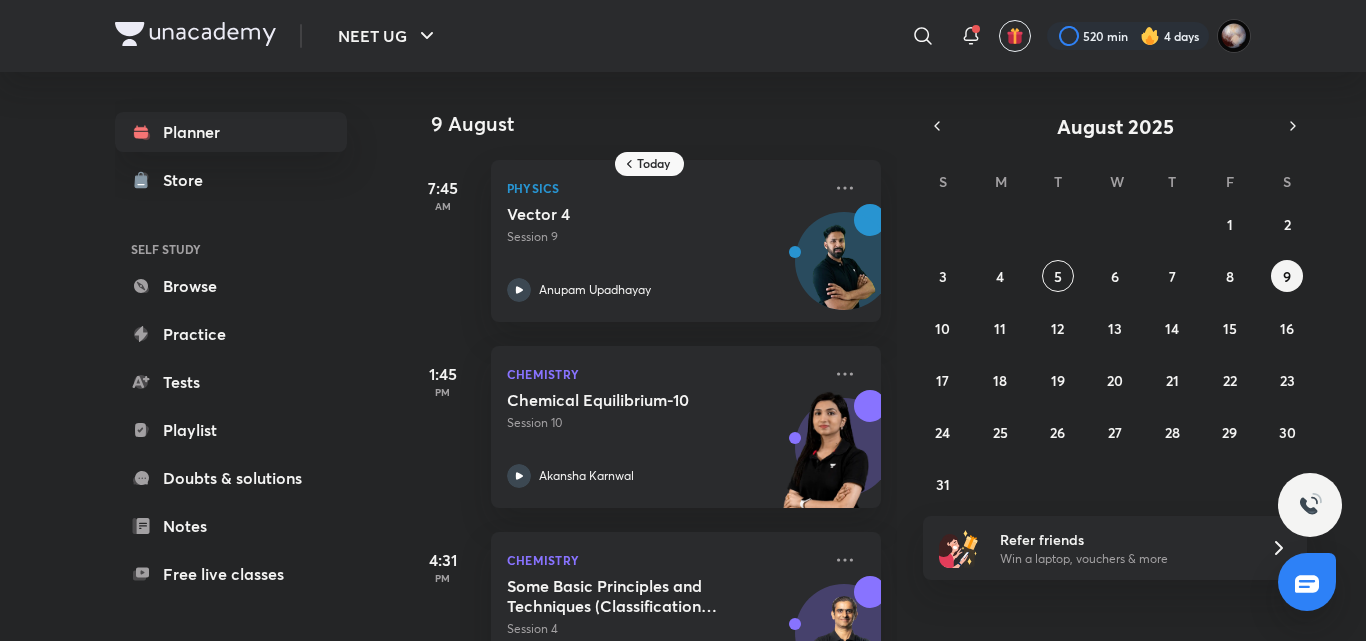 scroll, scrollTop: 84, scrollLeft: 0, axis: vertical 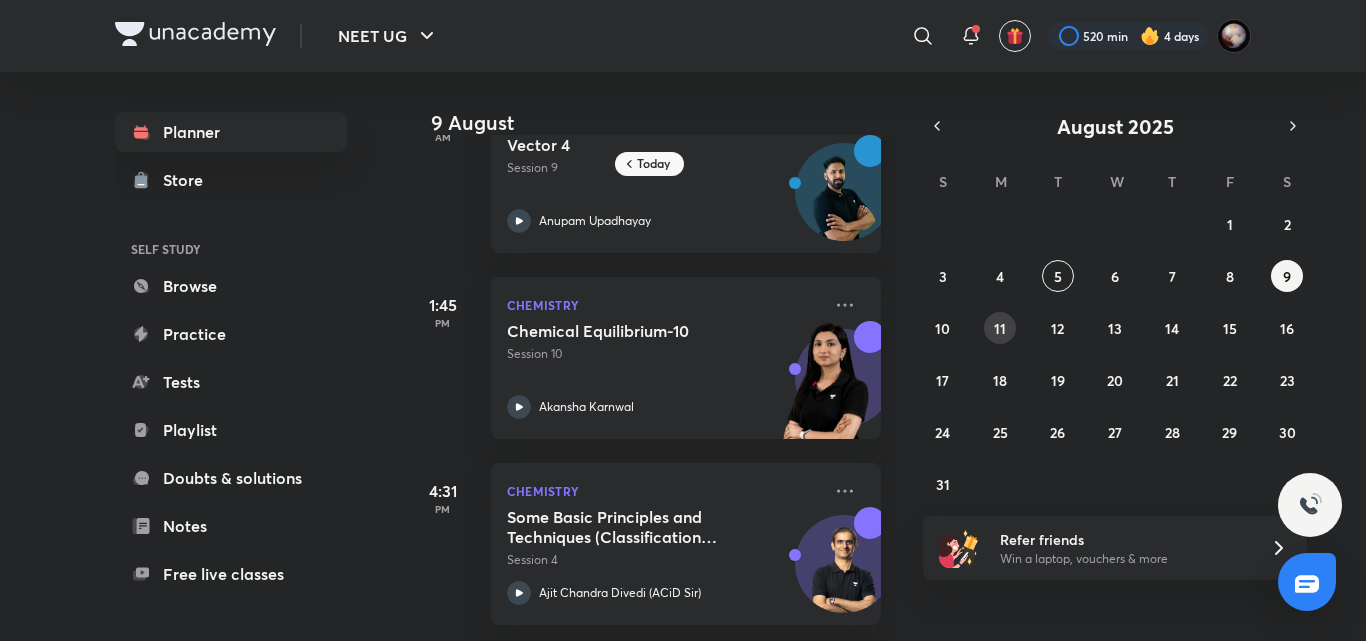 click on "11" at bounding box center [1000, 328] 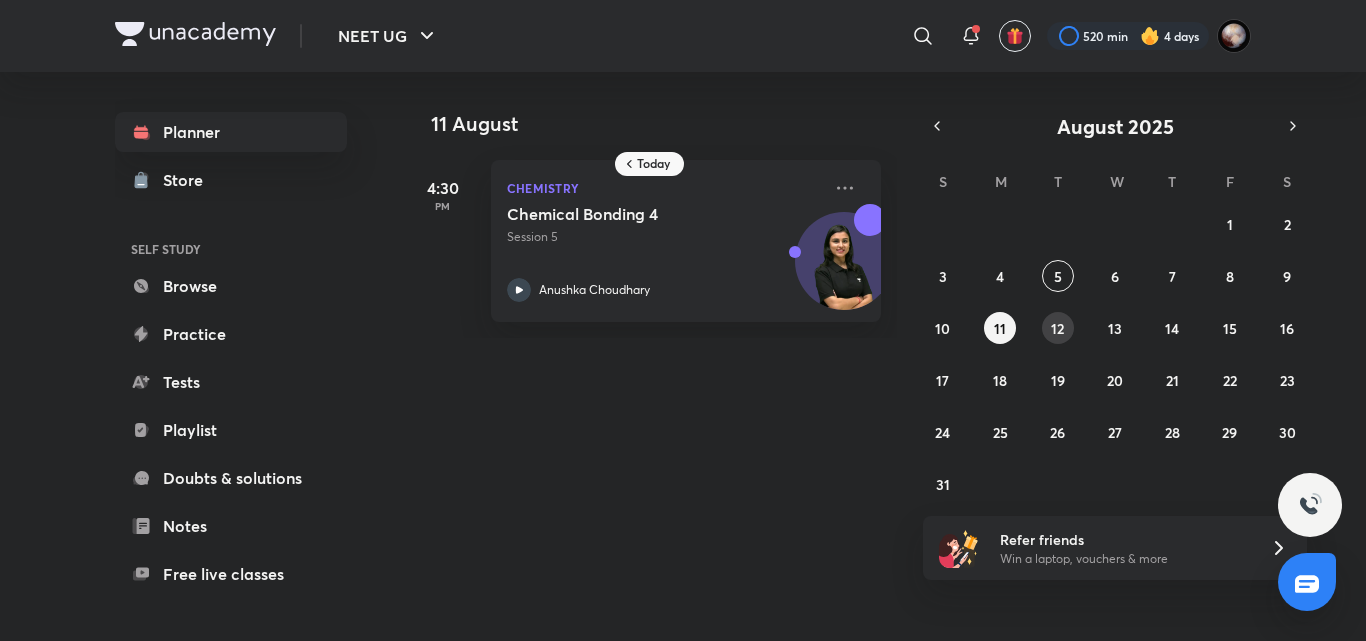 click on "12" at bounding box center [1057, 328] 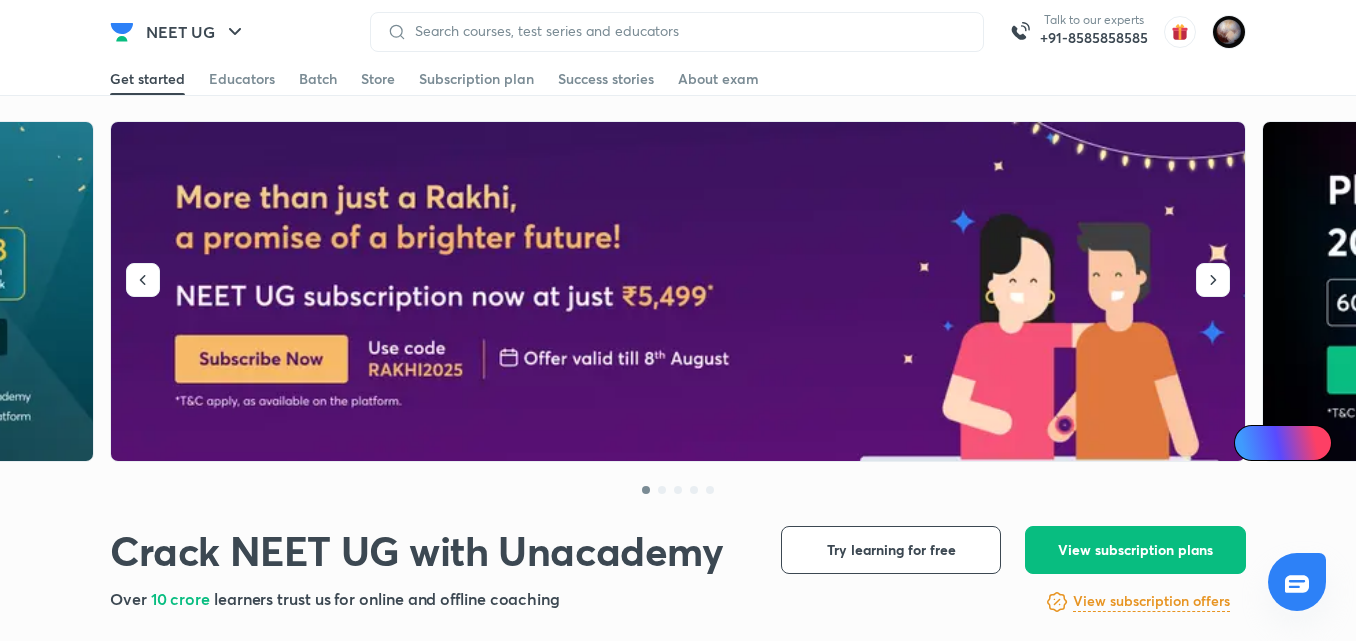 scroll, scrollTop: 0, scrollLeft: 0, axis: both 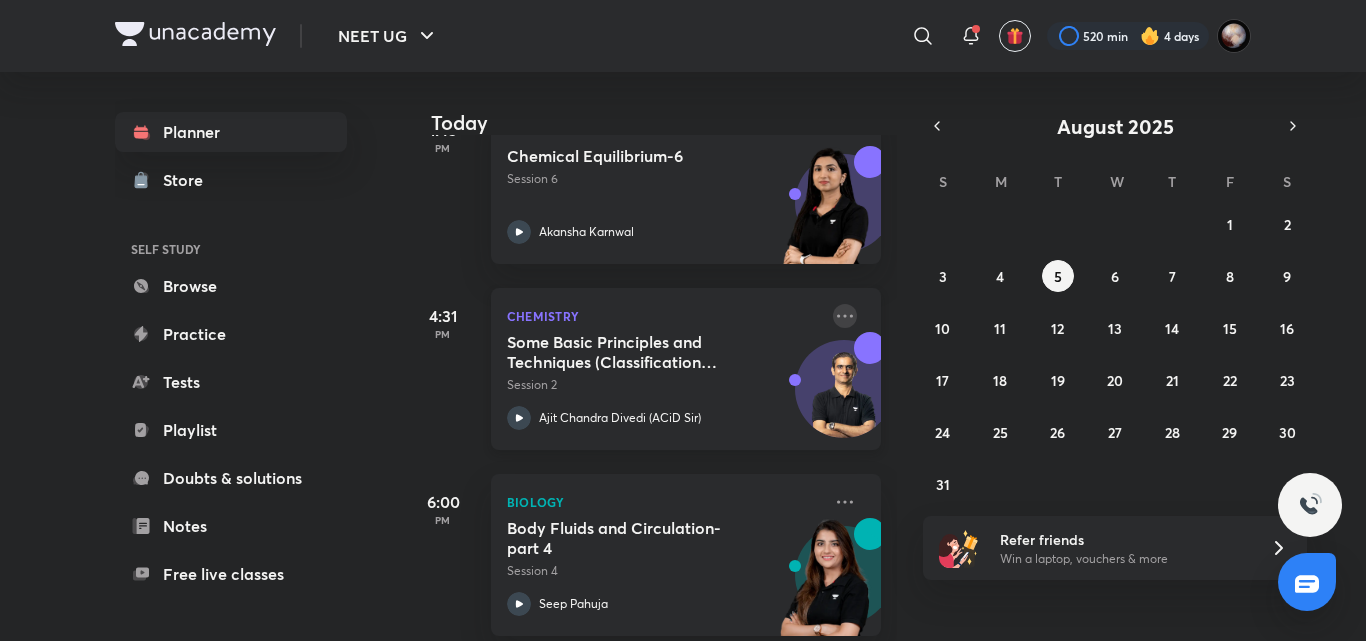 click 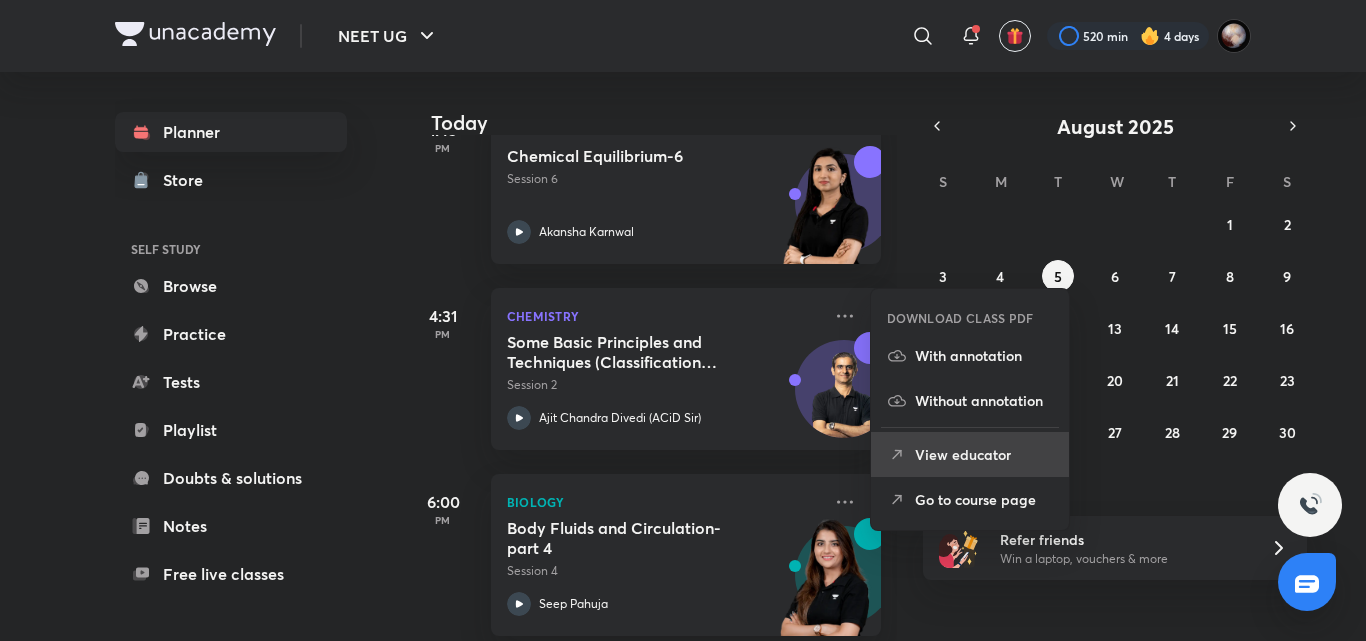 click on "View educator" at bounding box center (984, 454) 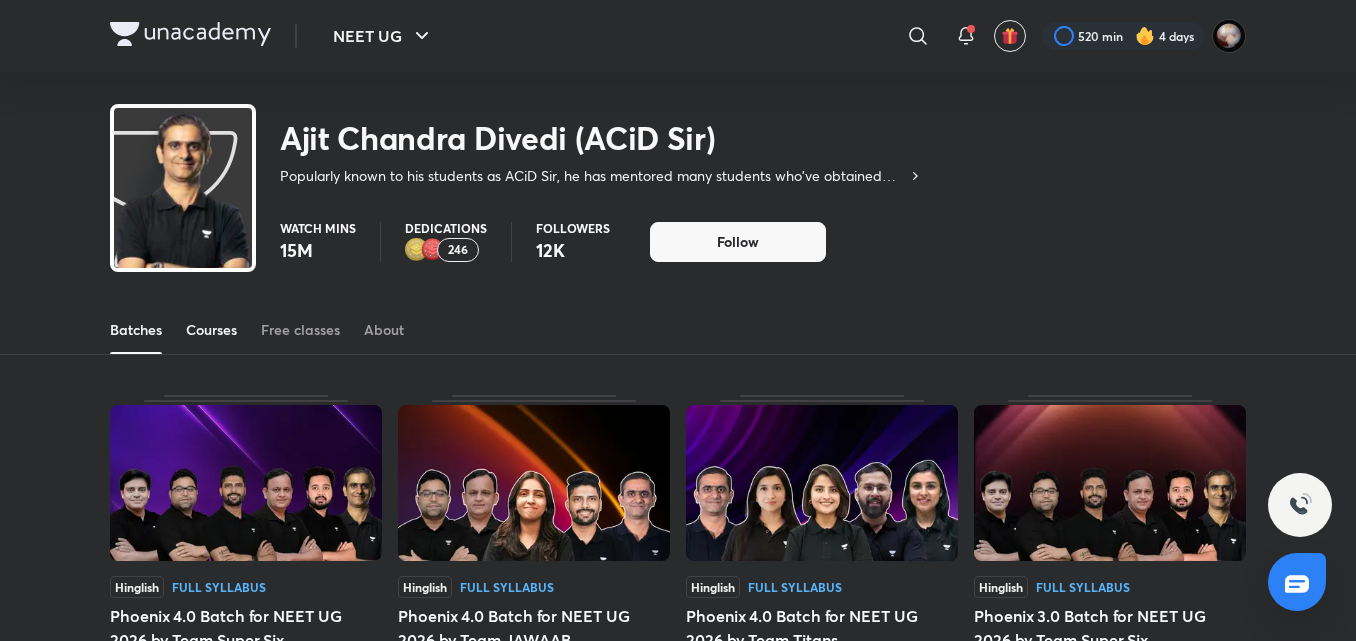 click on "Courses" at bounding box center [211, 330] 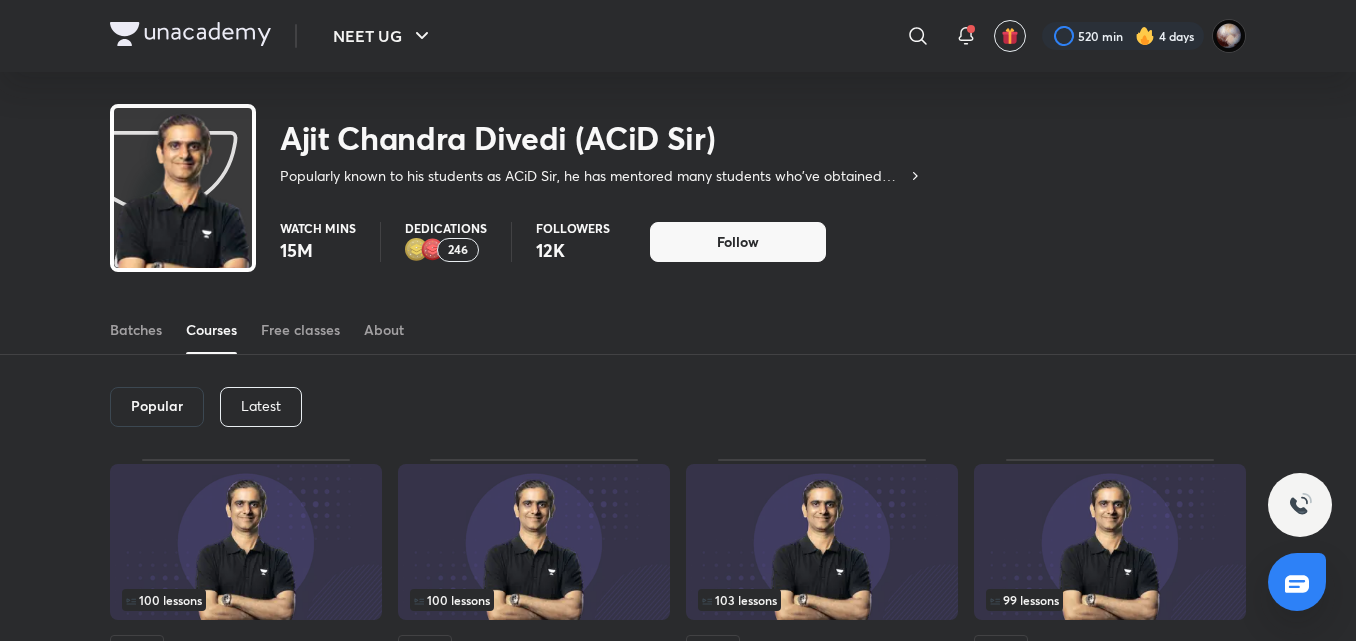click on "Latest" at bounding box center [261, 406] 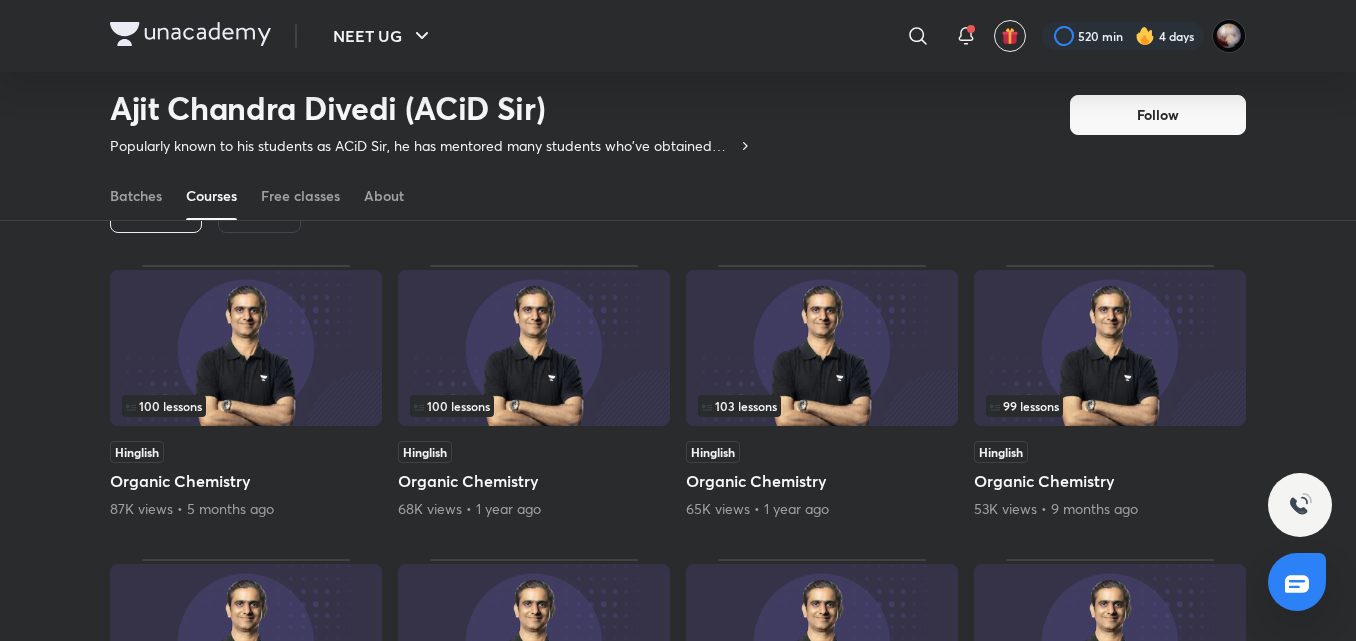 scroll, scrollTop: 141, scrollLeft: 0, axis: vertical 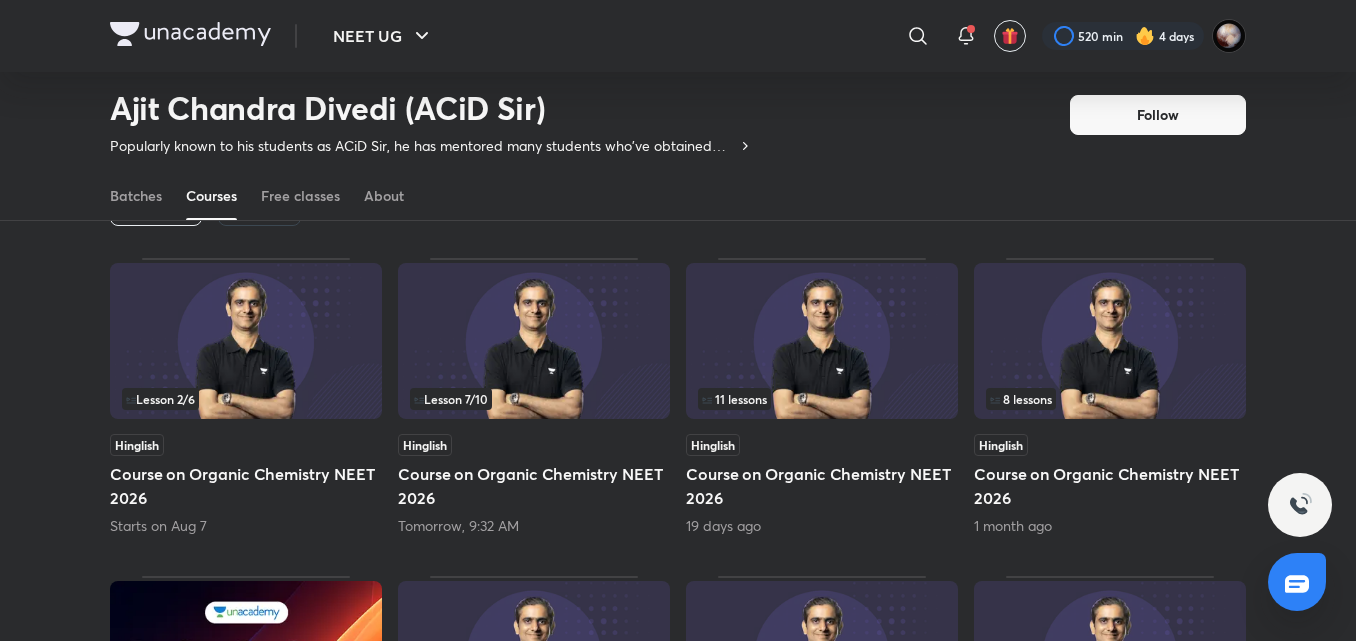 click on "Course on Organic Chemistry NEET 2026" at bounding box center (246, 486) 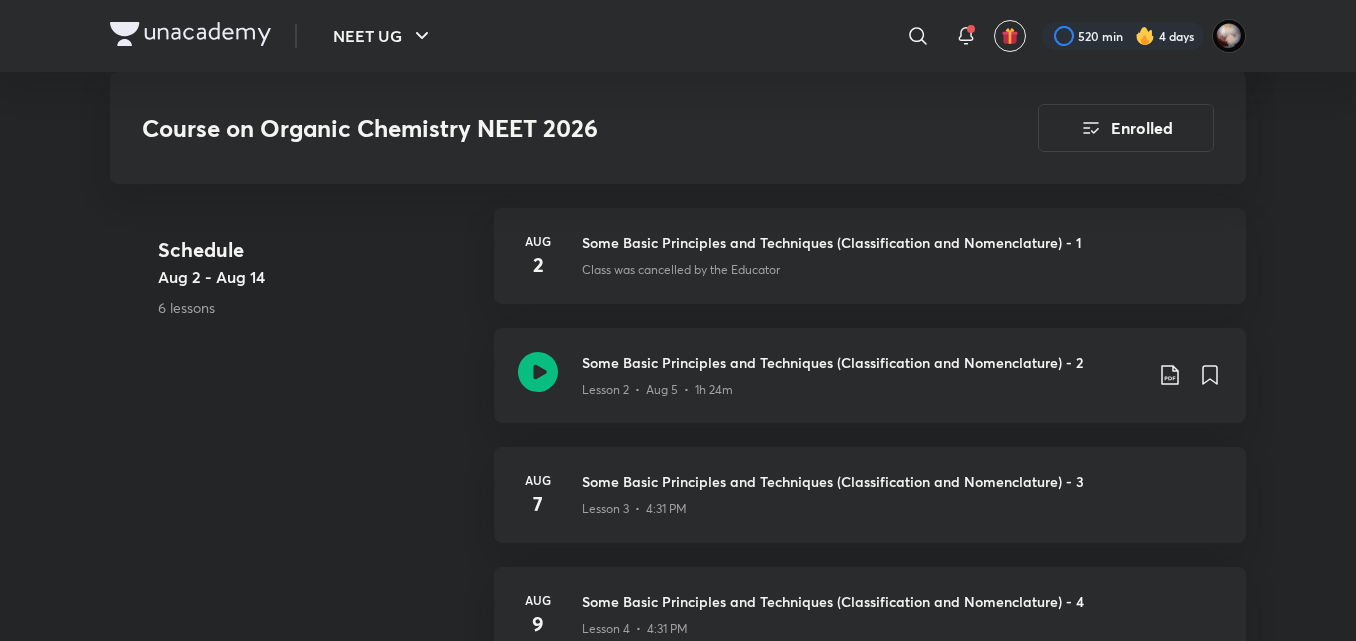 scroll, scrollTop: 678, scrollLeft: 0, axis: vertical 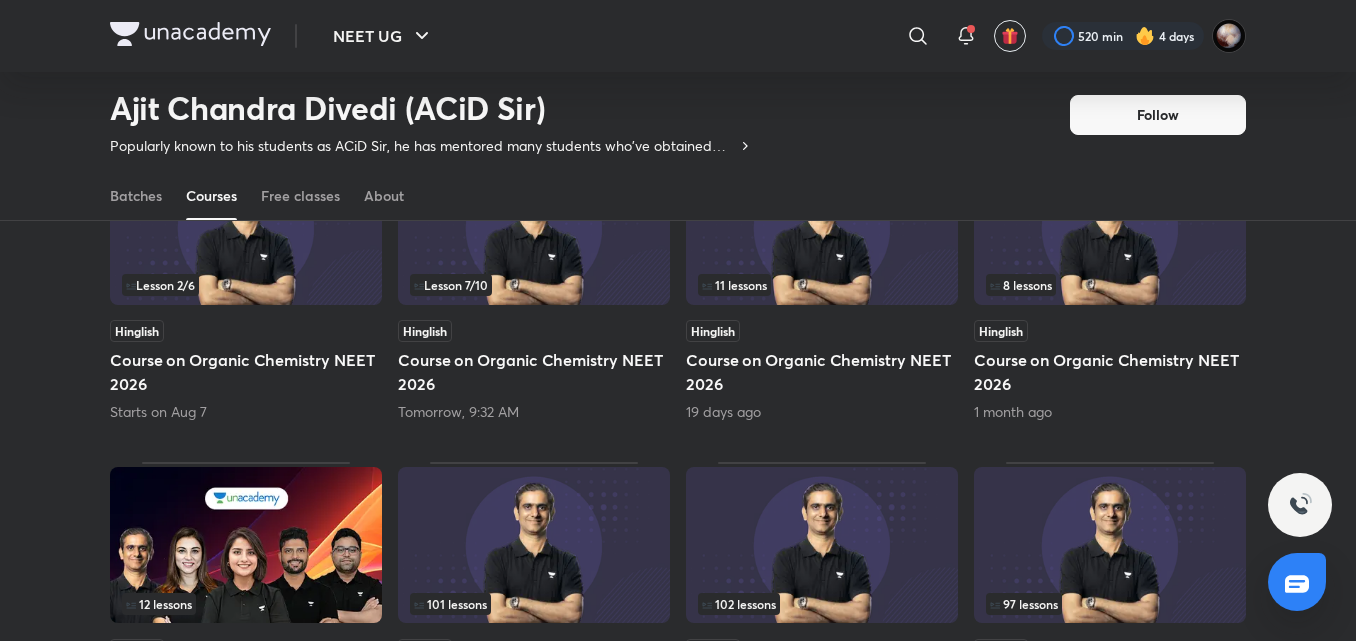 click on "Course on Organic Chemistry NEET 2026" at bounding box center [534, 372] 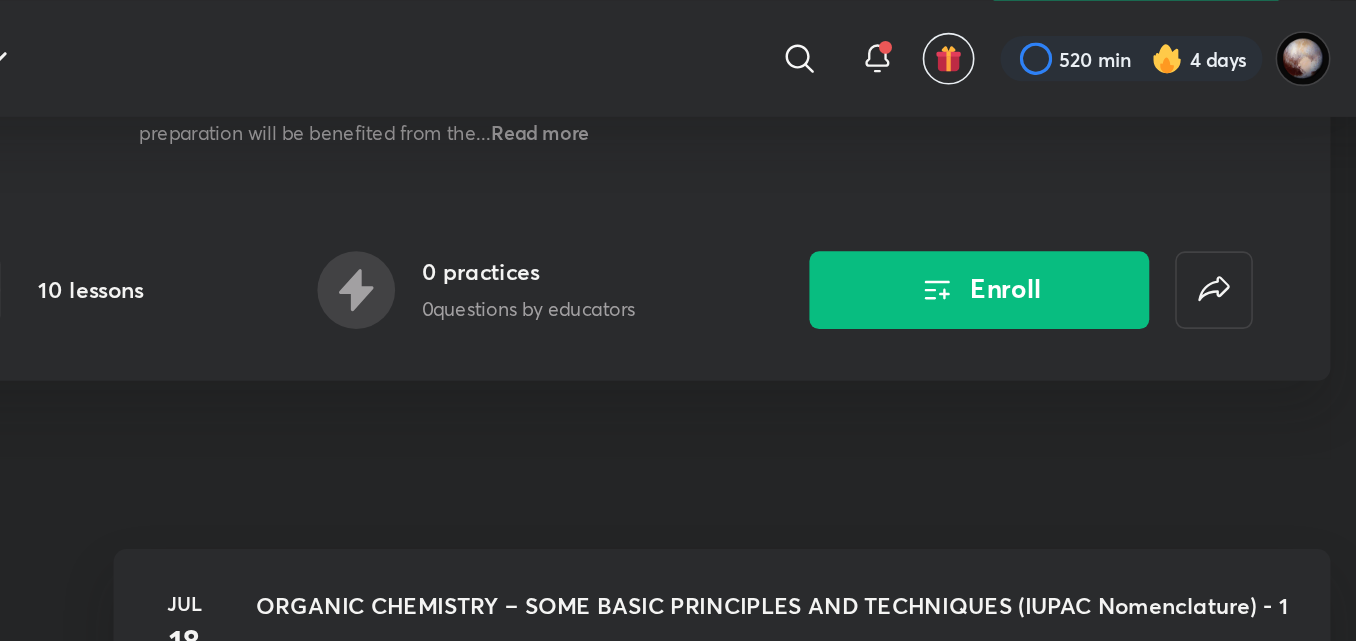 scroll, scrollTop: 341, scrollLeft: 0, axis: vertical 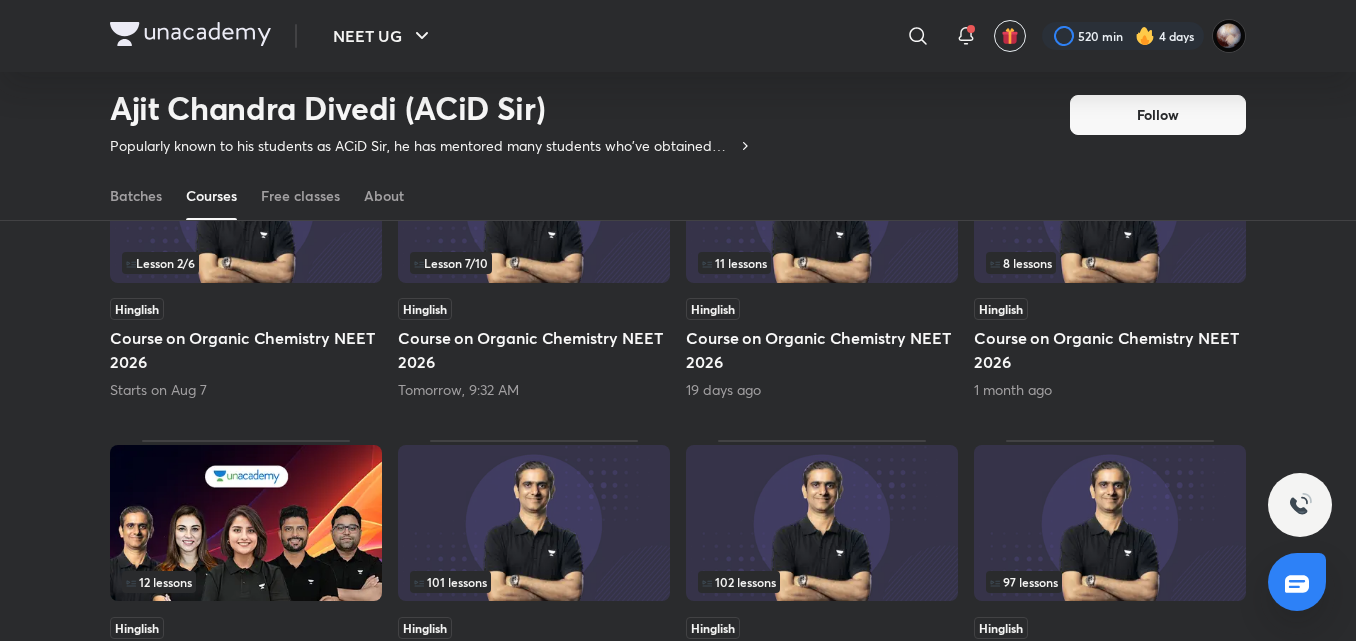 click on "Course on Organic Chemistry NEET 2026" at bounding box center (822, 350) 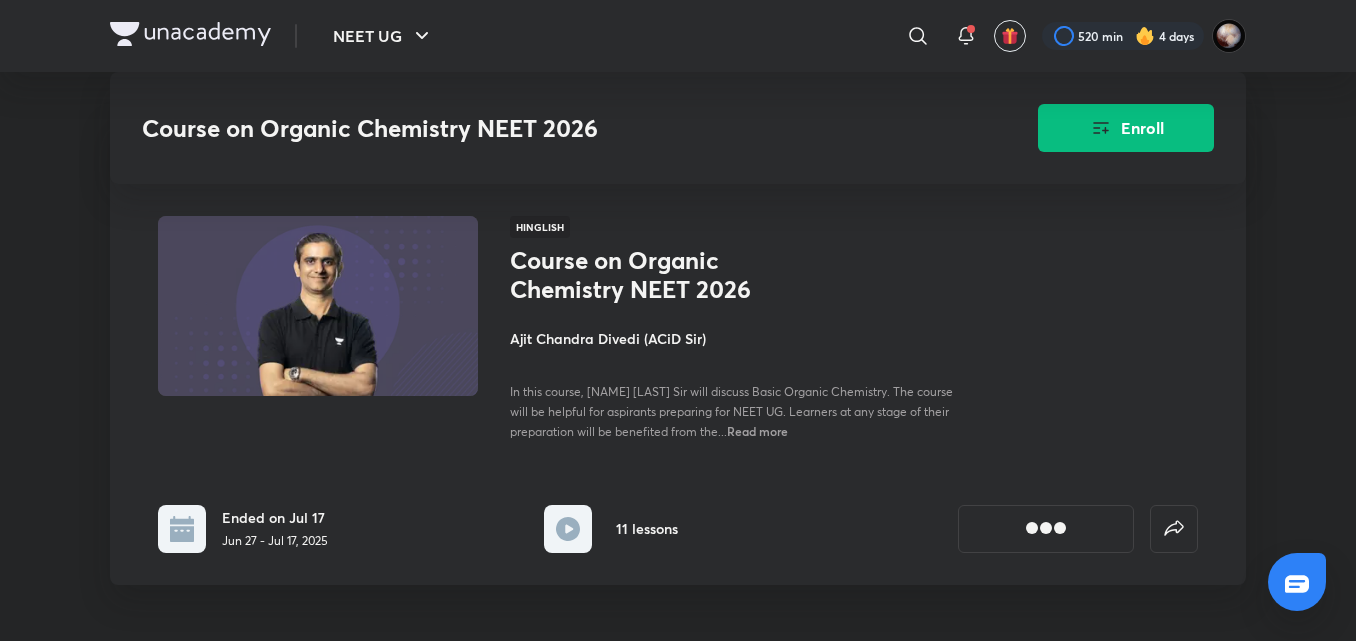 scroll, scrollTop: 494, scrollLeft: 0, axis: vertical 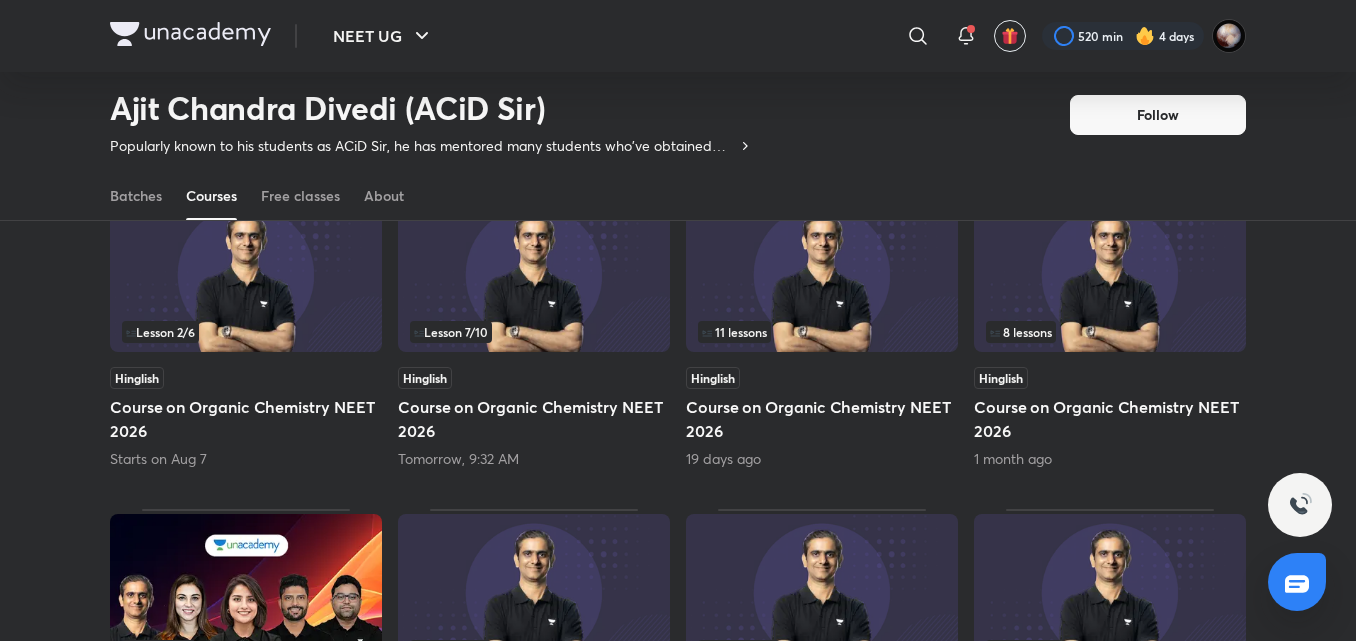 click on "Course on Organic Chemistry NEET 2026" at bounding box center [1110, 419] 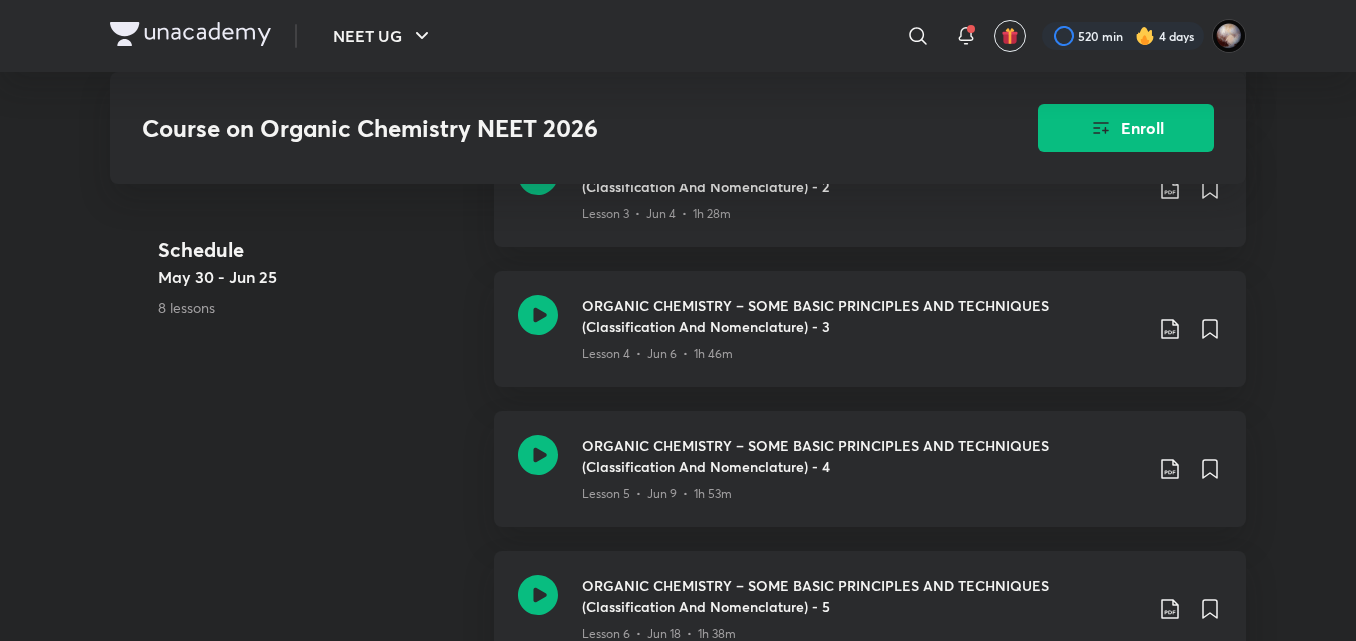 scroll, scrollTop: 822, scrollLeft: 0, axis: vertical 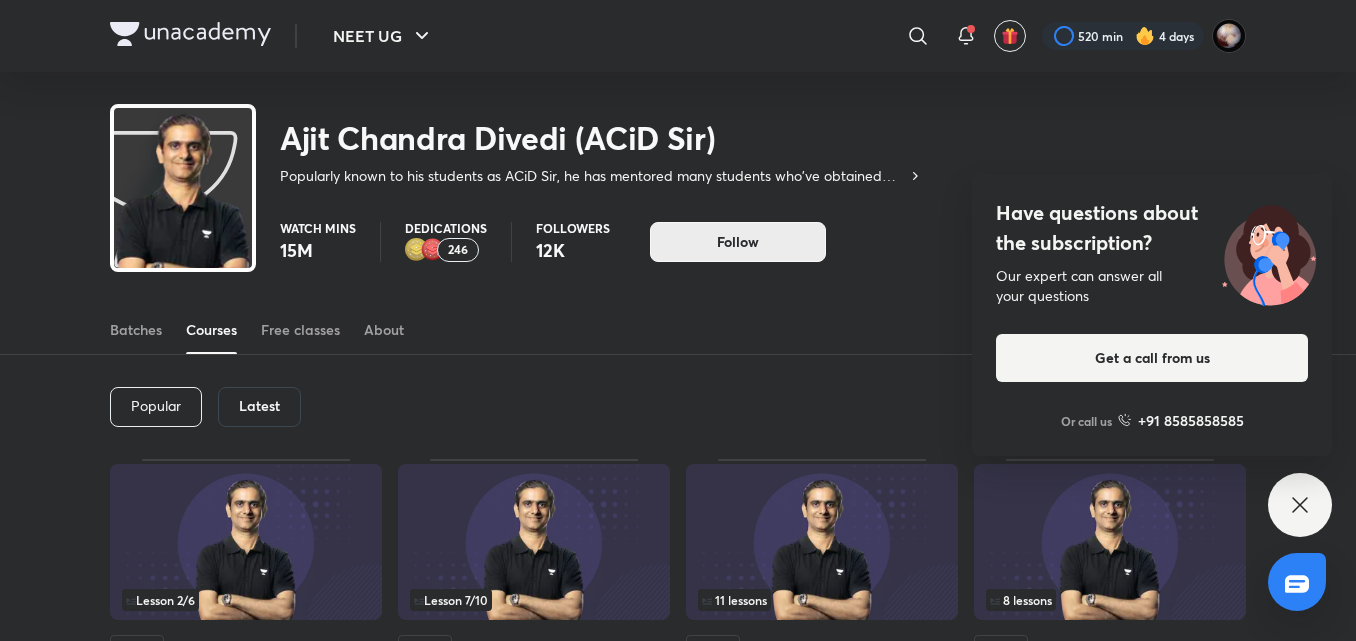 click on "Follow" at bounding box center [738, 242] 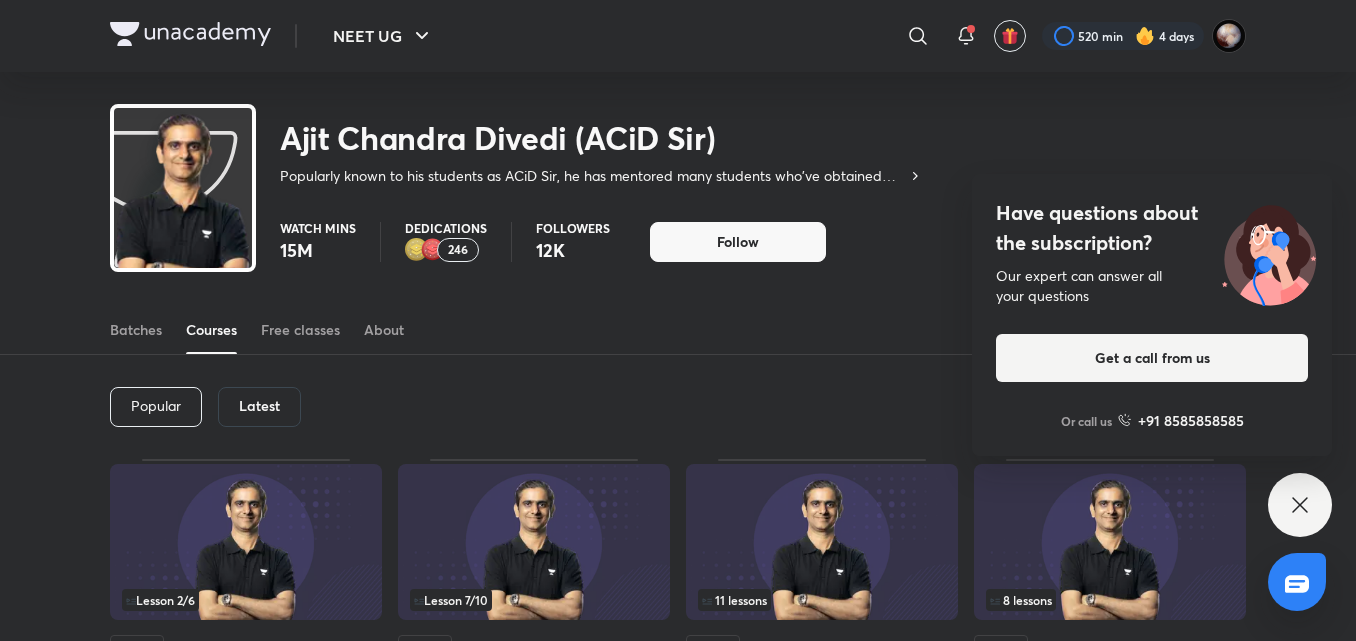 click 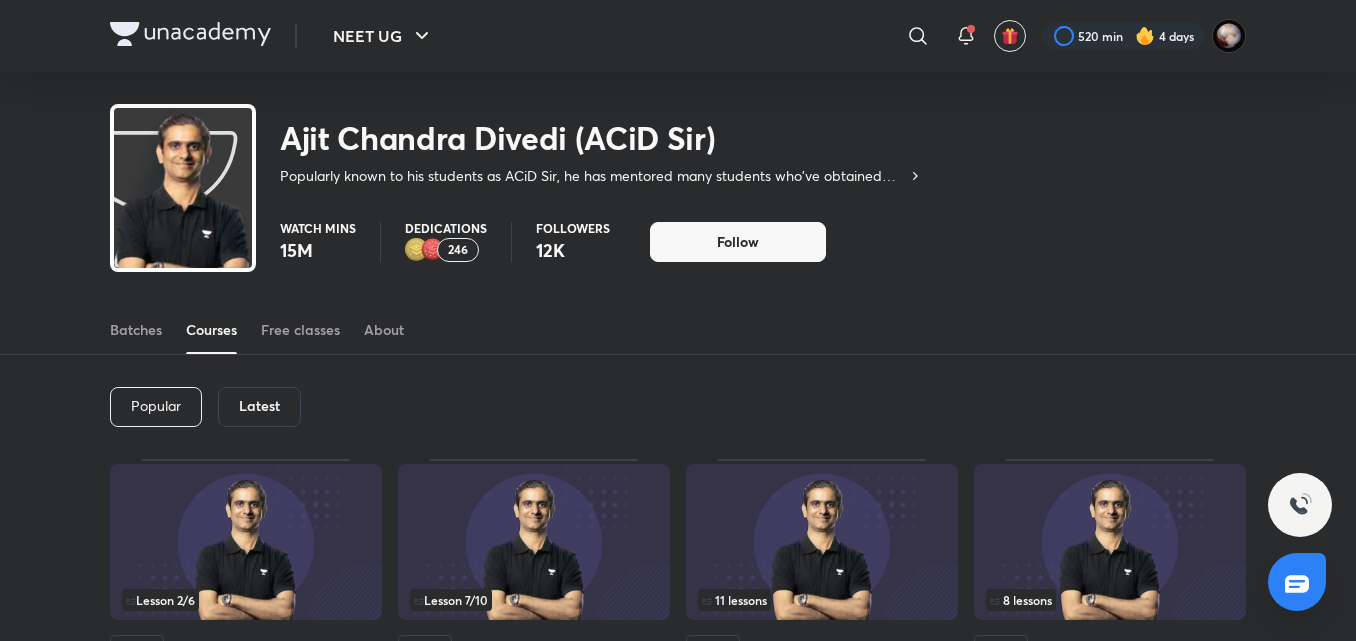 click 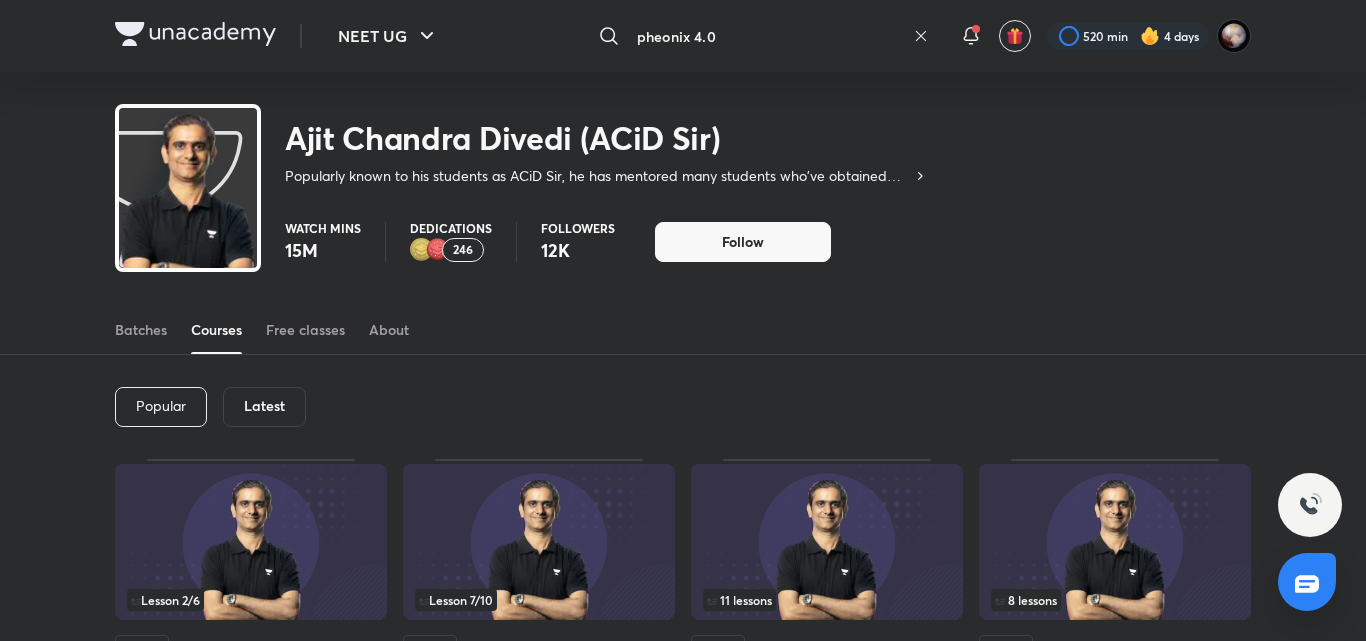 type on "pheonix 4.0" 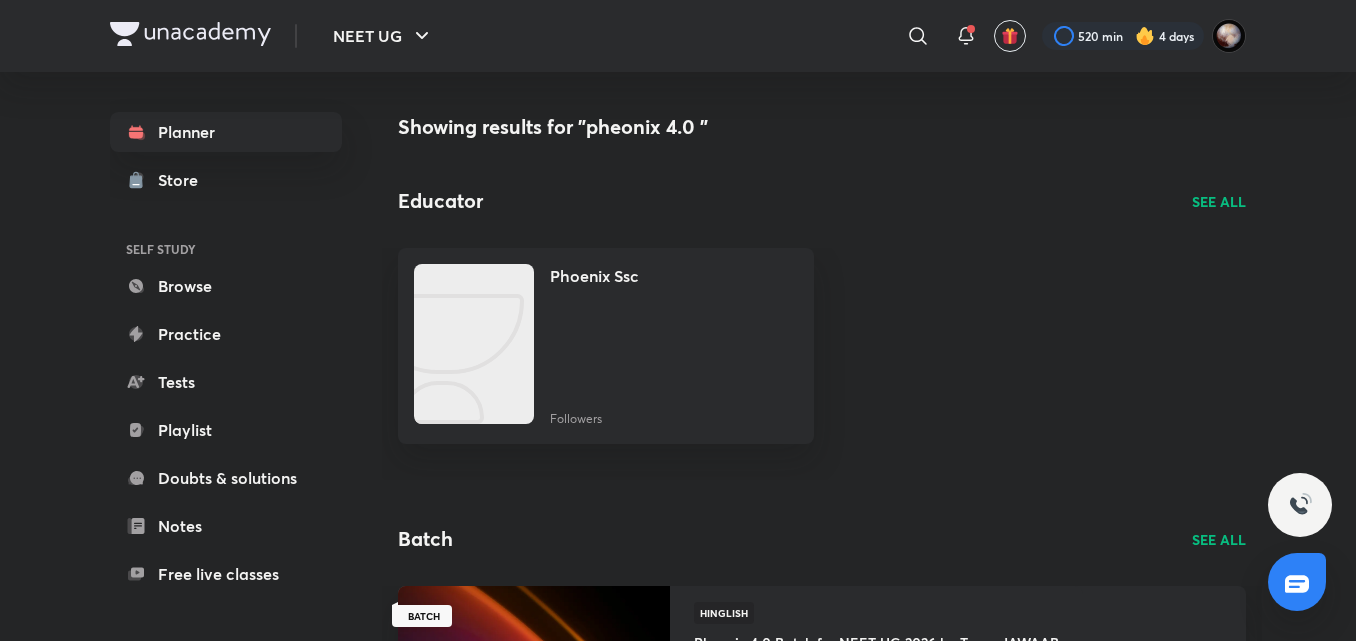 scroll, scrollTop: 408, scrollLeft: 0, axis: vertical 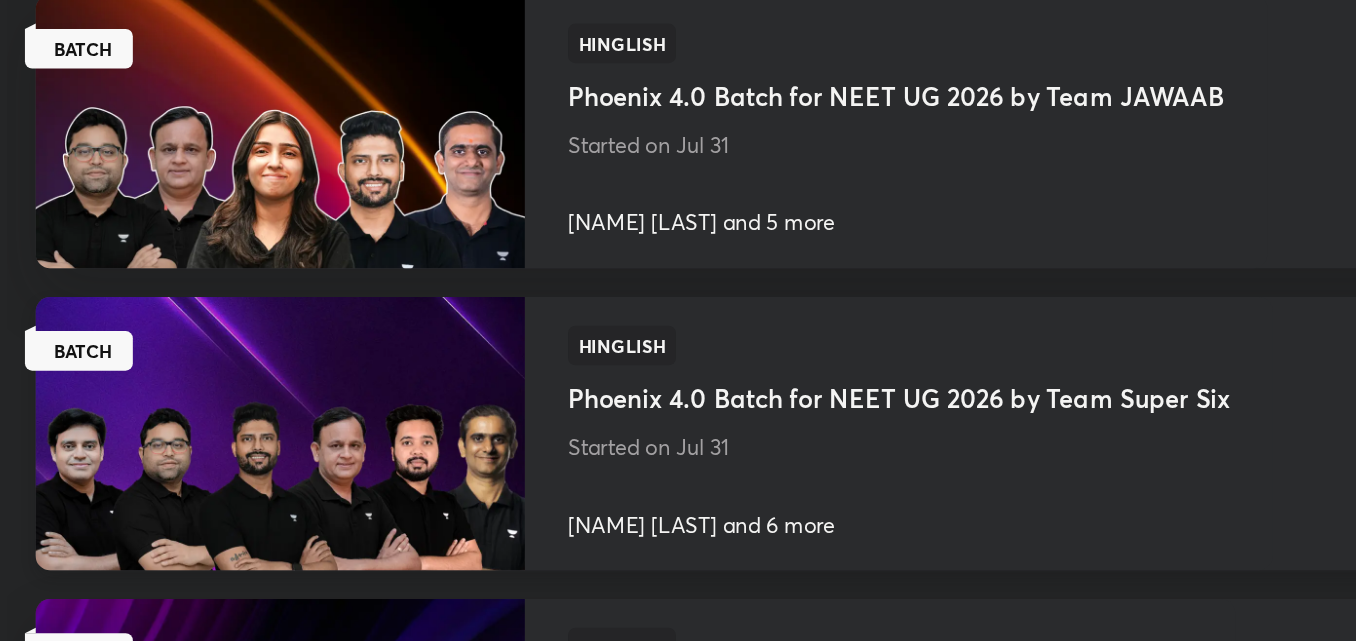 click on "Phoenix 4.0 Batch for NEET UG 2026 by Team Super Six" at bounding box center (878, 400) 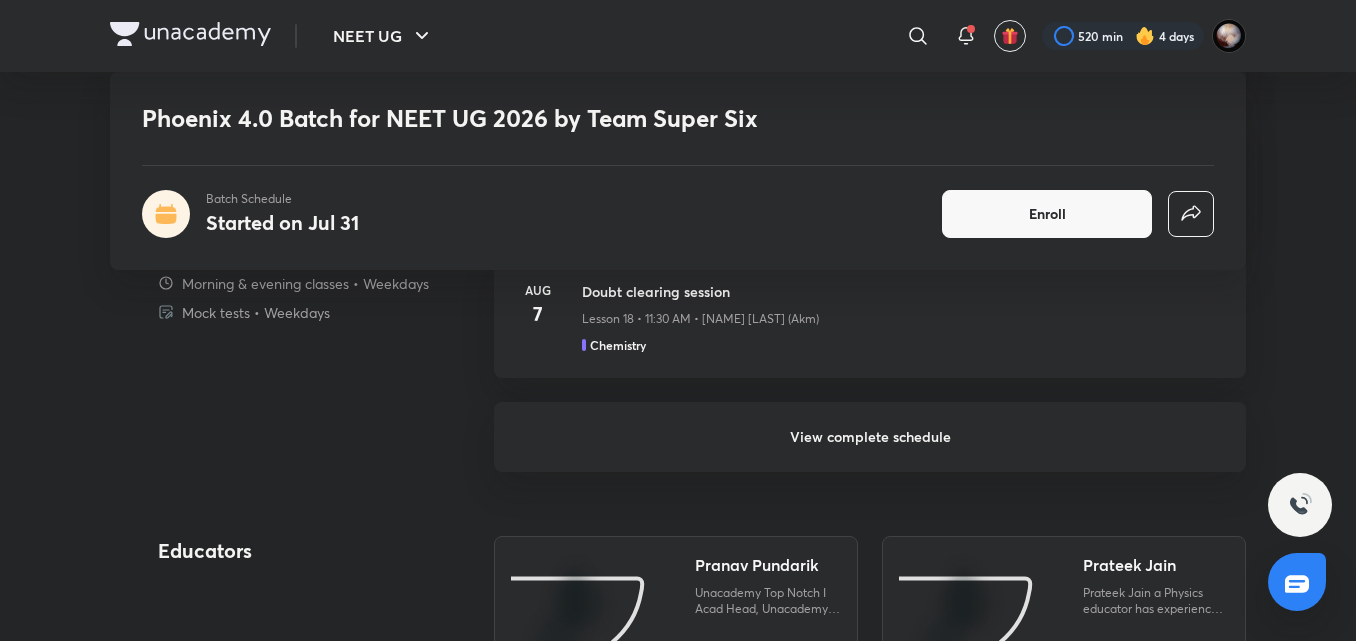 scroll, scrollTop: 1976, scrollLeft: 0, axis: vertical 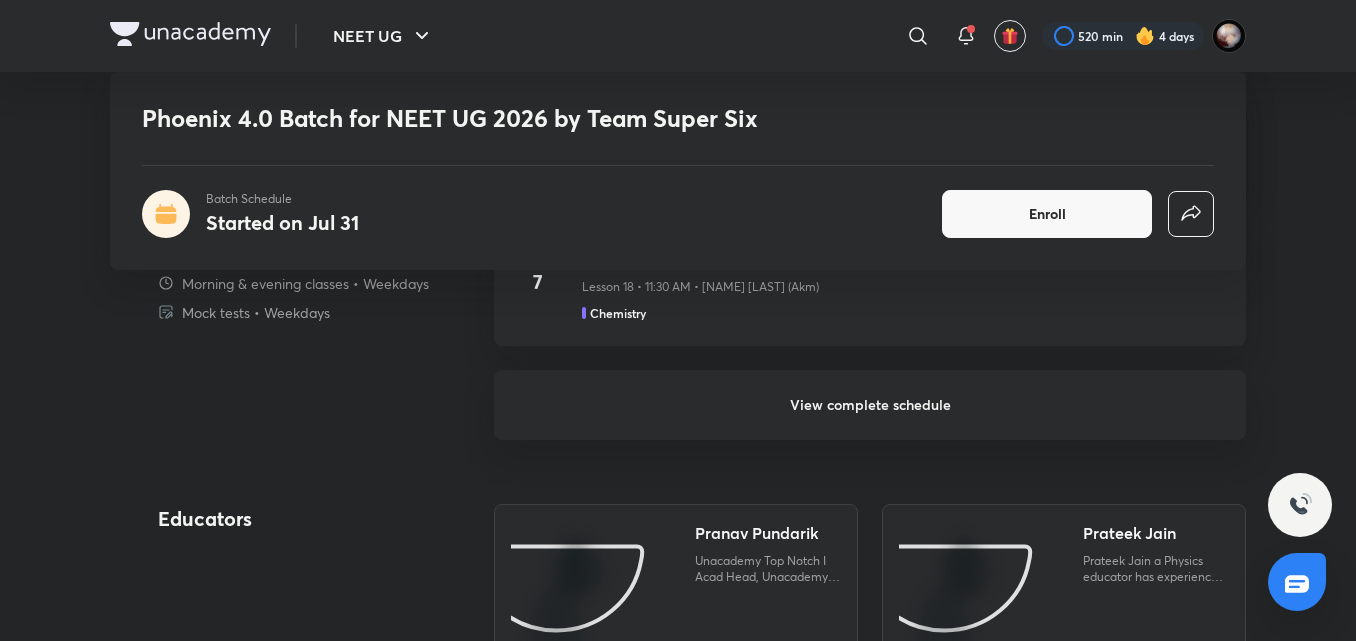 click on "View complete schedule" at bounding box center (870, 405) 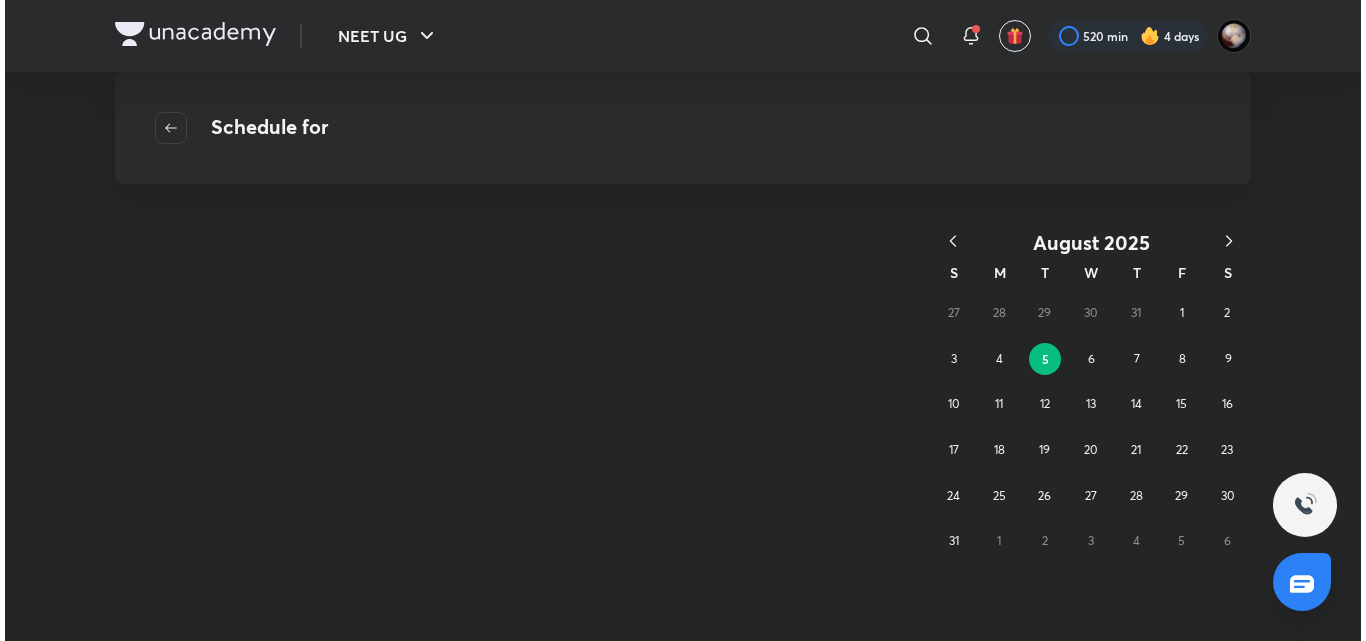 scroll, scrollTop: 0, scrollLeft: 0, axis: both 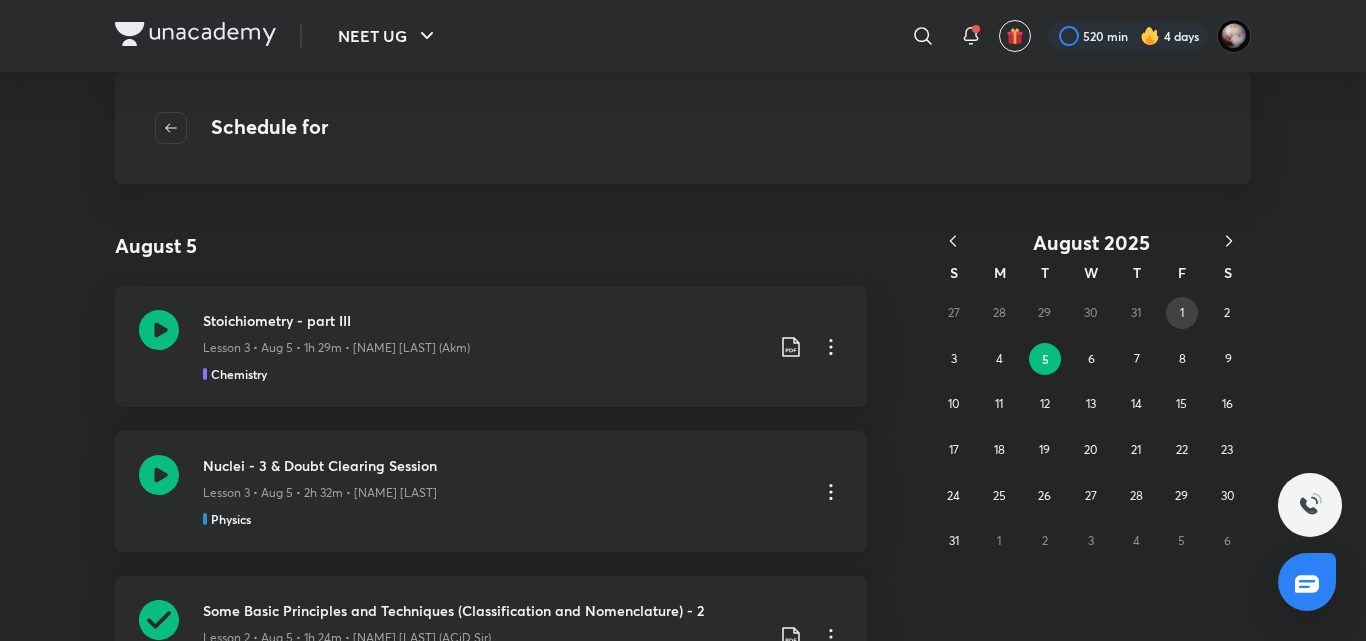 click on "1" at bounding box center (1182, 313) 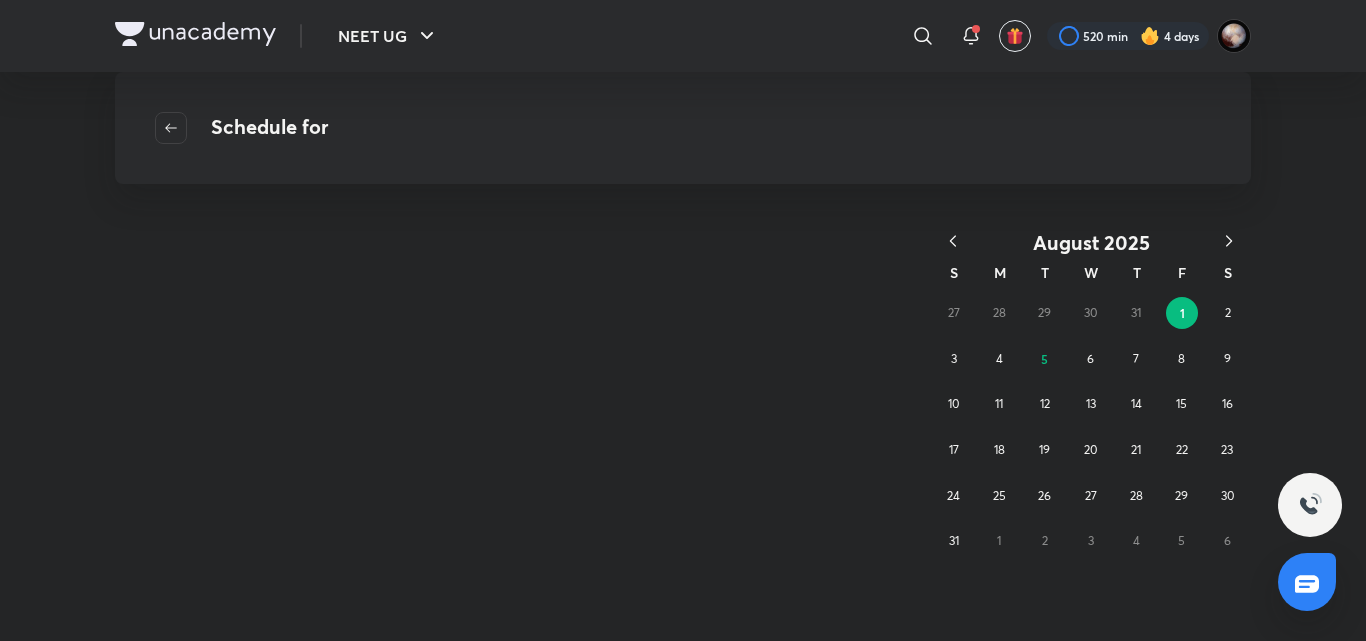 click 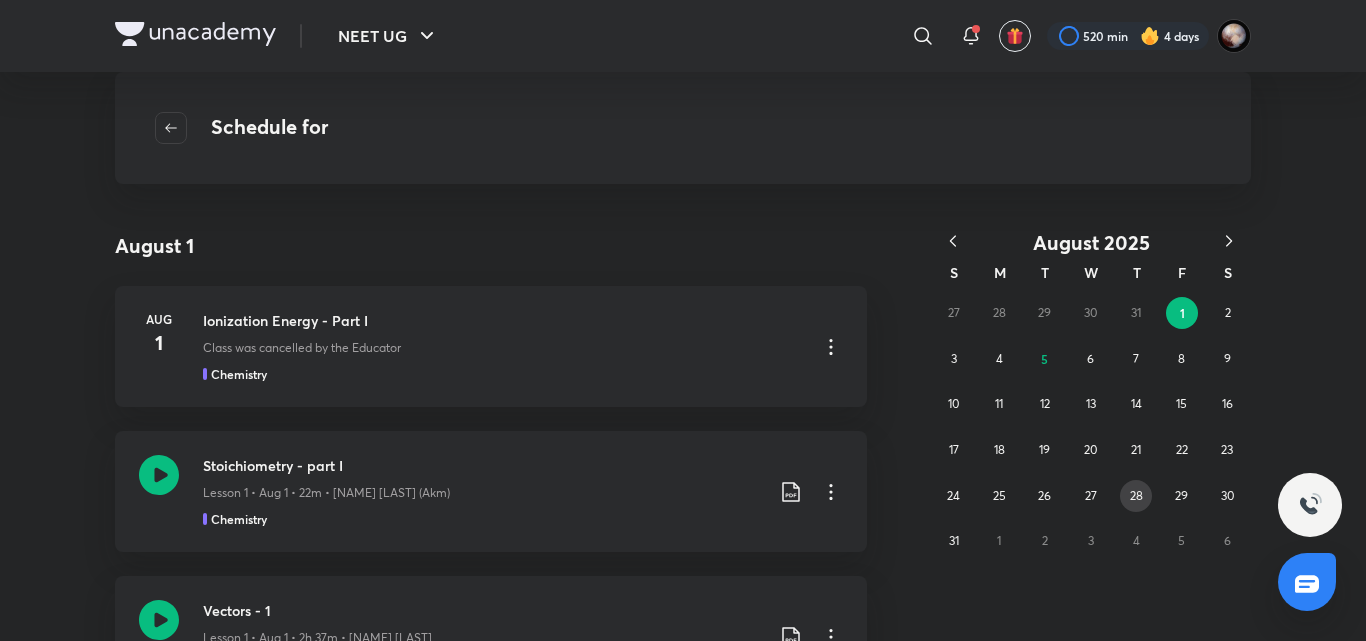 click on "28" at bounding box center (1136, 496) 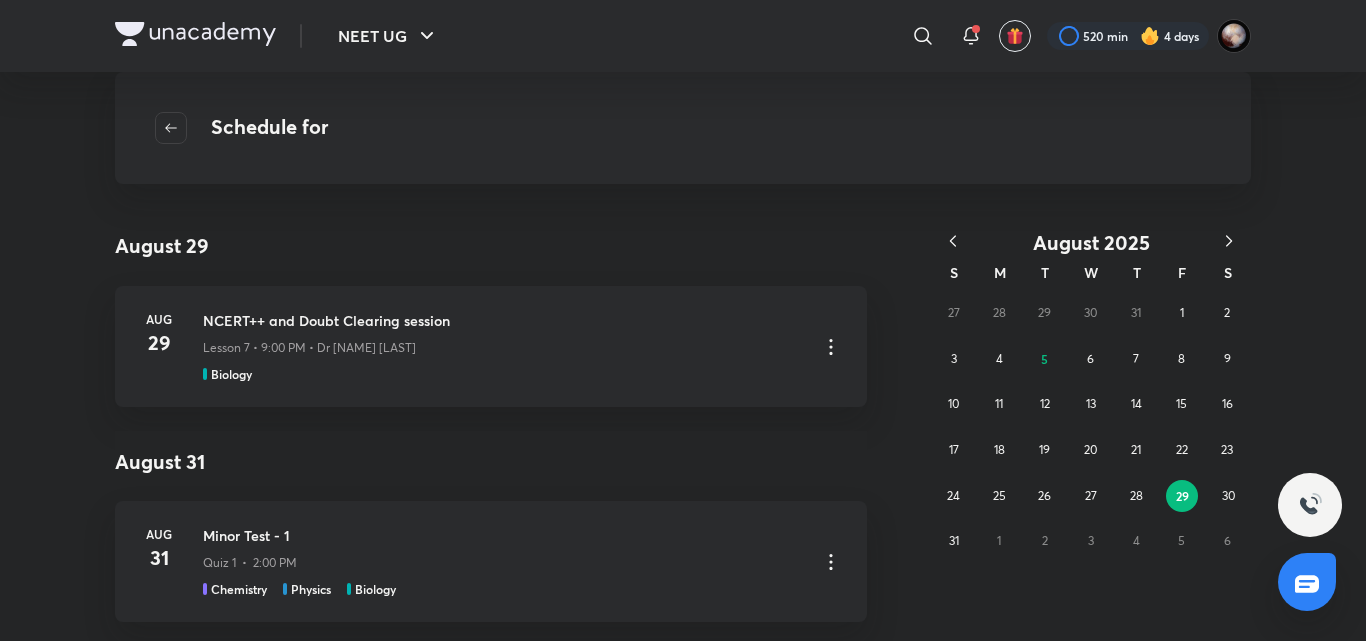 click 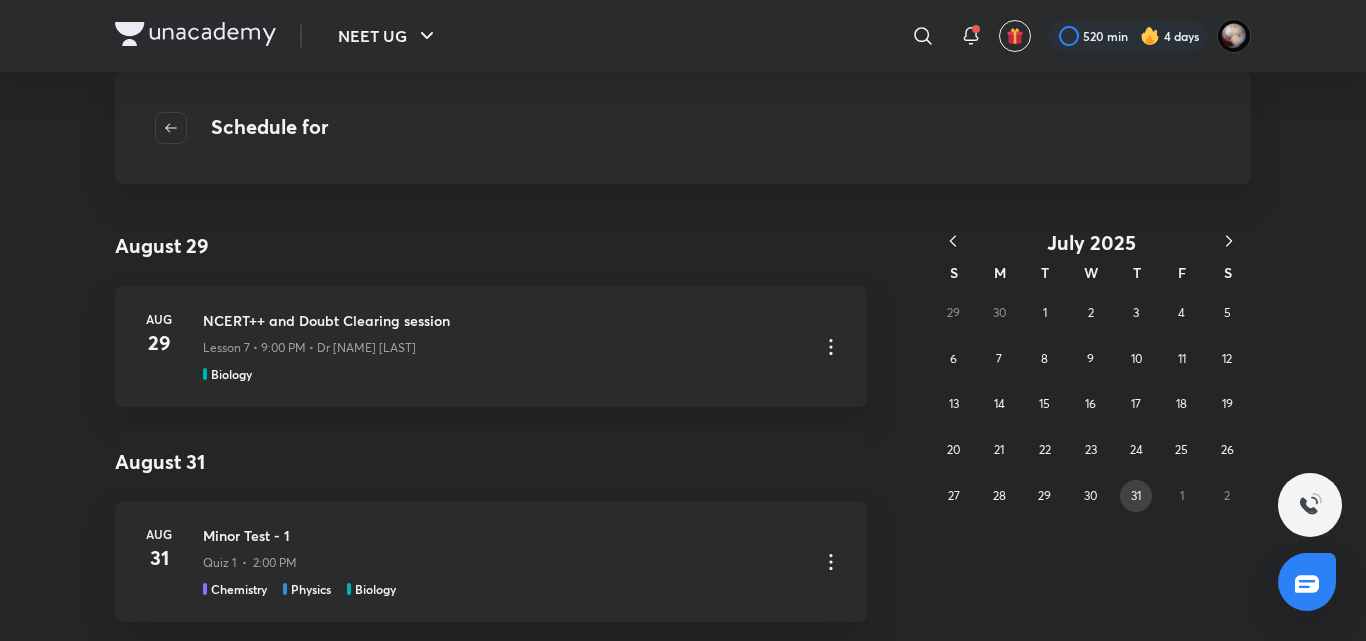 click on "31" at bounding box center (1136, 495) 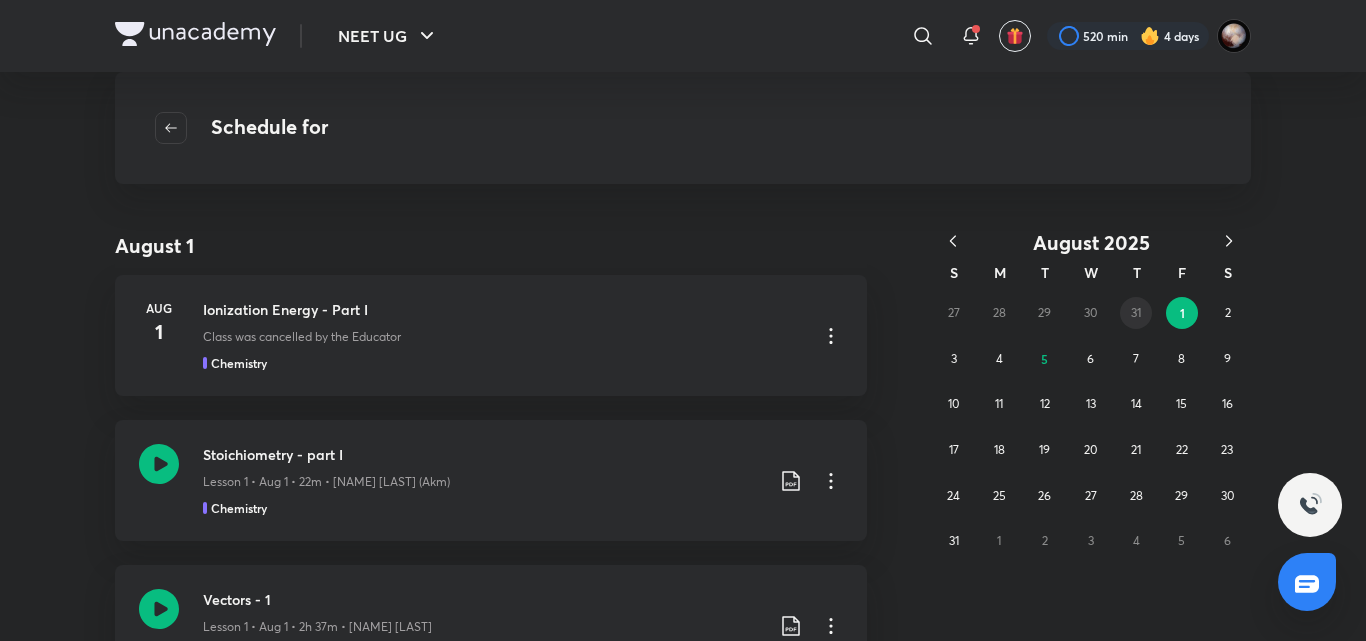 scroll, scrollTop: 227, scrollLeft: 0, axis: vertical 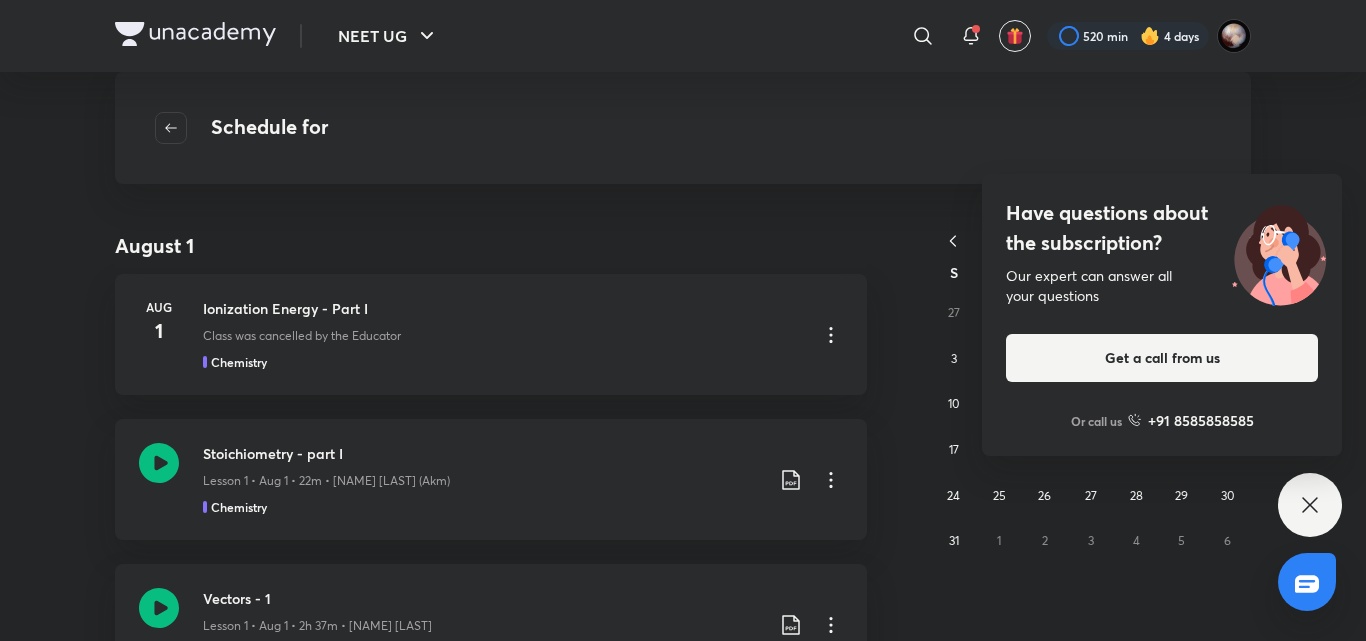 click 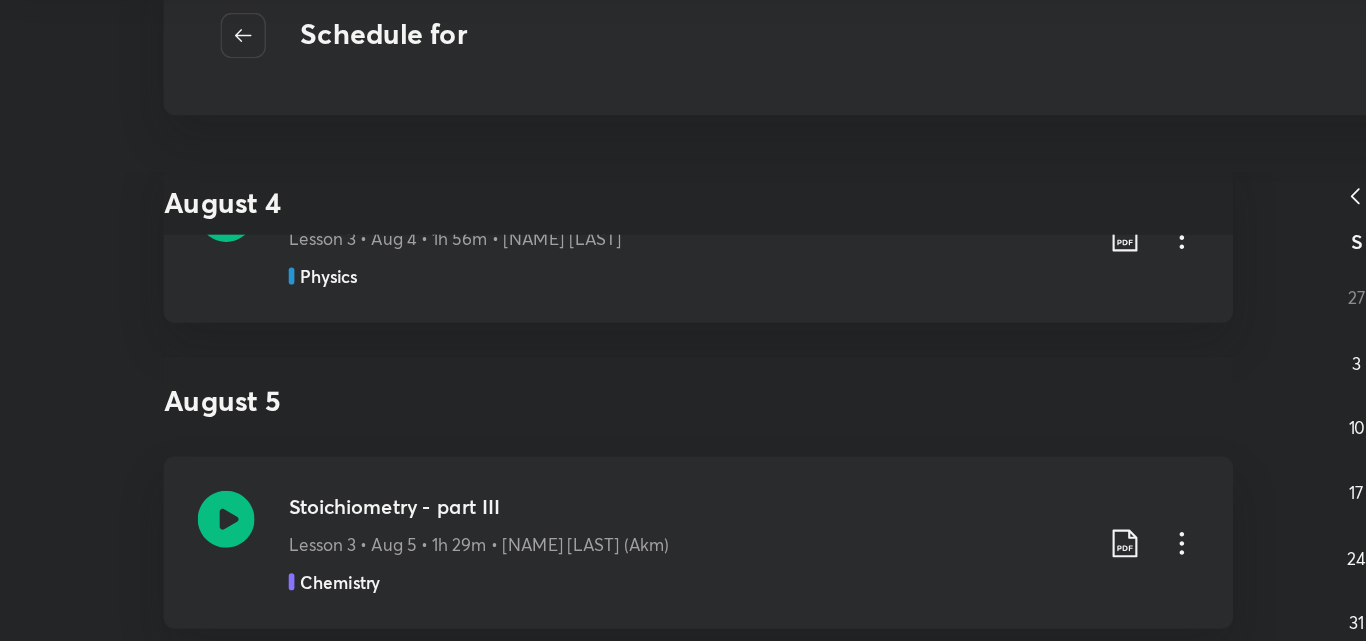 scroll, scrollTop: 1900, scrollLeft: 0, axis: vertical 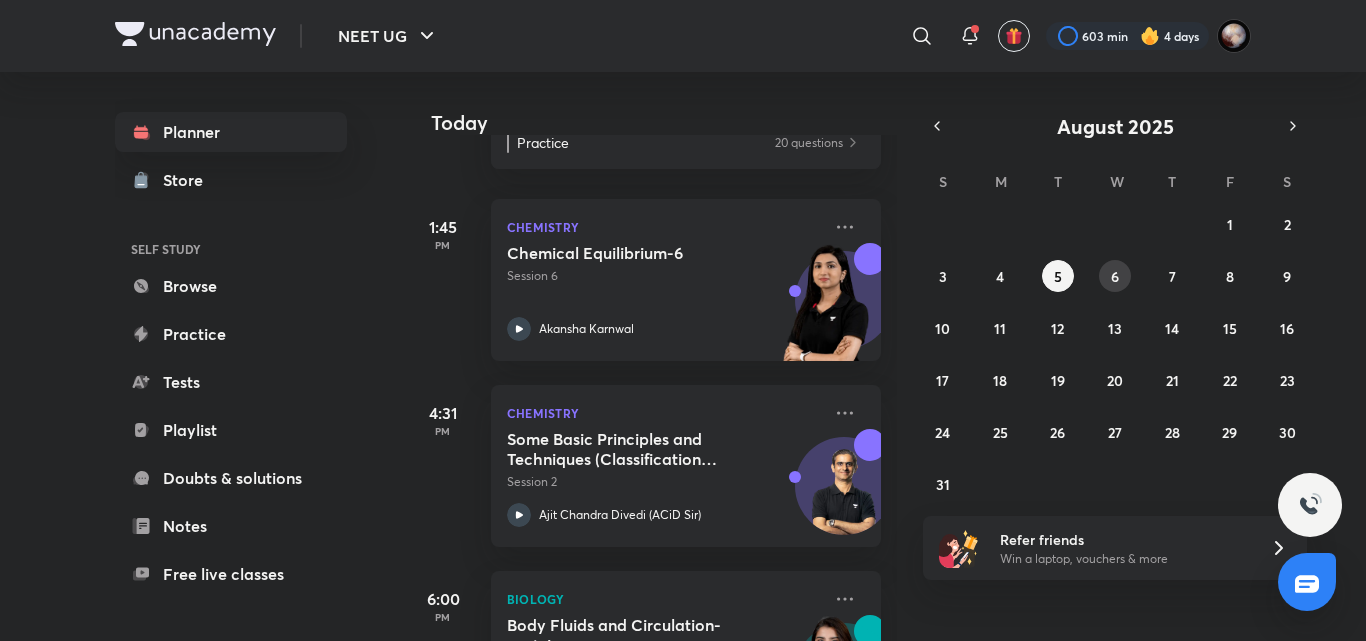 click on "6" at bounding box center [1115, 276] 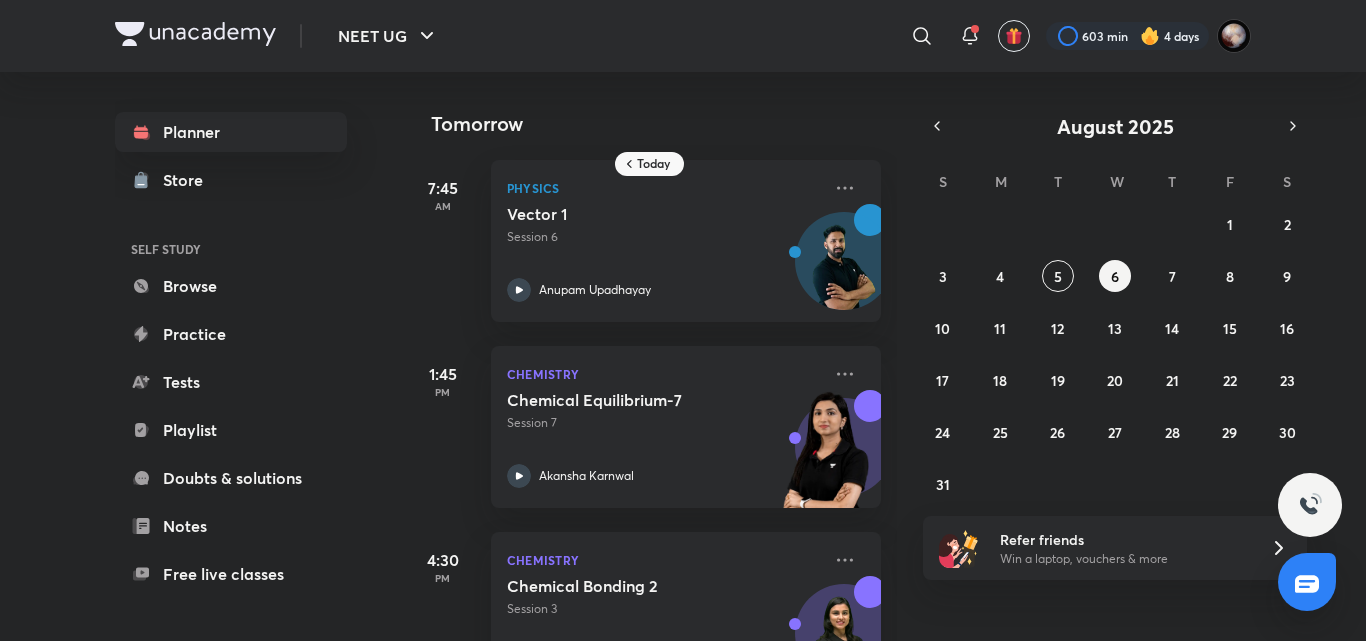 scroll, scrollTop: 84, scrollLeft: 0, axis: vertical 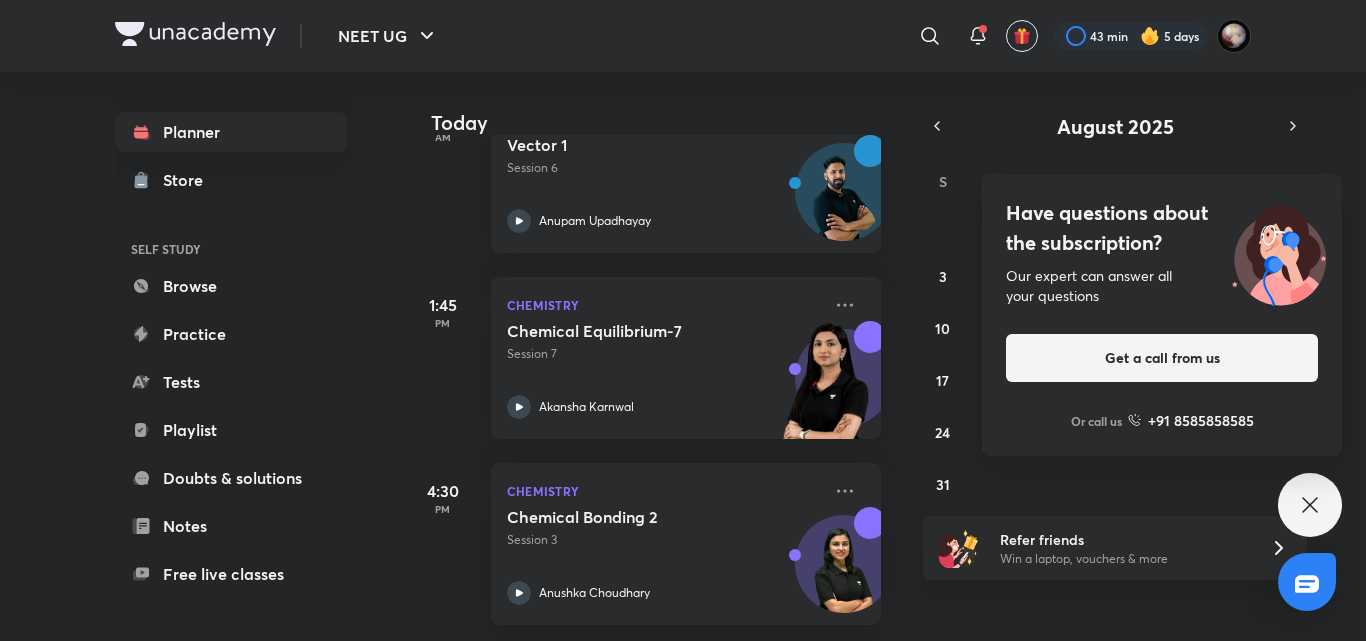 click on "Have questions about the subscription? Our expert can answer all your questions Get a call from us Or call us +91 8585858585" at bounding box center (1310, 505) 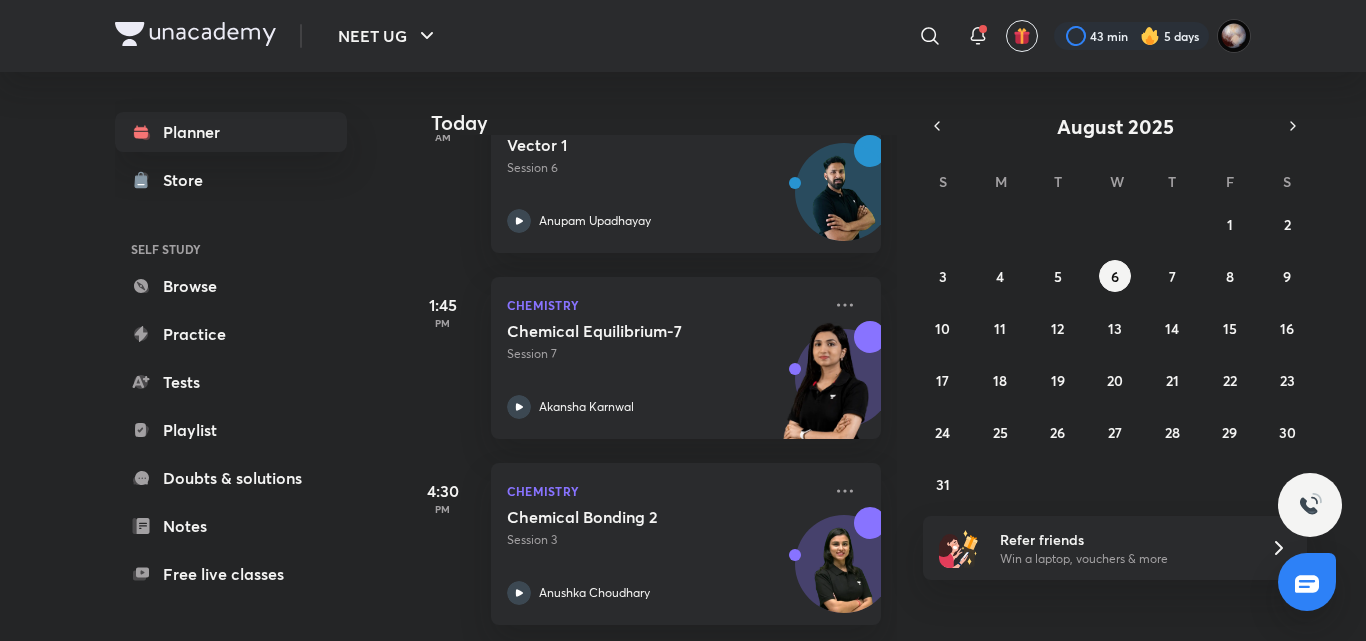 click on "27 28 29 30 31 1 2 3 4 5 6 7 8 9 10 11 12 13 14 15 16 17 18 19 20 21 22 23 24 25 26 27 28 29 30 31 1 2 3 4 5 6" at bounding box center [1115, 354] 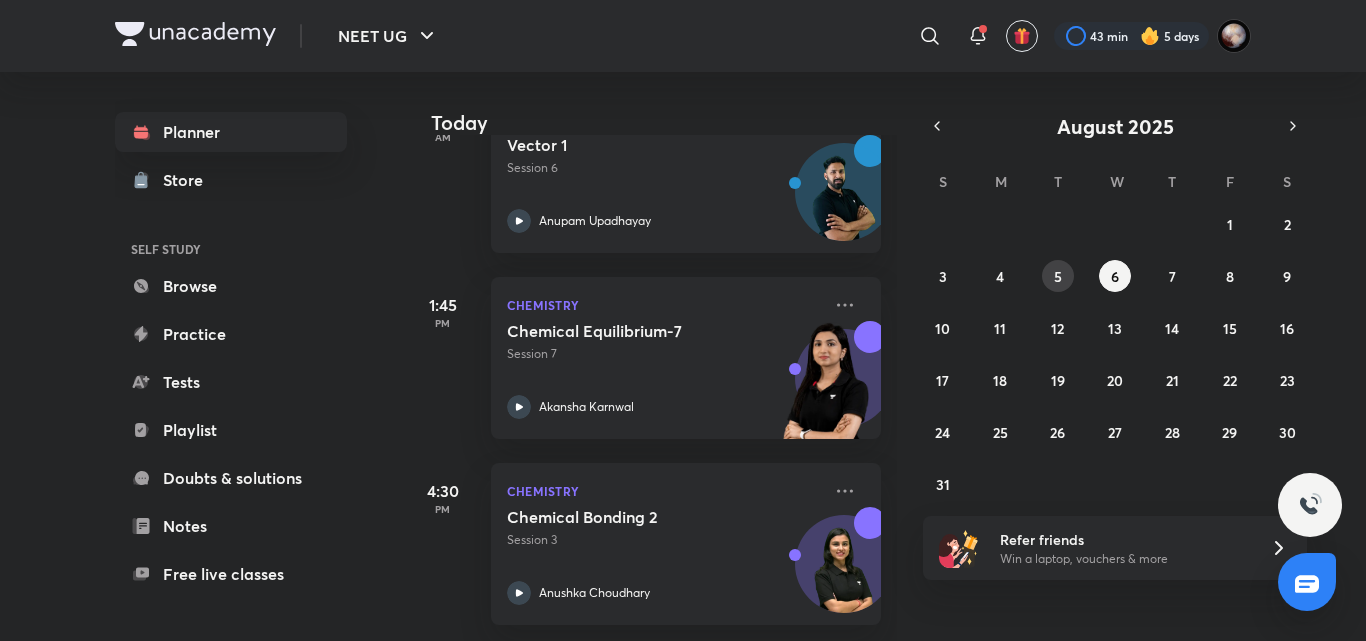 click on "5" at bounding box center [1058, 276] 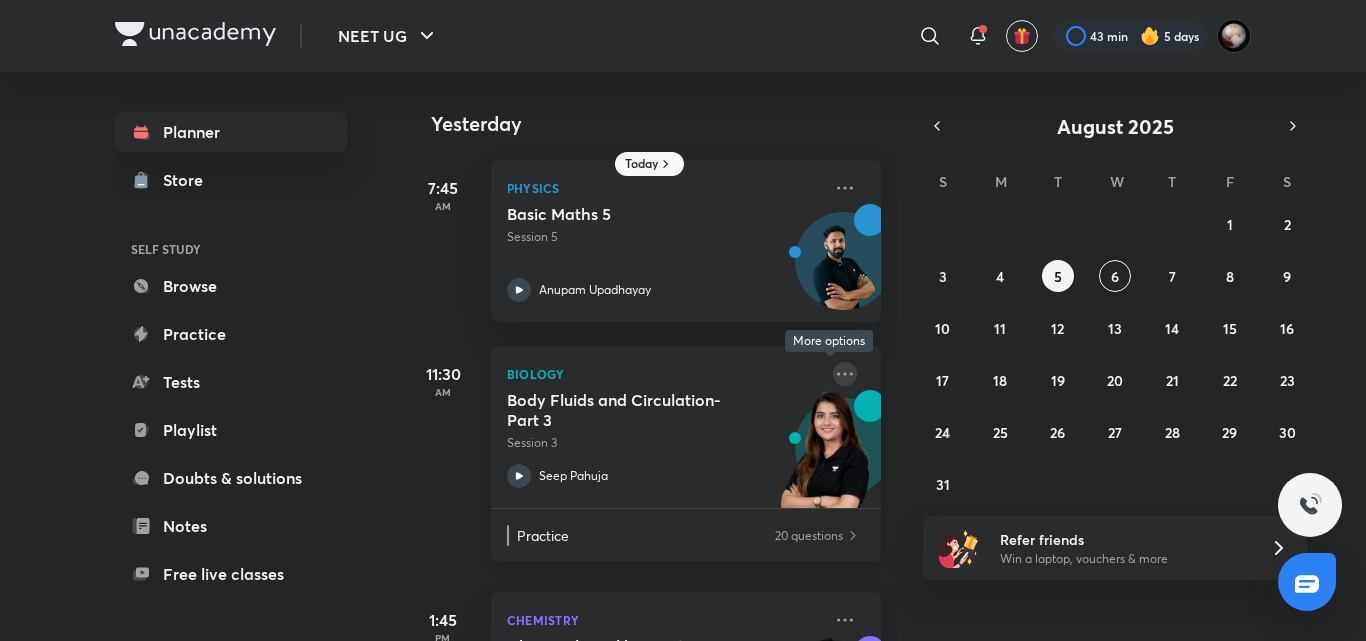 click 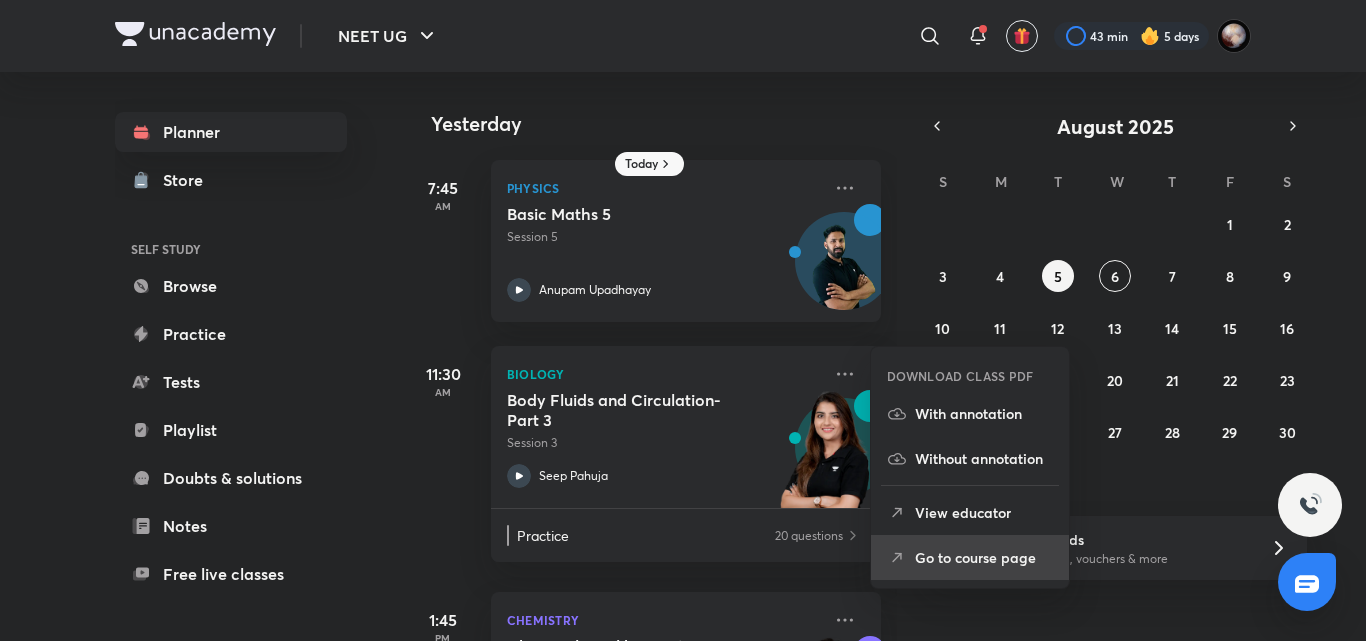 click on "Go to course page" at bounding box center (984, 557) 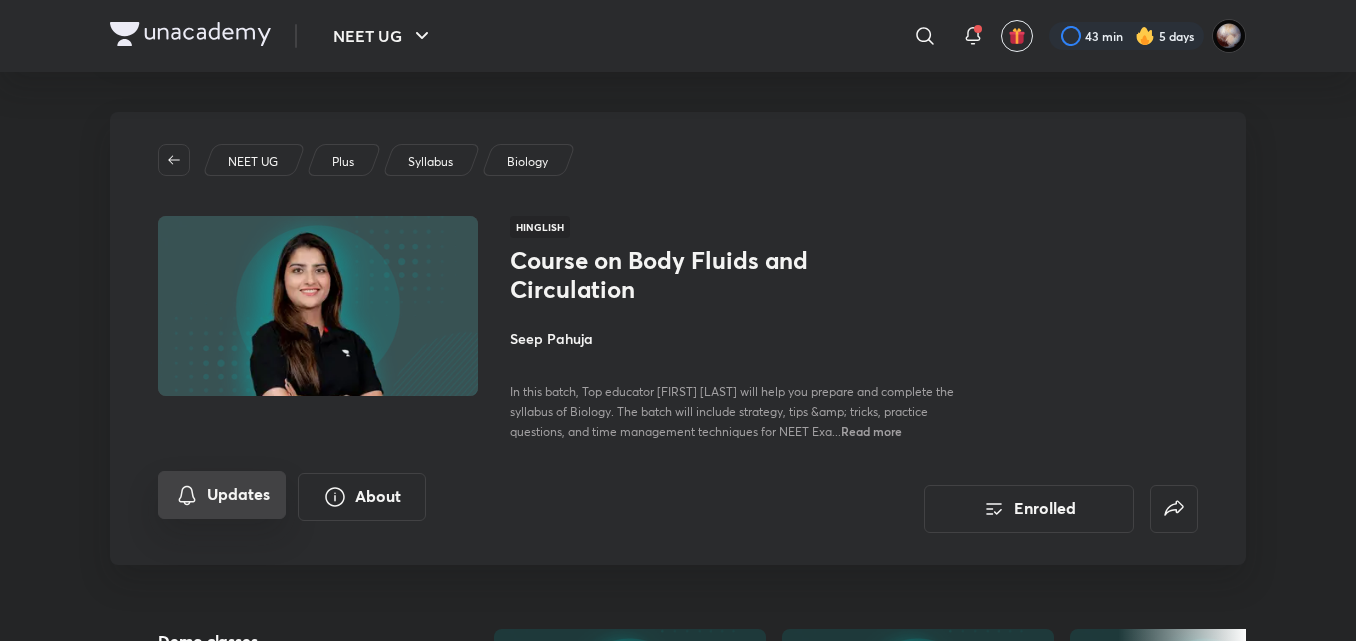 click on "Updates" at bounding box center (222, 495) 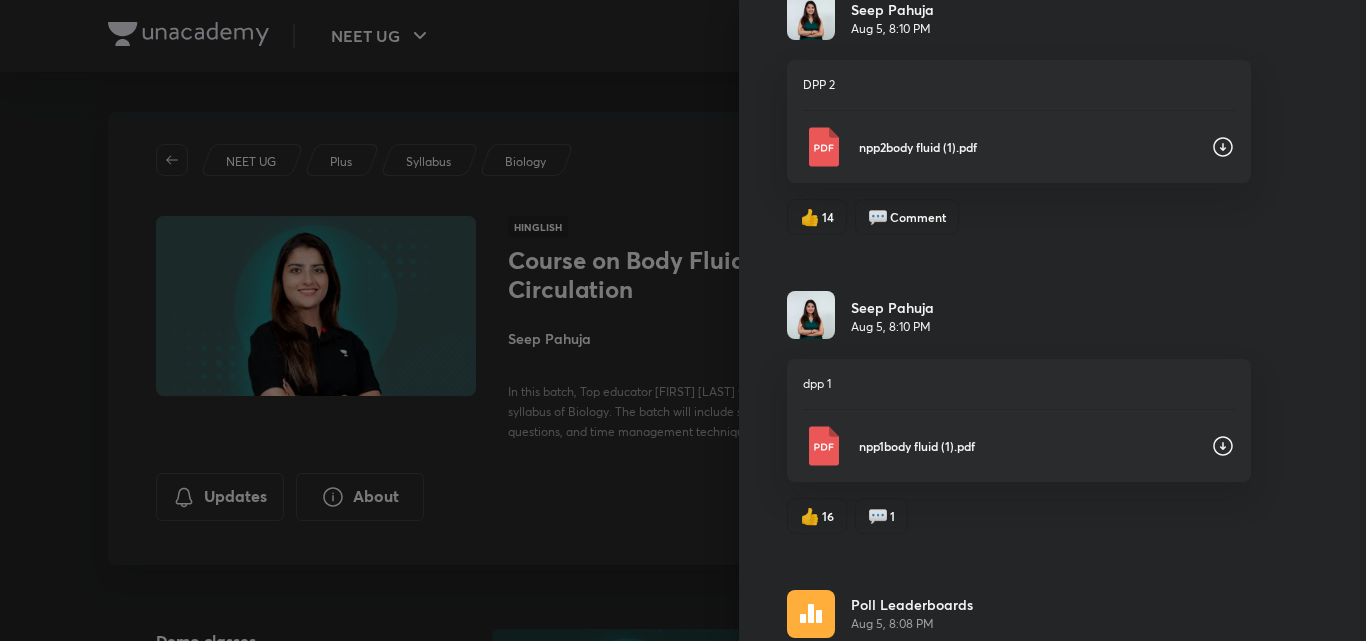 scroll, scrollTop: 847, scrollLeft: 0, axis: vertical 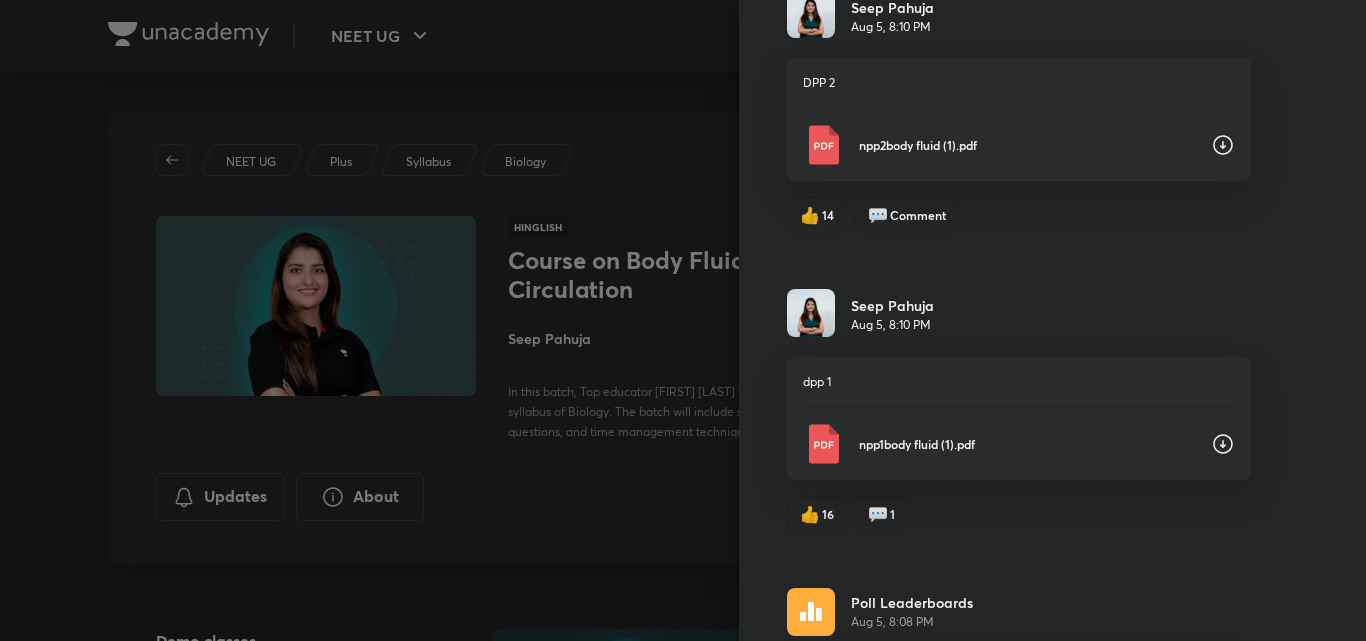 click on "dpp 1 npp1body fluid (1).pdf" at bounding box center [1019, 418] 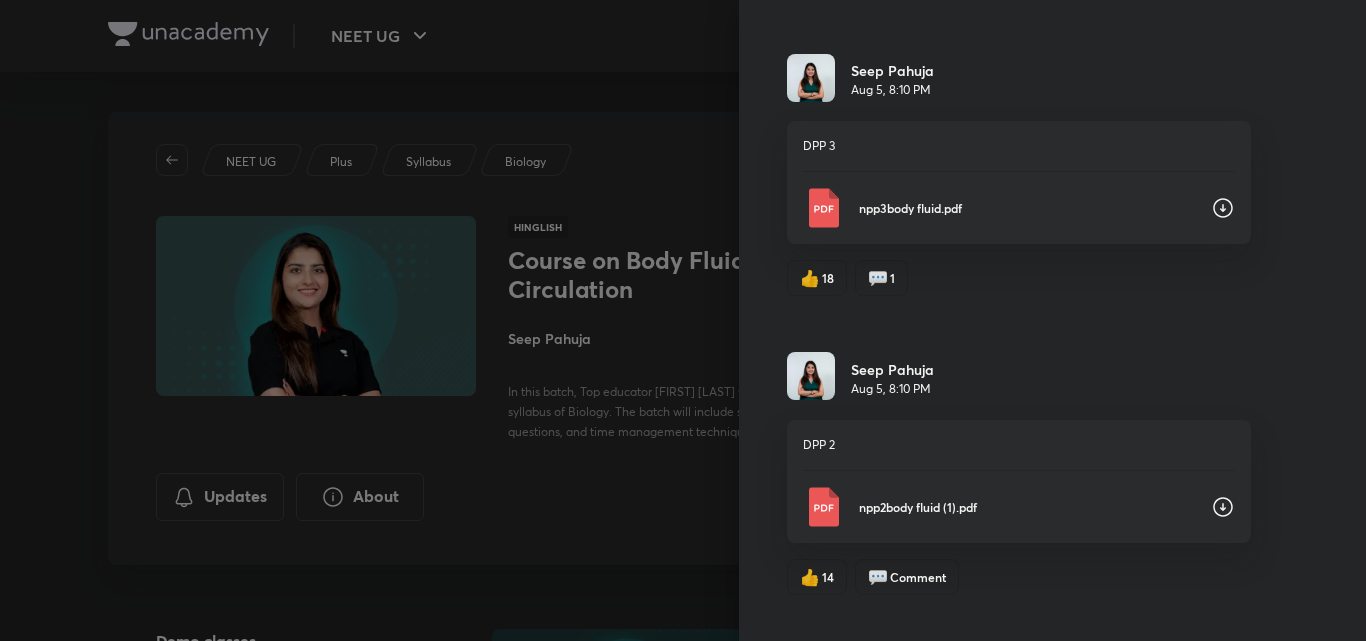 scroll, scrollTop: 479, scrollLeft: 0, axis: vertical 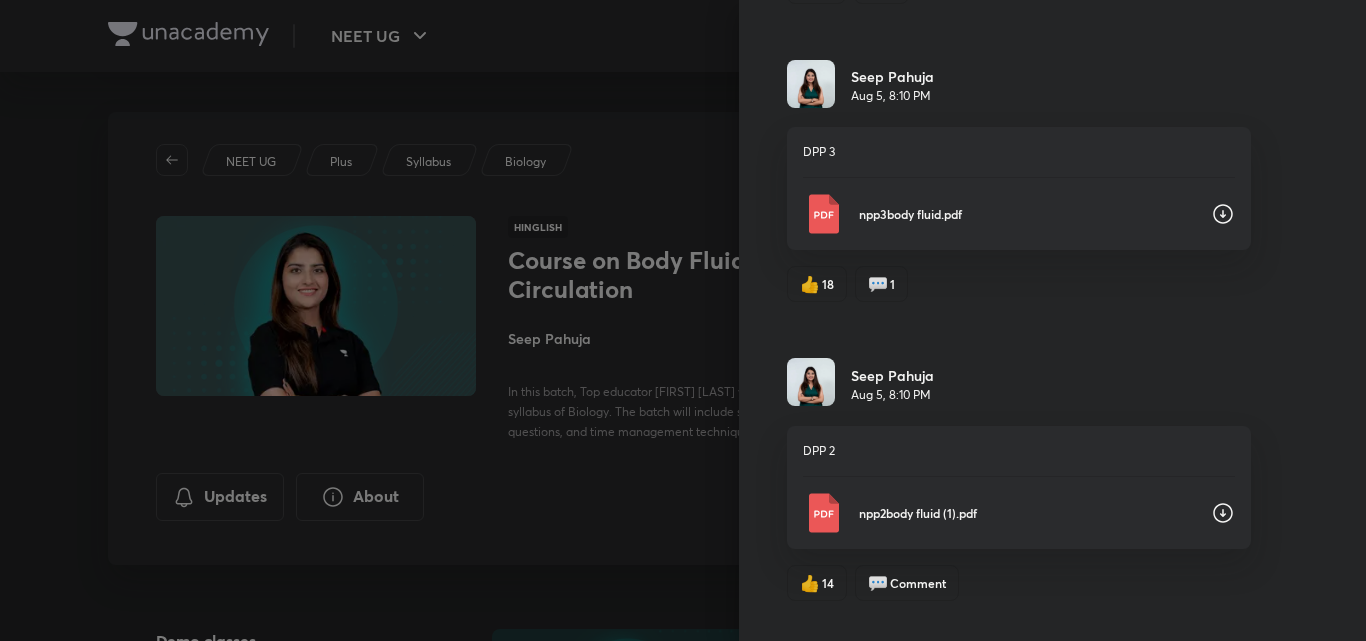 click 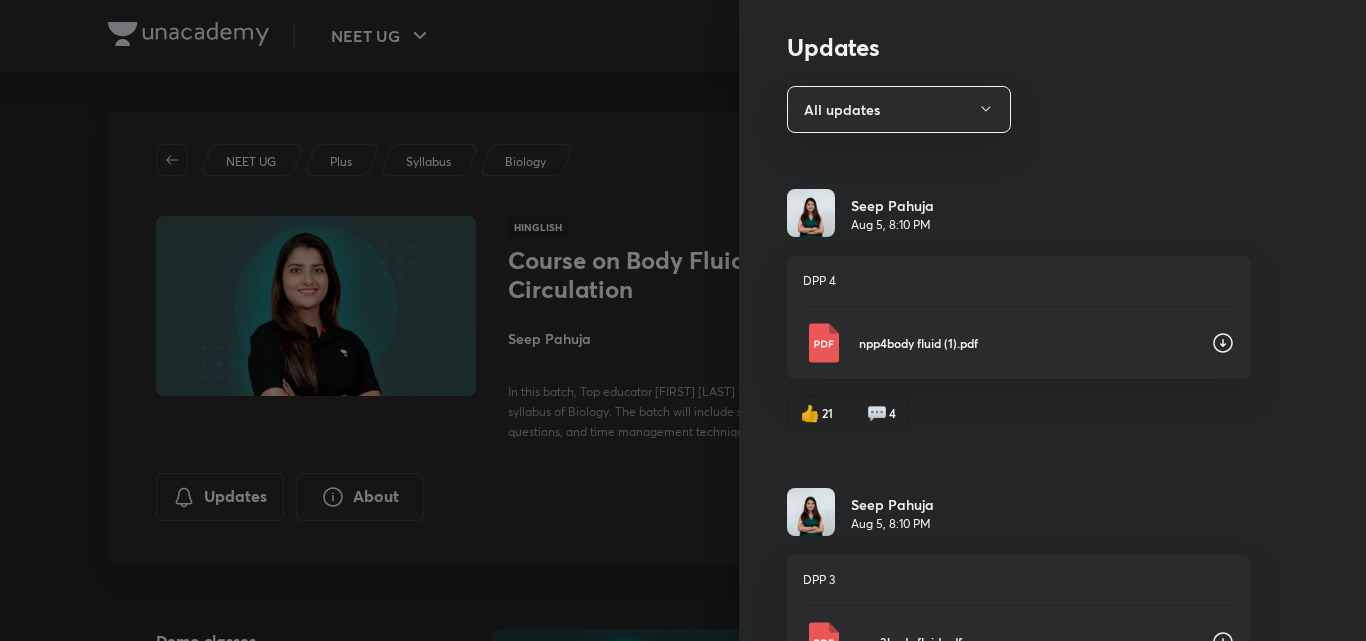 scroll, scrollTop: 50, scrollLeft: 0, axis: vertical 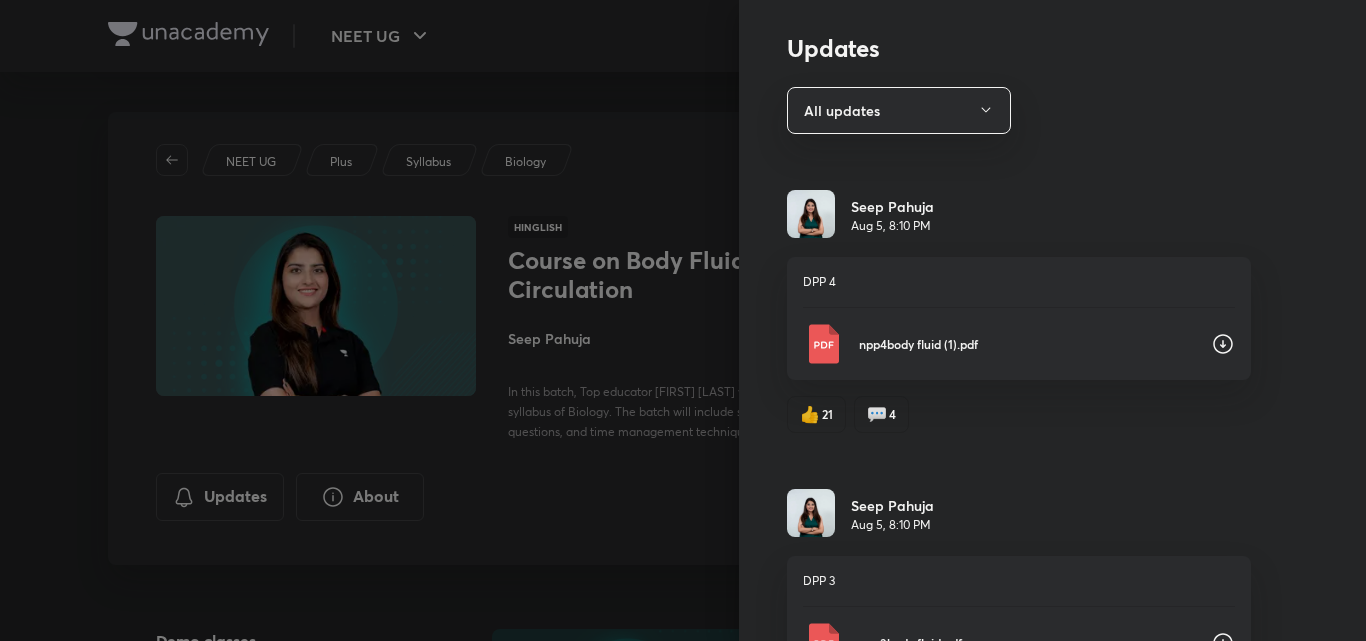 click 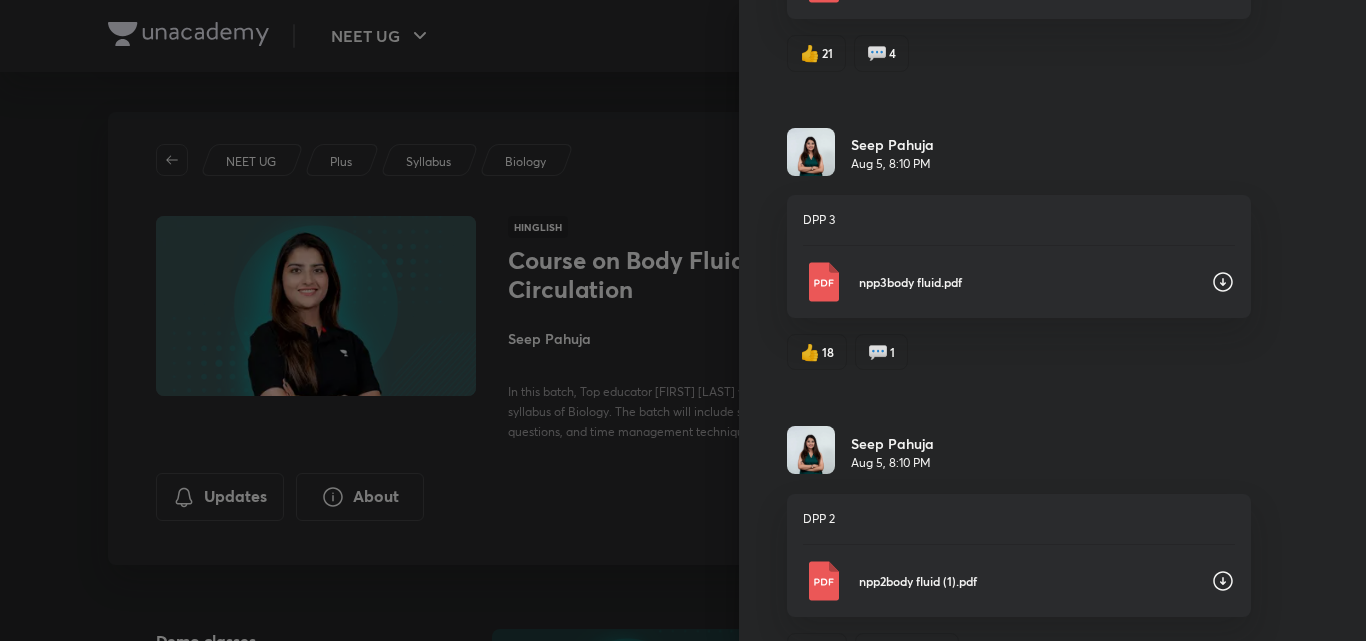 scroll, scrollTop: 451, scrollLeft: 0, axis: vertical 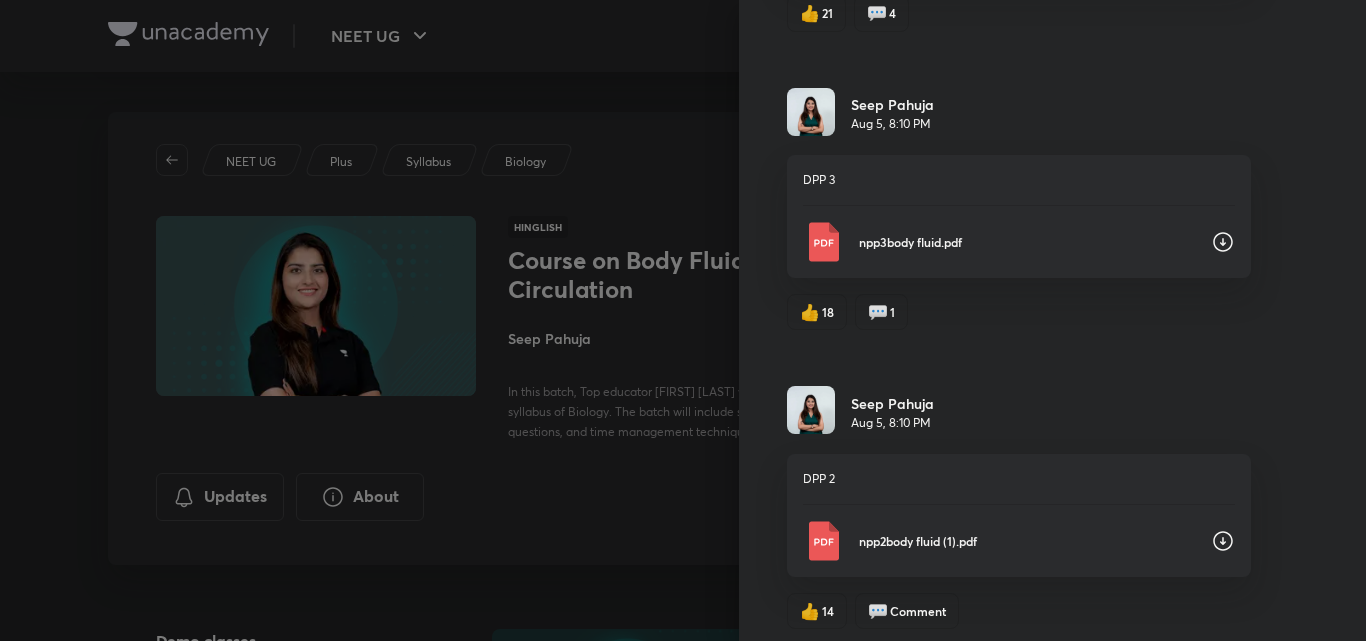 click on "💬 1" at bounding box center [881, 312] 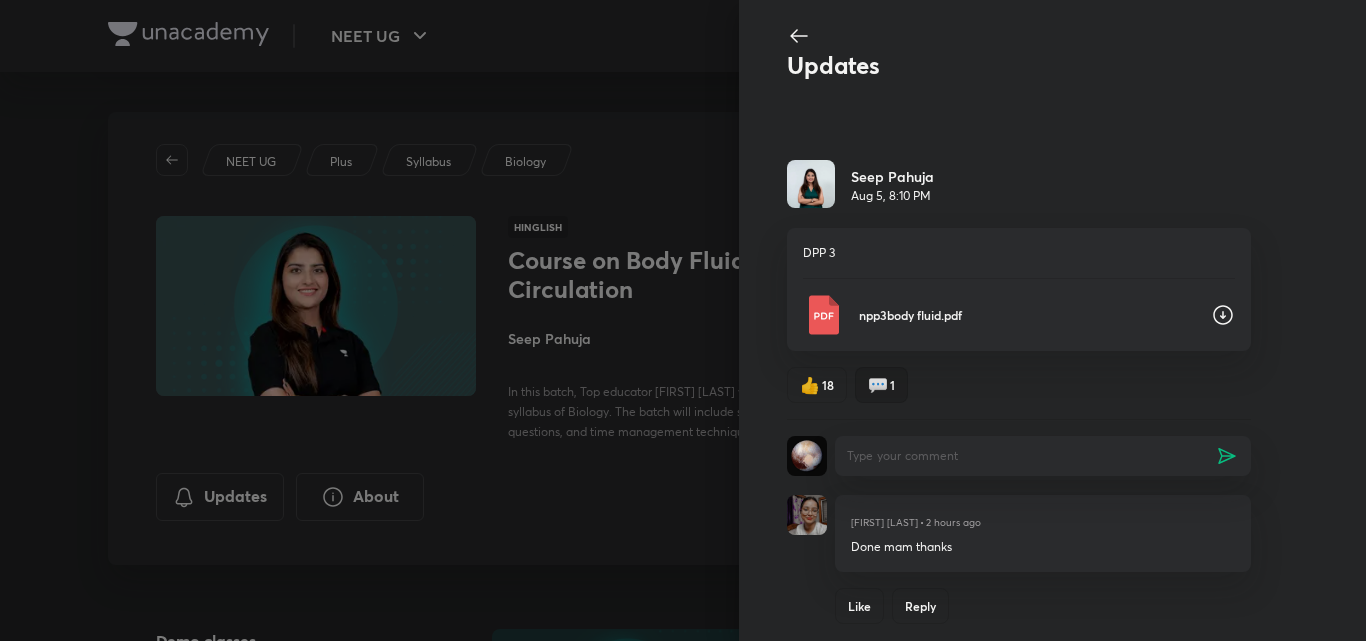 scroll, scrollTop: 7, scrollLeft: 0, axis: vertical 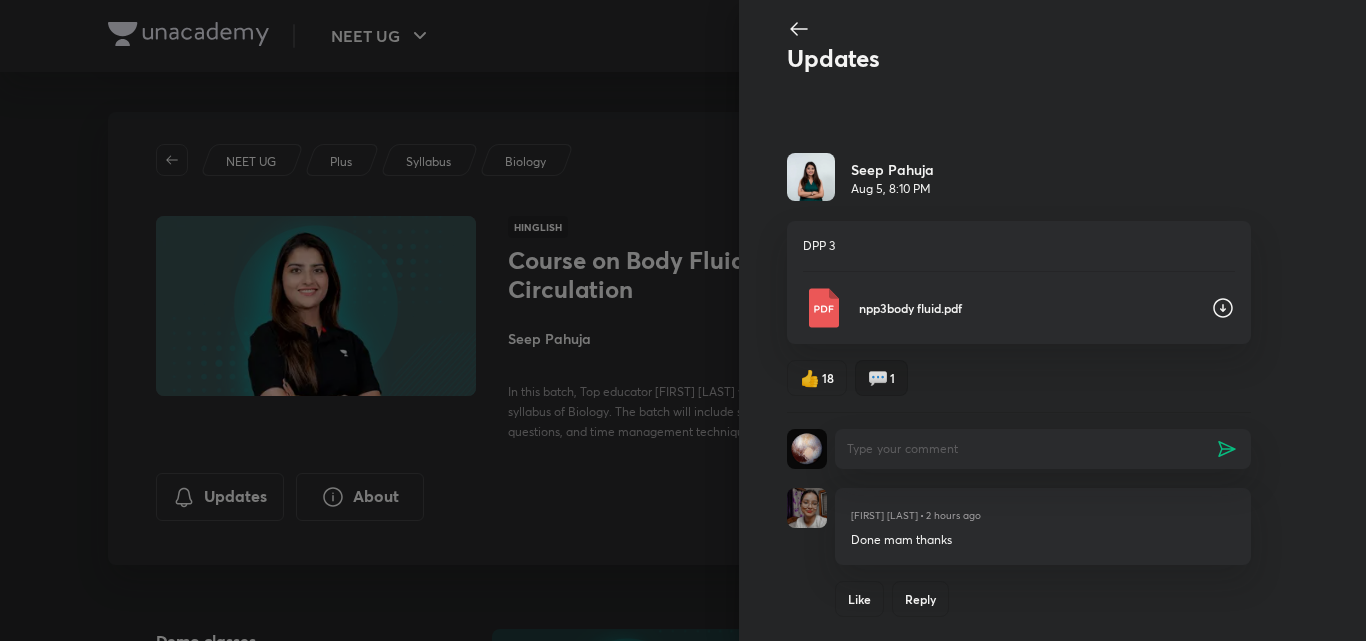 click 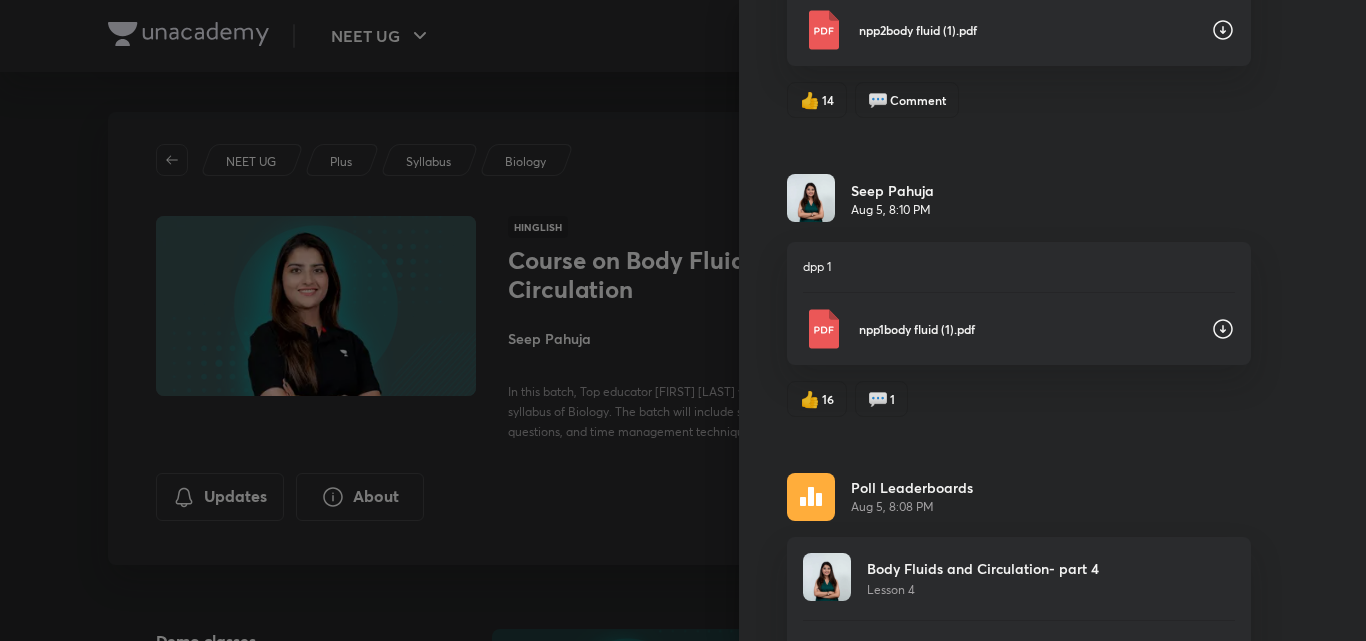 scroll, scrollTop: 989, scrollLeft: 0, axis: vertical 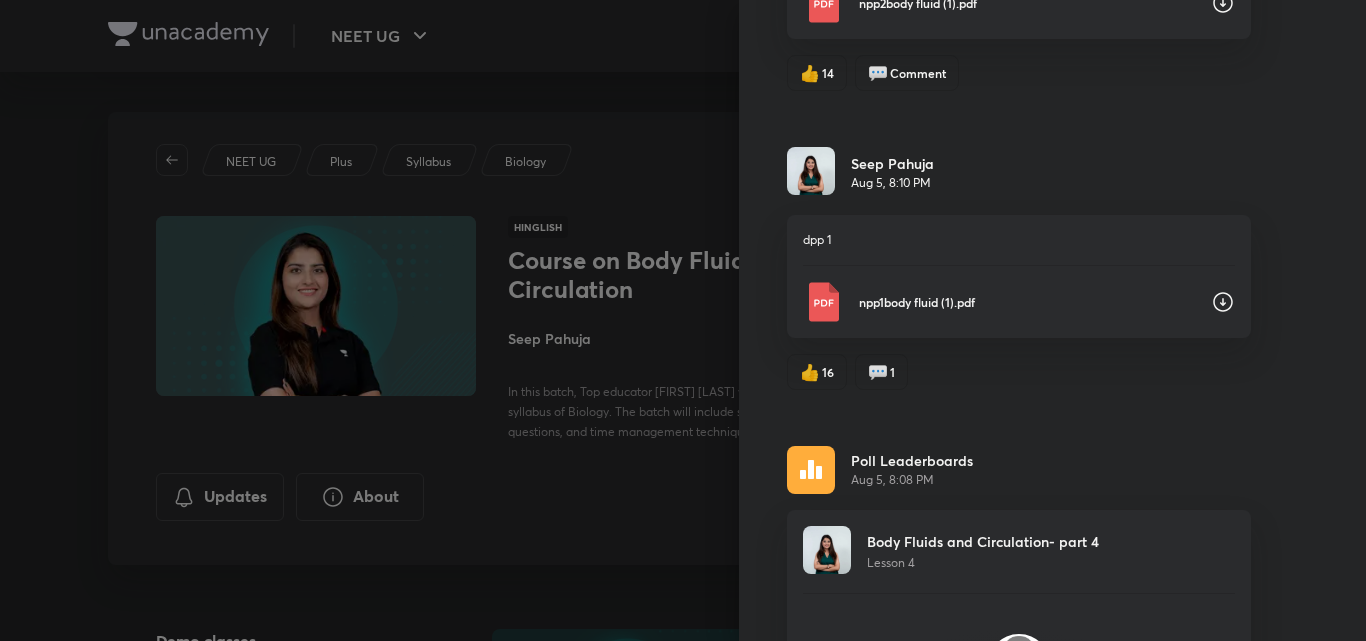 click on "💬" at bounding box center (878, 372) 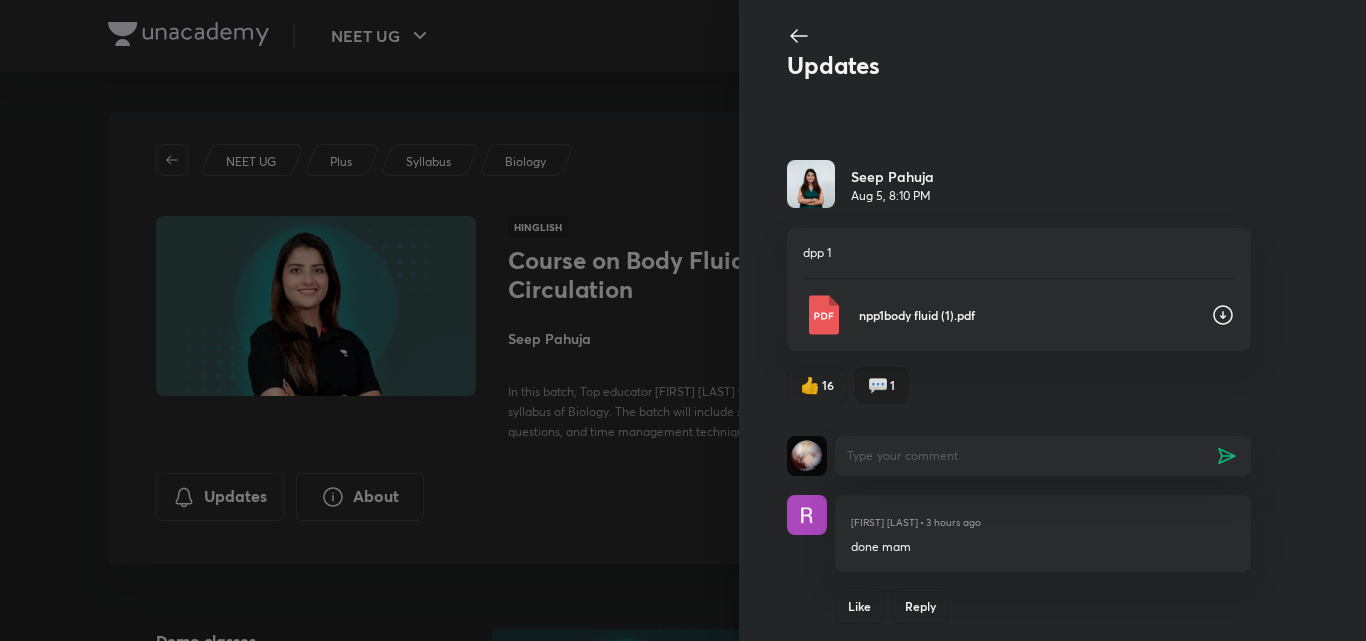 click 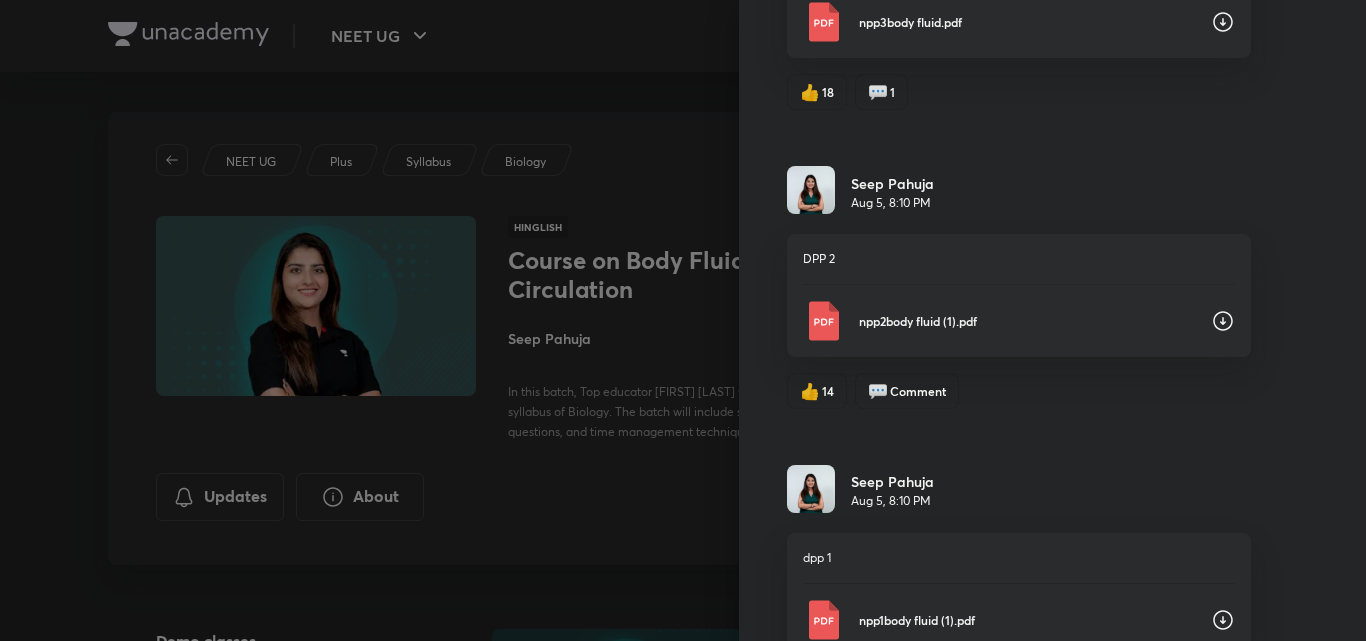 scroll, scrollTop: 673, scrollLeft: 0, axis: vertical 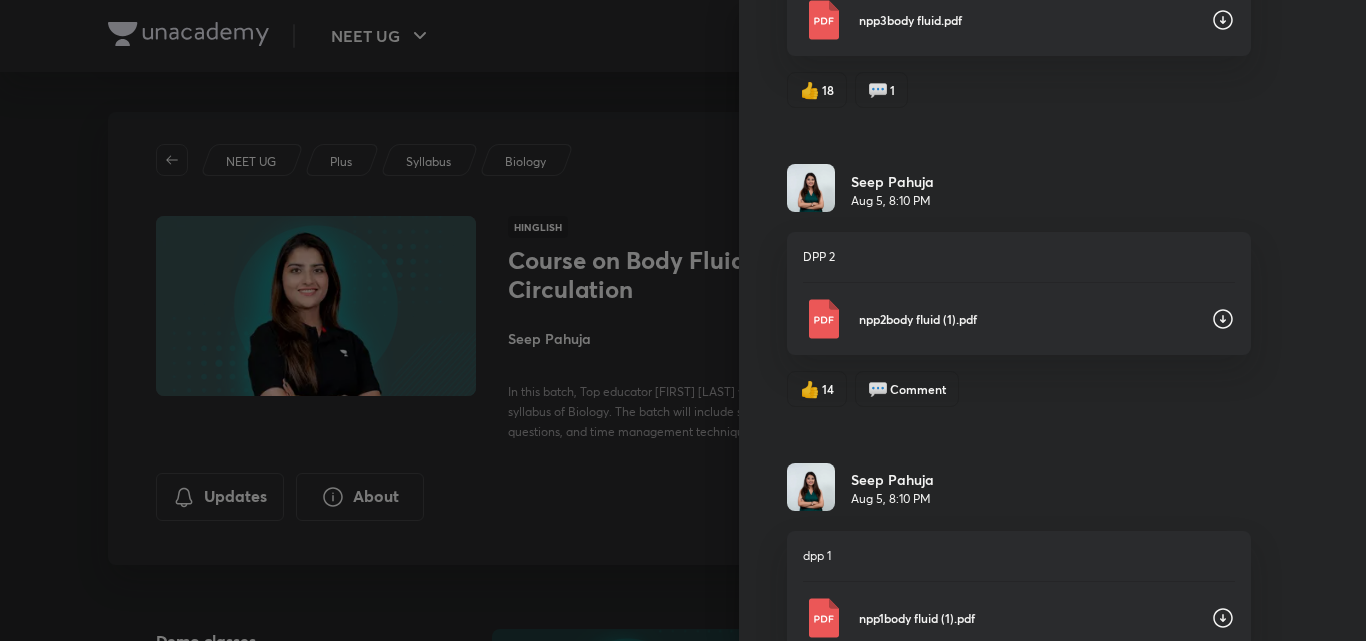 click on "💬" at bounding box center (878, 389) 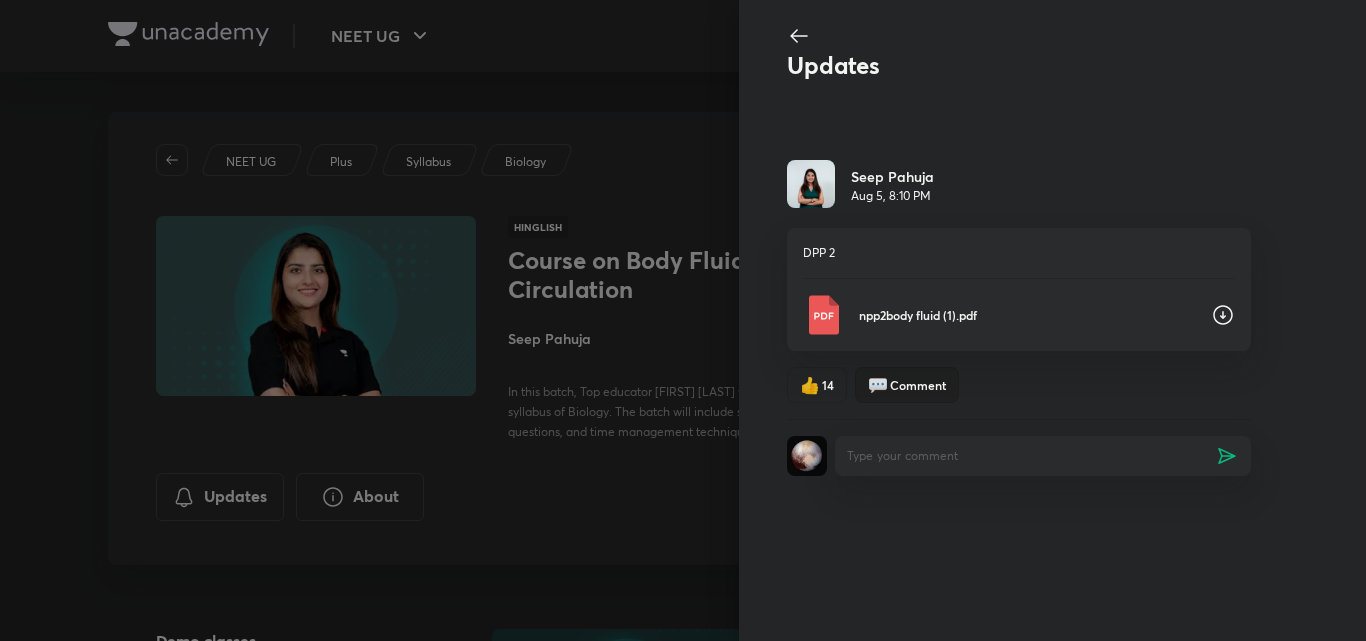 click 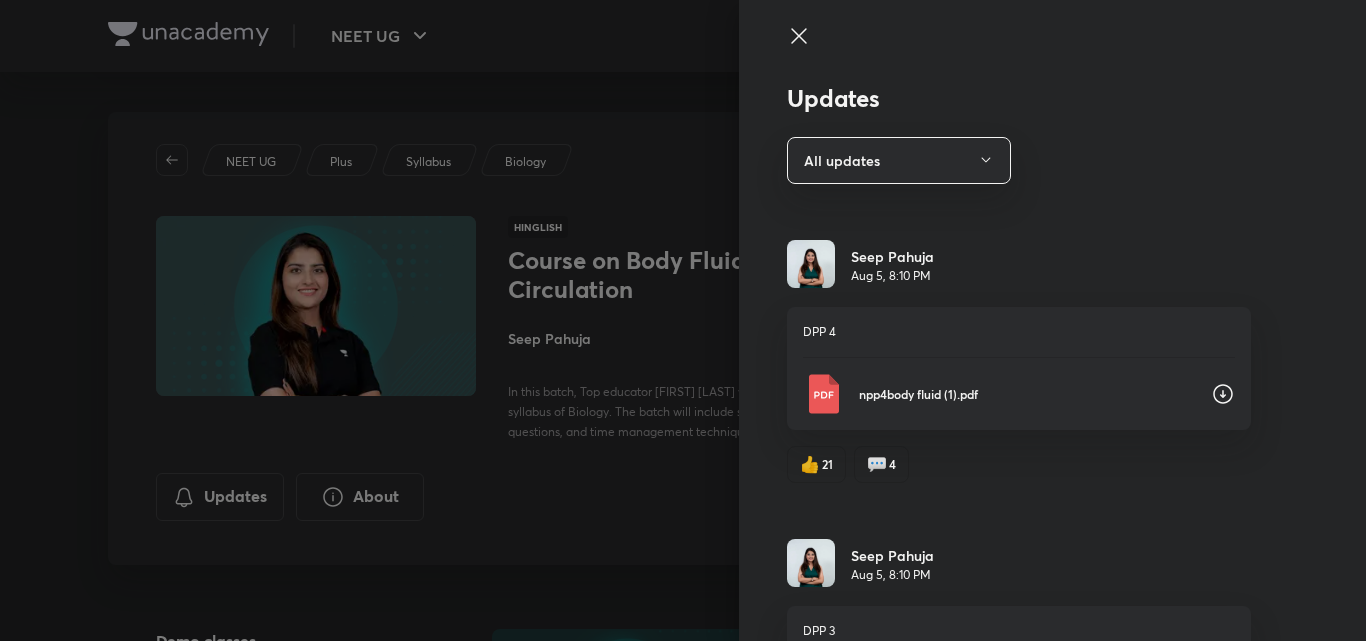 click on "💬" at bounding box center (877, 464) 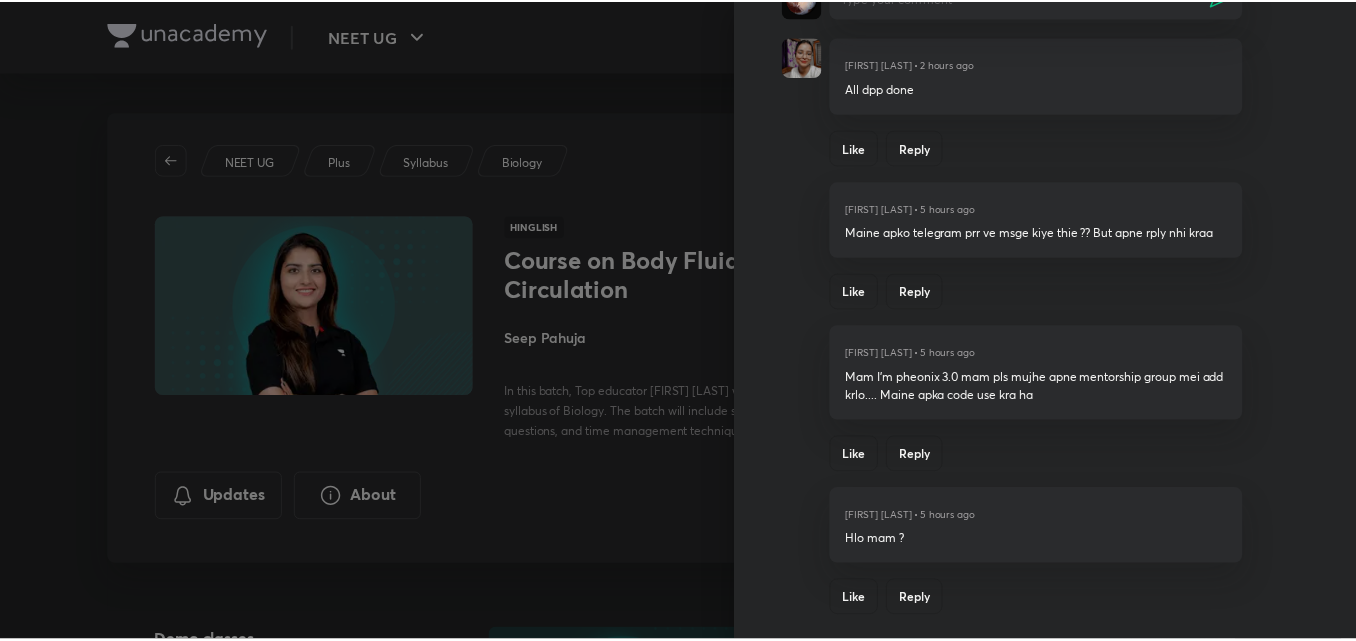 scroll, scrollTop: 475, scrollLeft: 0, axis: vertical 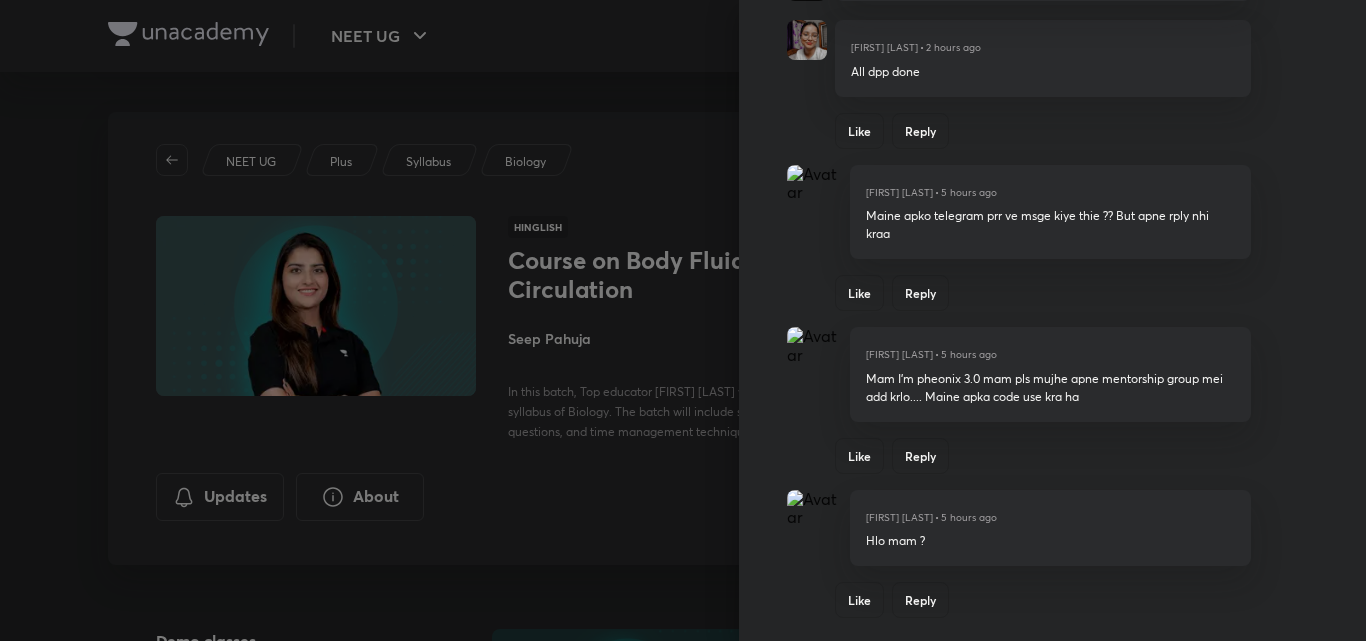 click on "Reply" at bounding box center [920, 600] 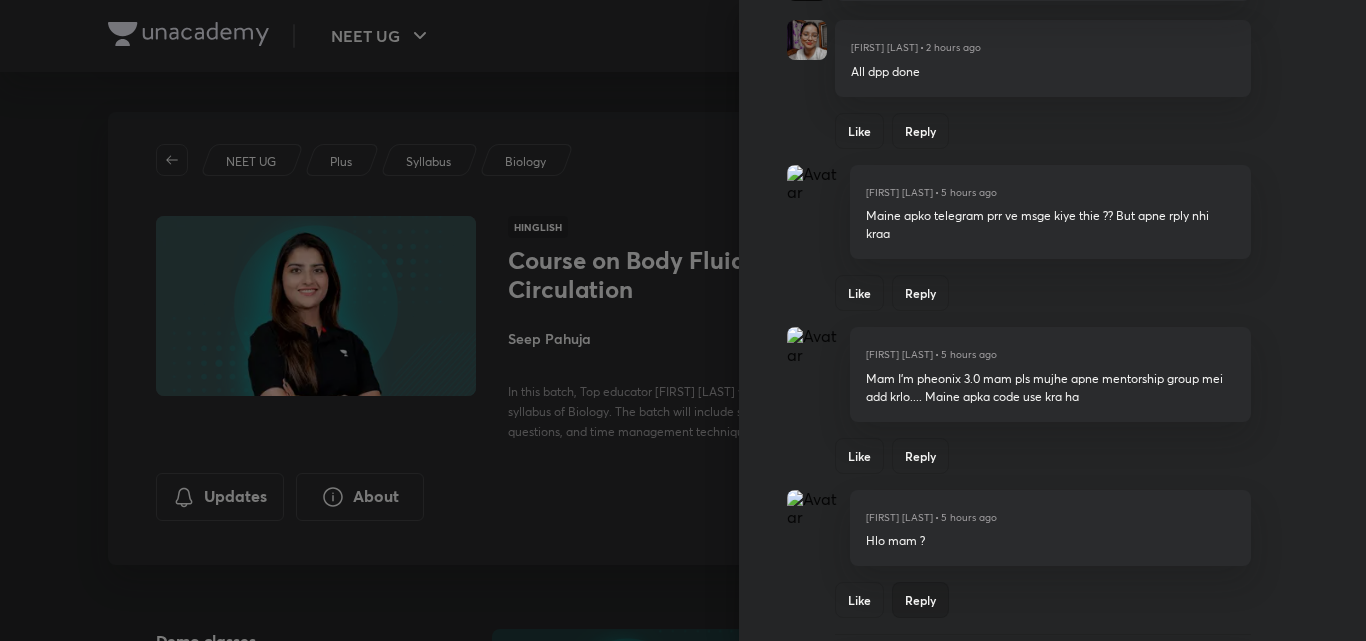 click at bounding box center (683, 320) 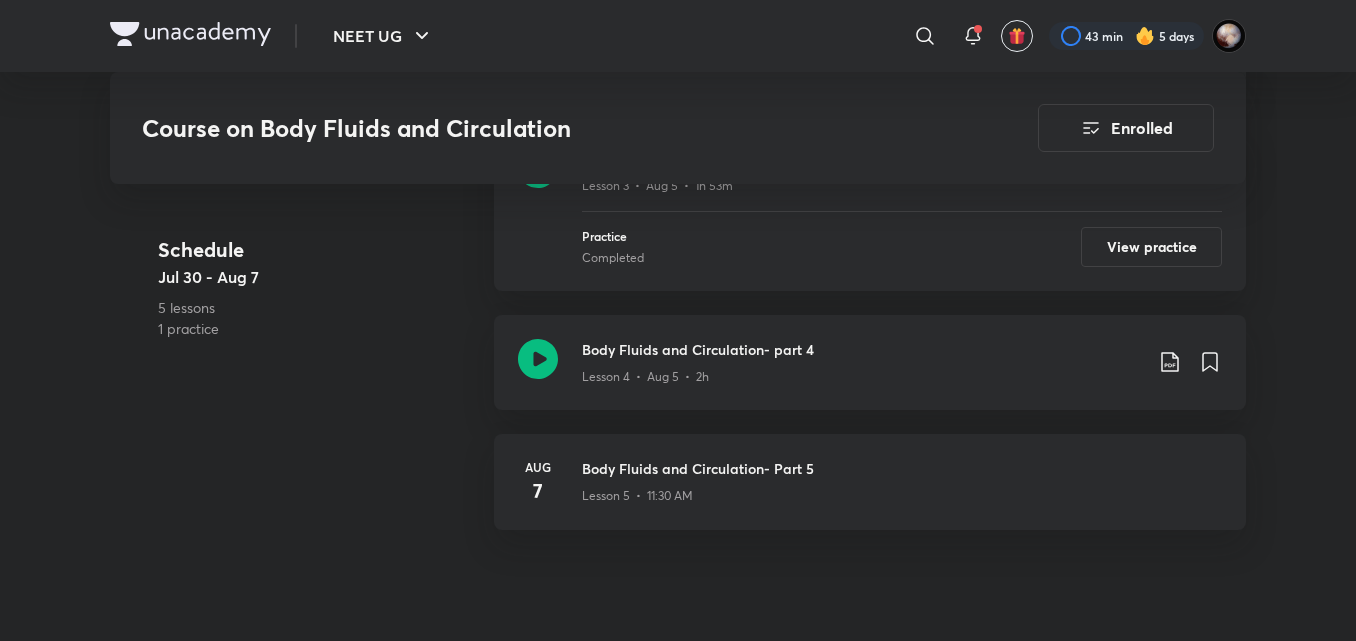 scroll, scrollTop: 1345, scrollLeft: 0, axis: vertical 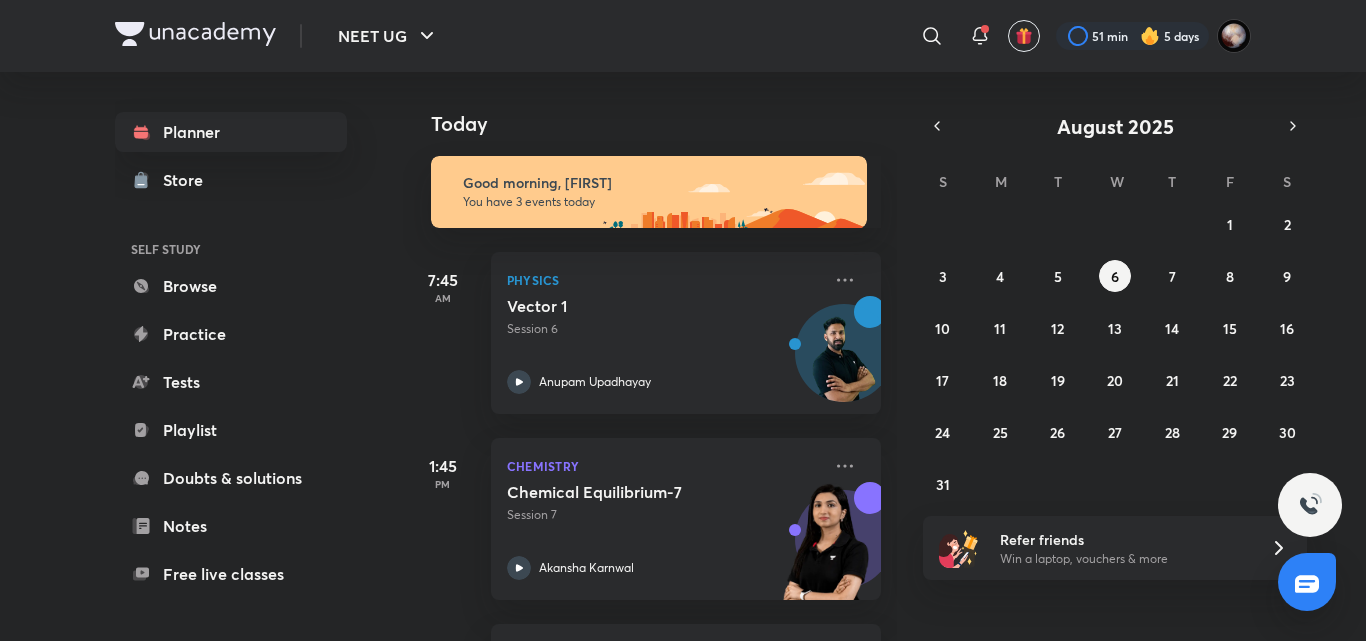 click on "Today" at bounding box center [666, 124] 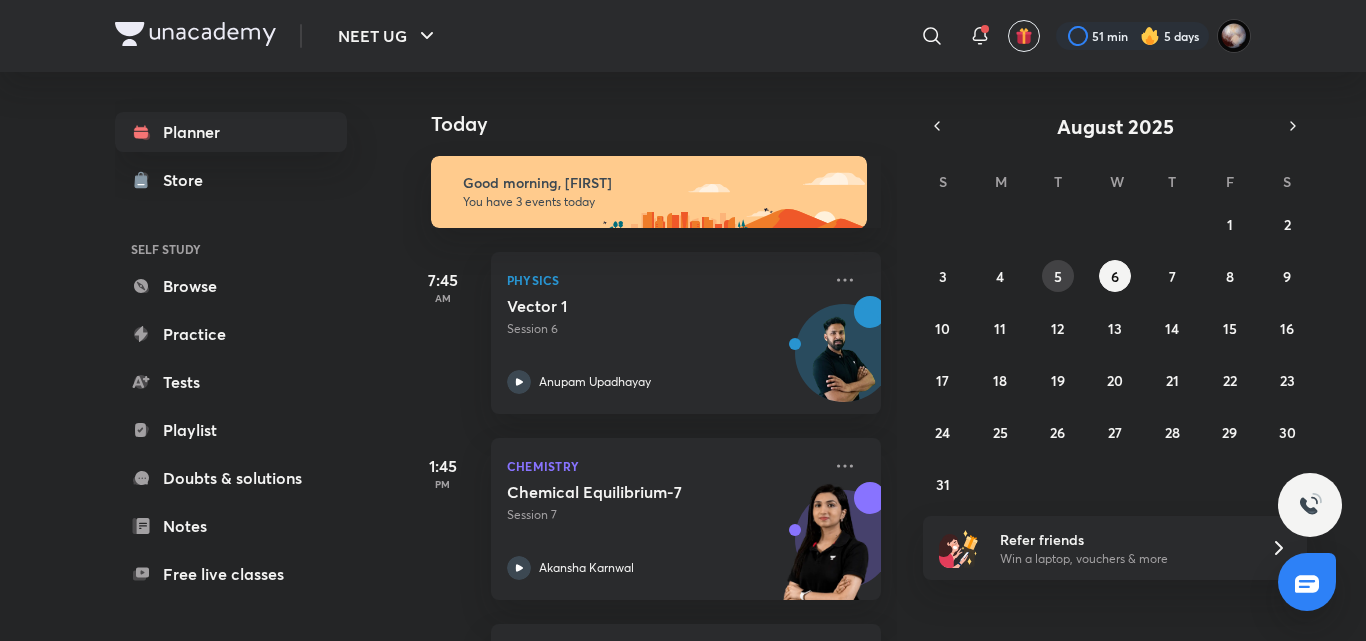 scroll, scrollTop: 1, scrollLeft: 0, axis: vertical 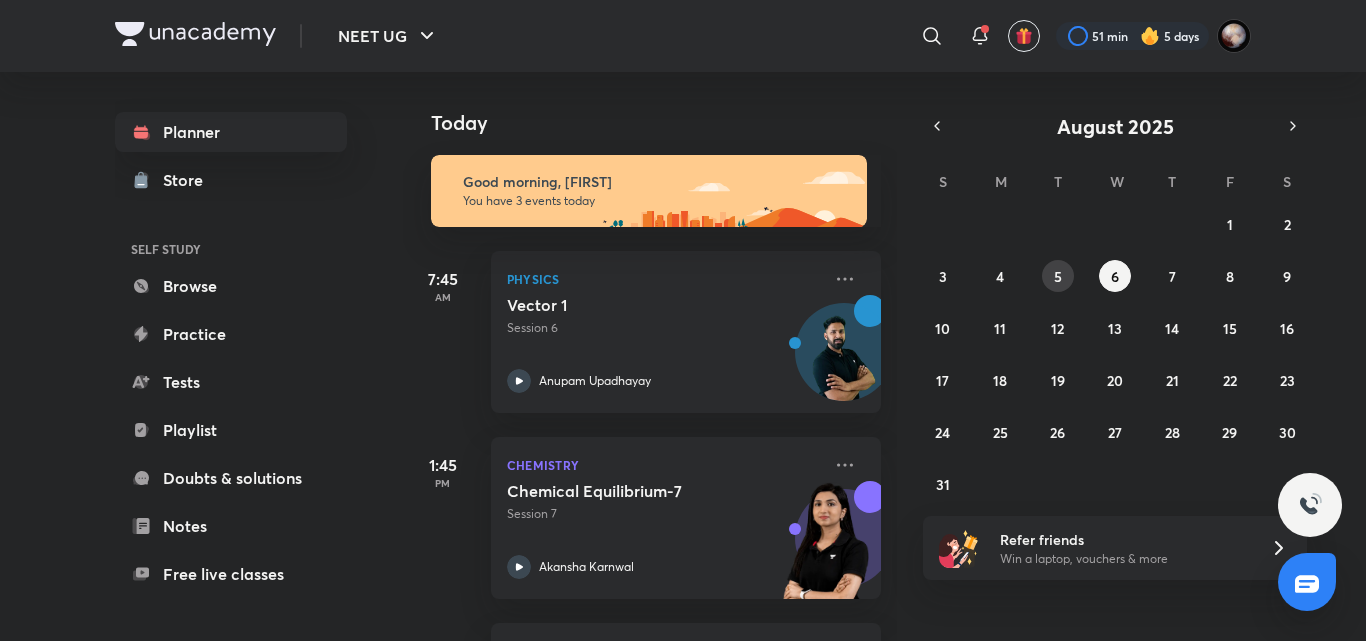 click on "5" at bounding box center [1058, 276] 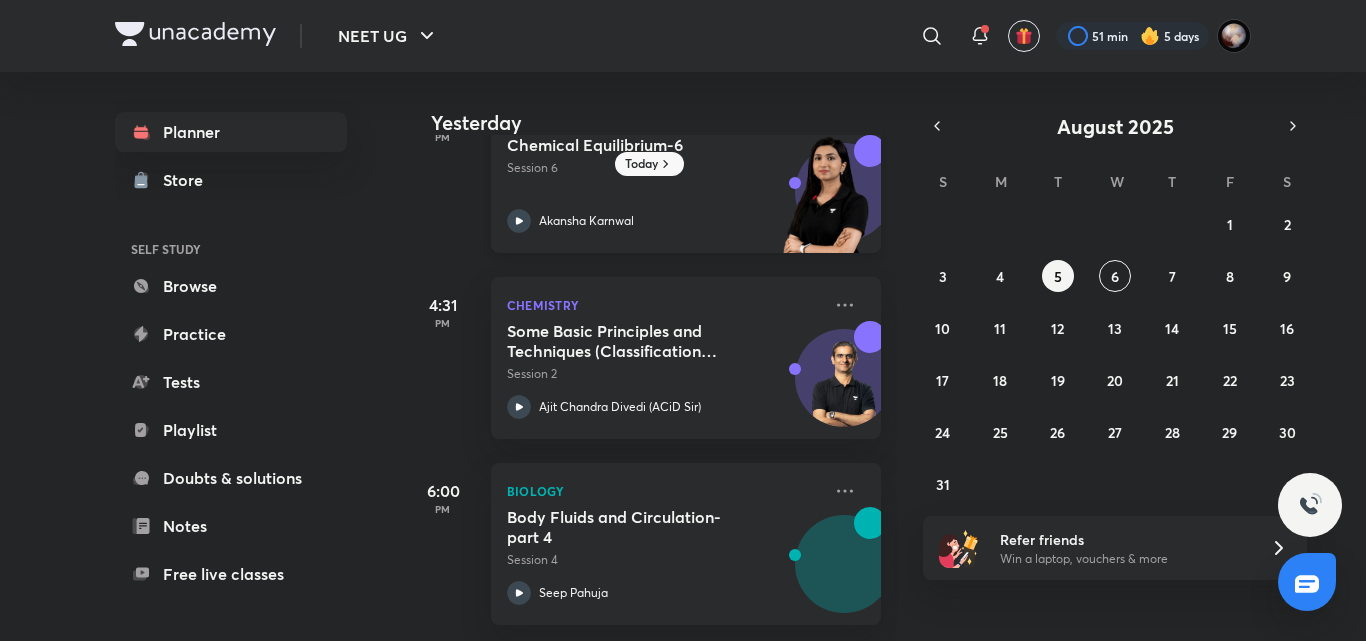 scroll, scrollTop: 0, scrollLeft: 0, axis: both 